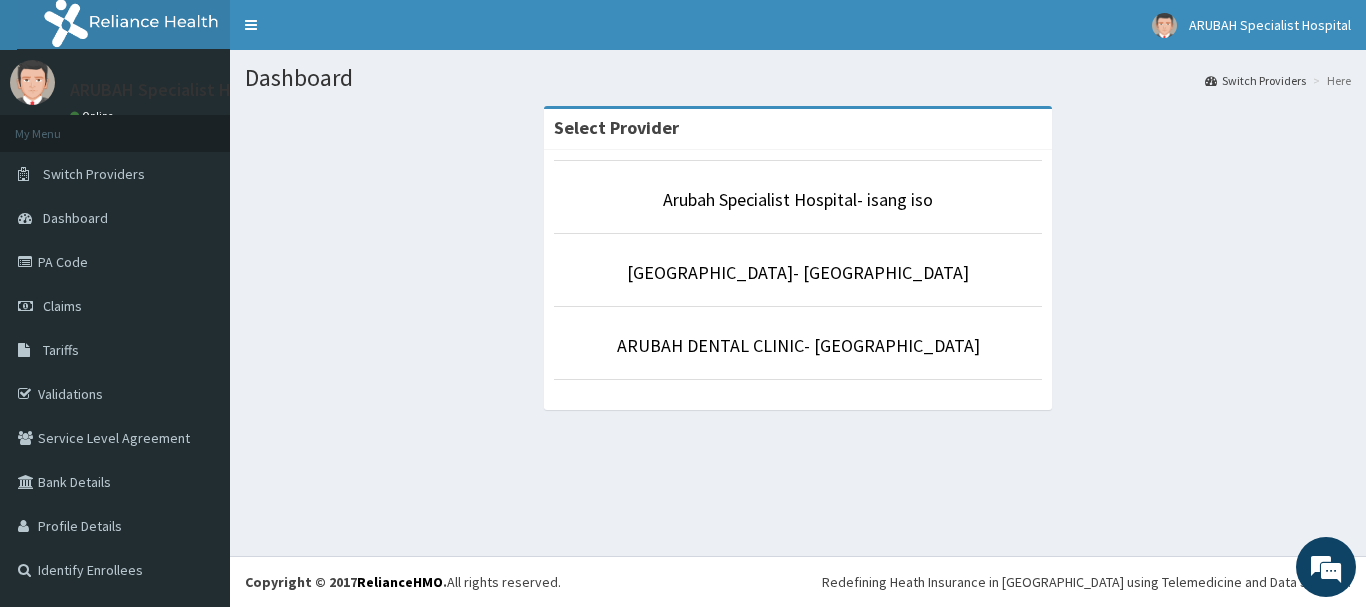 scroll, scrollTop: 0, scrollLeft: 0, axis: both 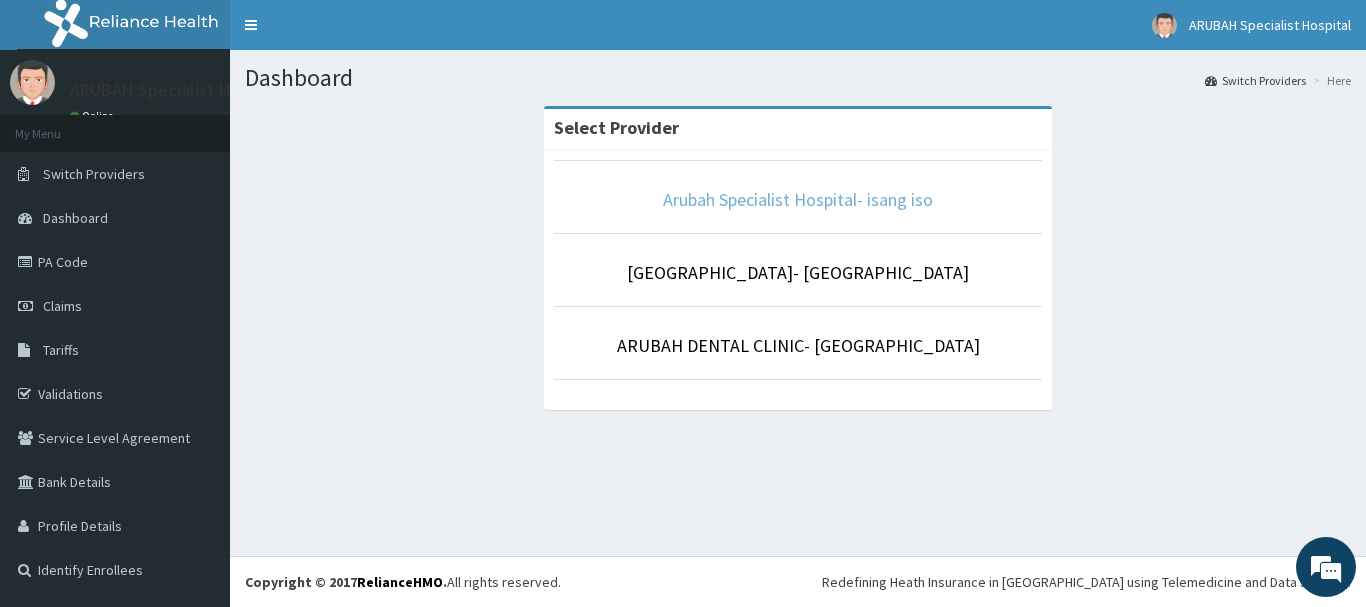 click on "Arubah Specialist Hospital- isang iso" at bounding box center [798, 199] 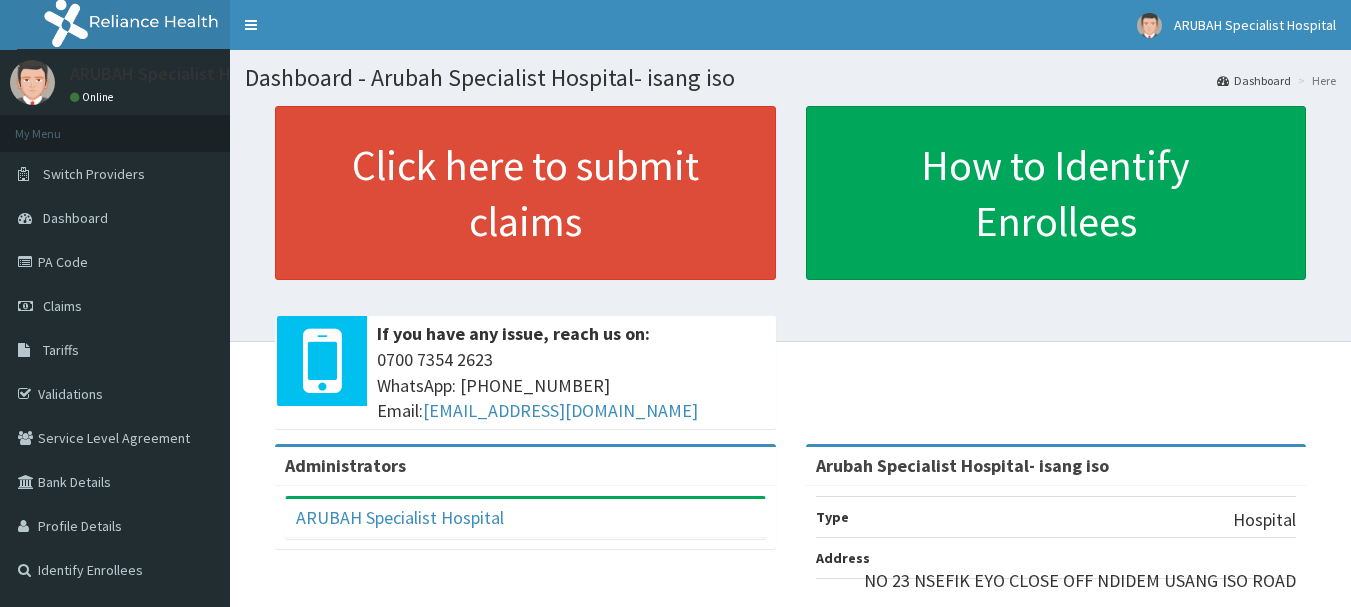 scroll, scrollTop: 0, scrollLeft: 0, axis: both 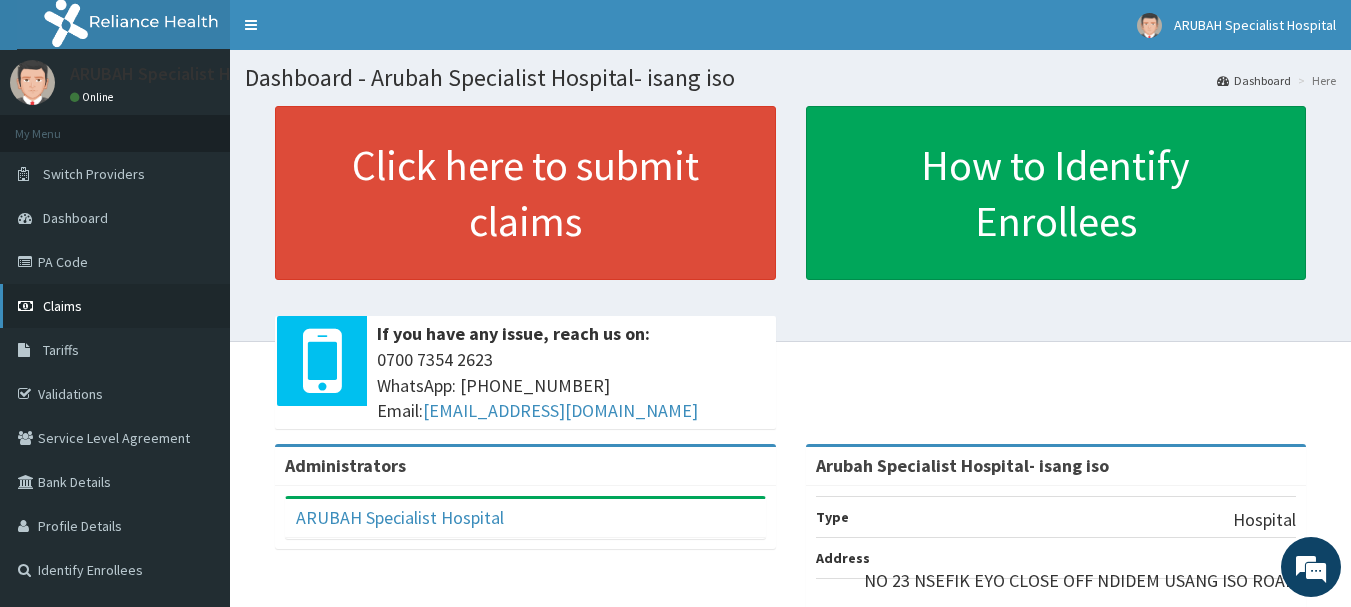 click on "Claims" at bounding box center [62, 306] 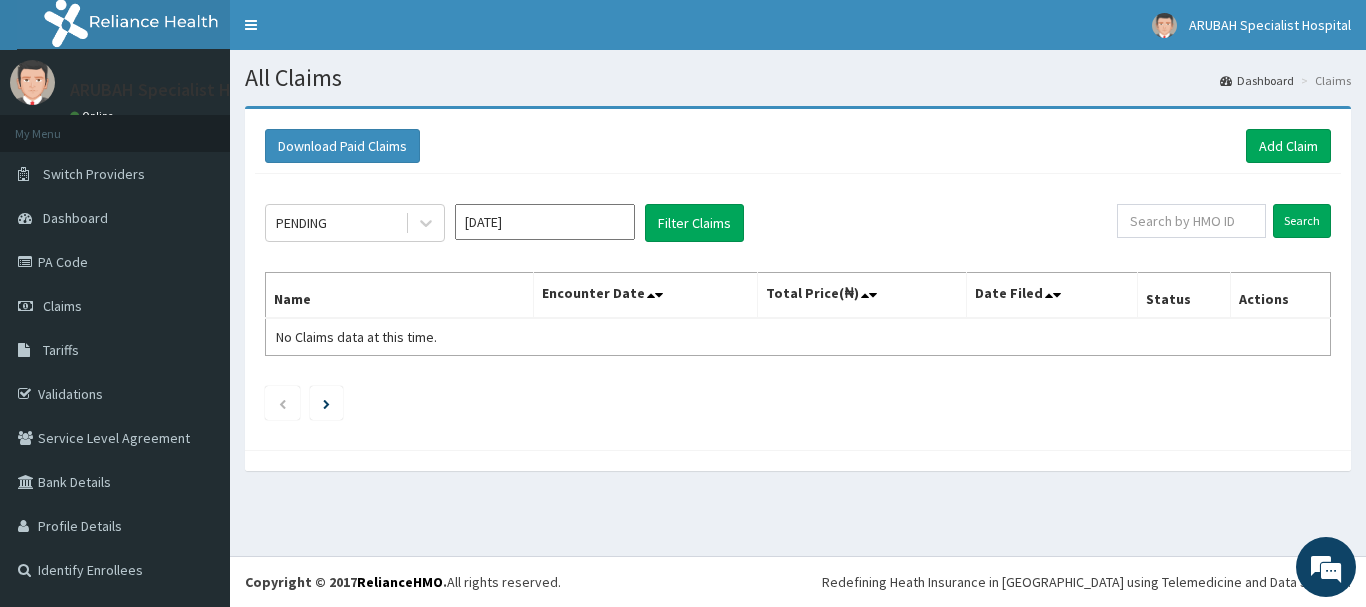 scroll, scrollTop: 0, scrollLeft: 0, axis: both 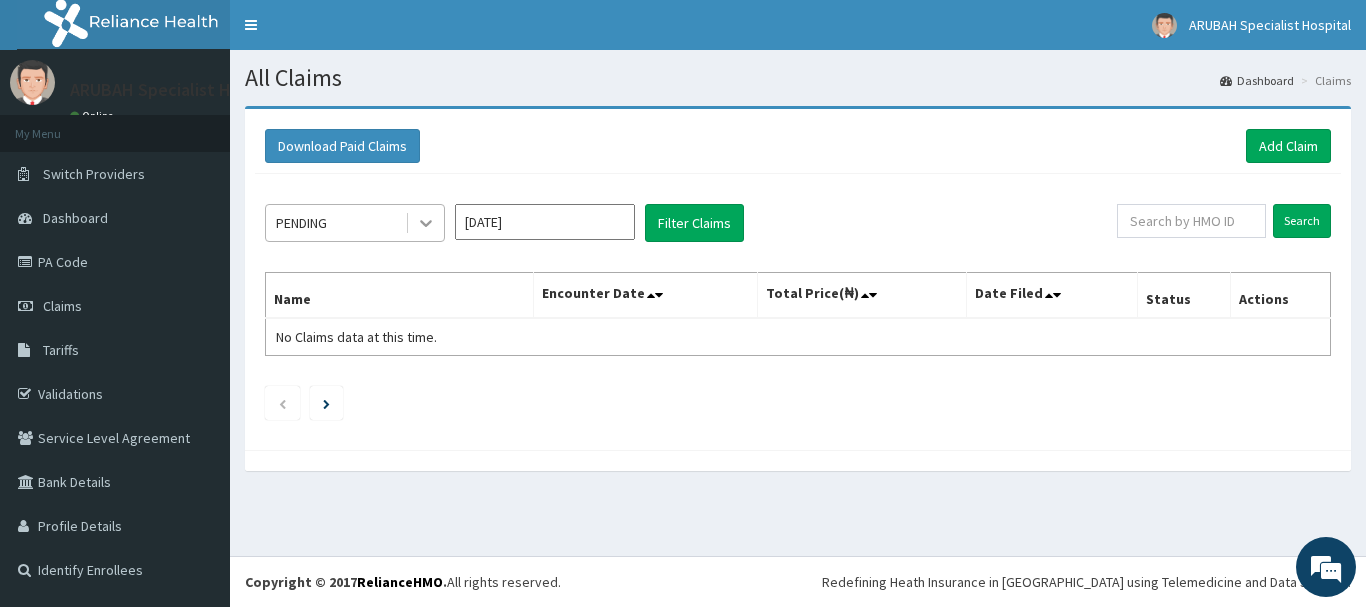 click at bounding box center (426, 223) 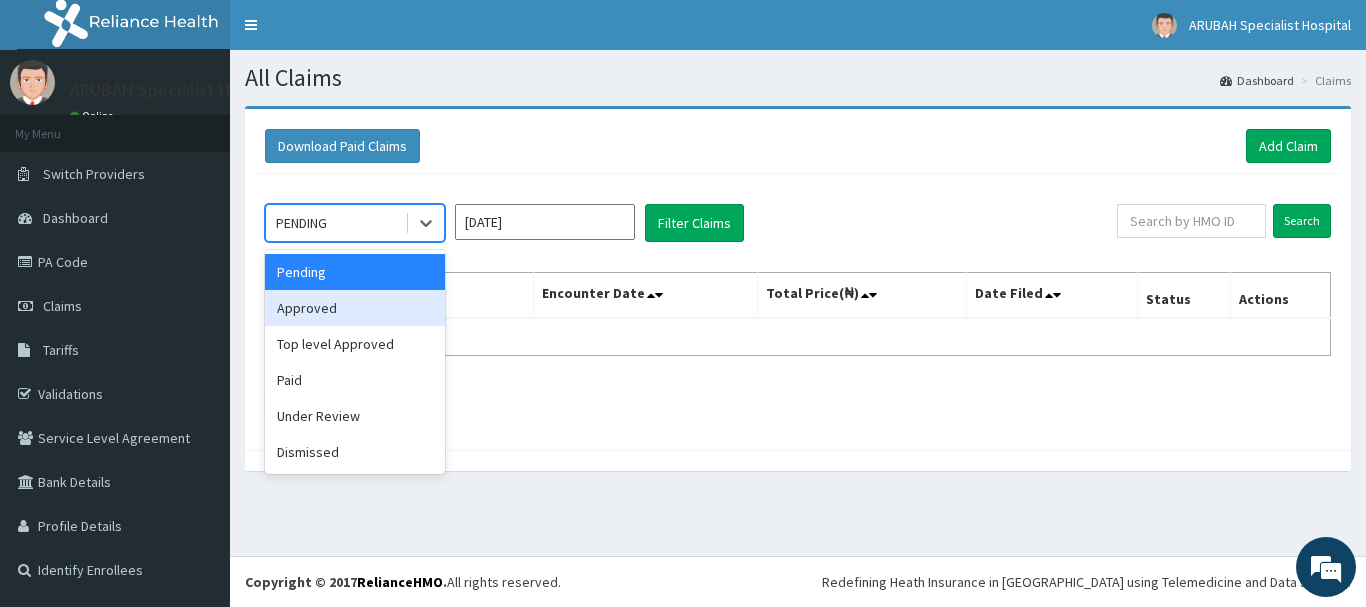 click on "Approved" at bounding box center [355, 308] 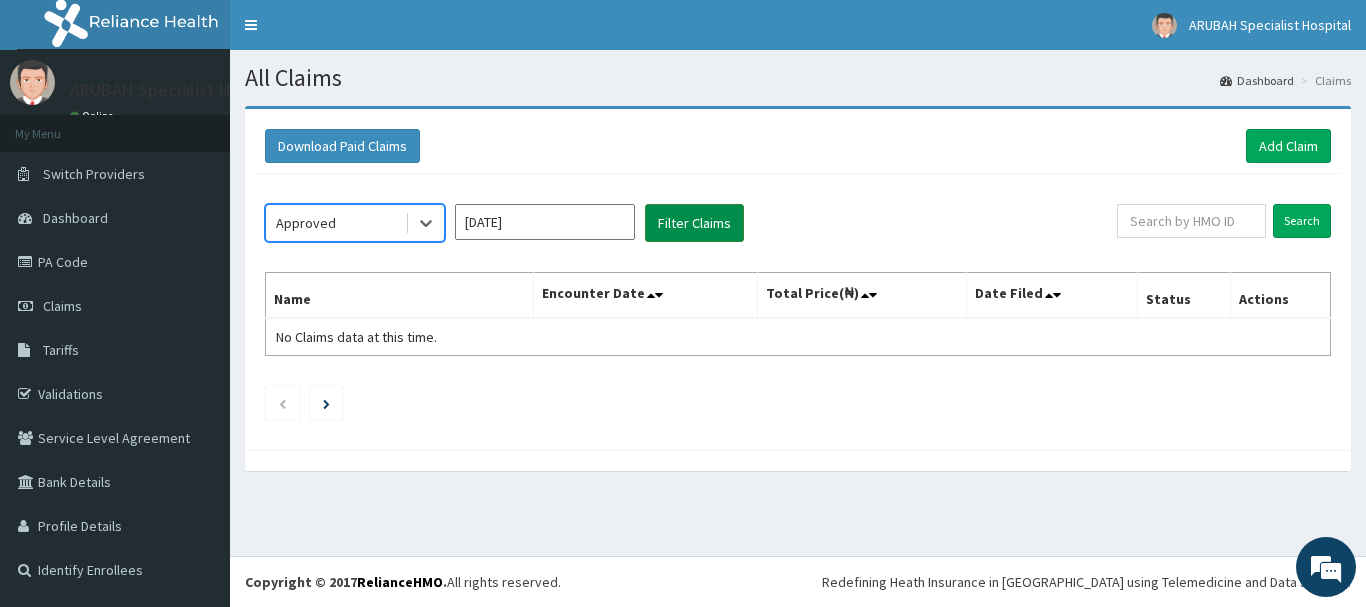 click on "Filter Claims" at bounding box center [694, 223] 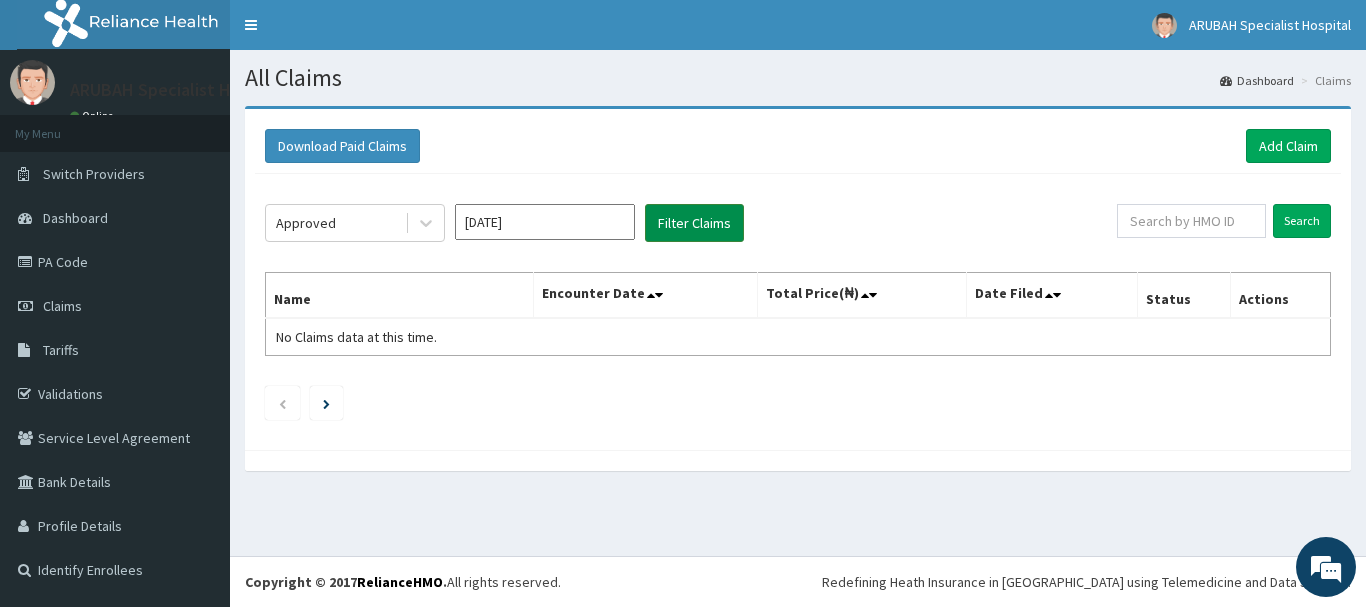 click on "Filter Claims" at bounding box center [694, 223] 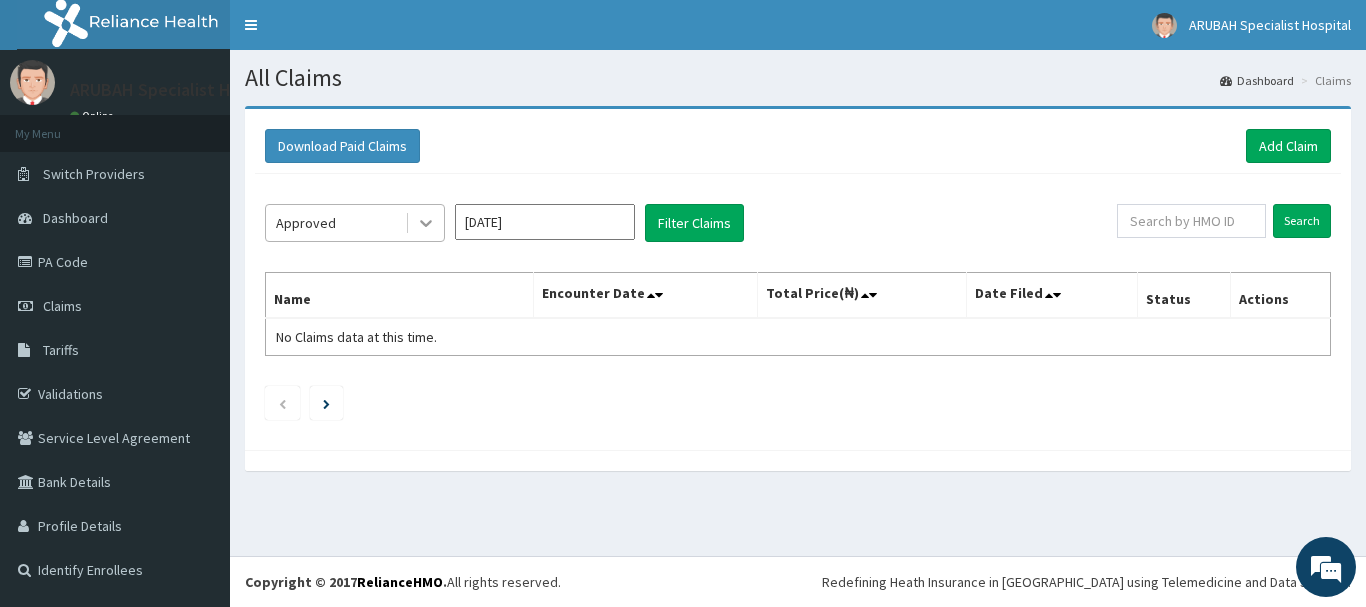 click 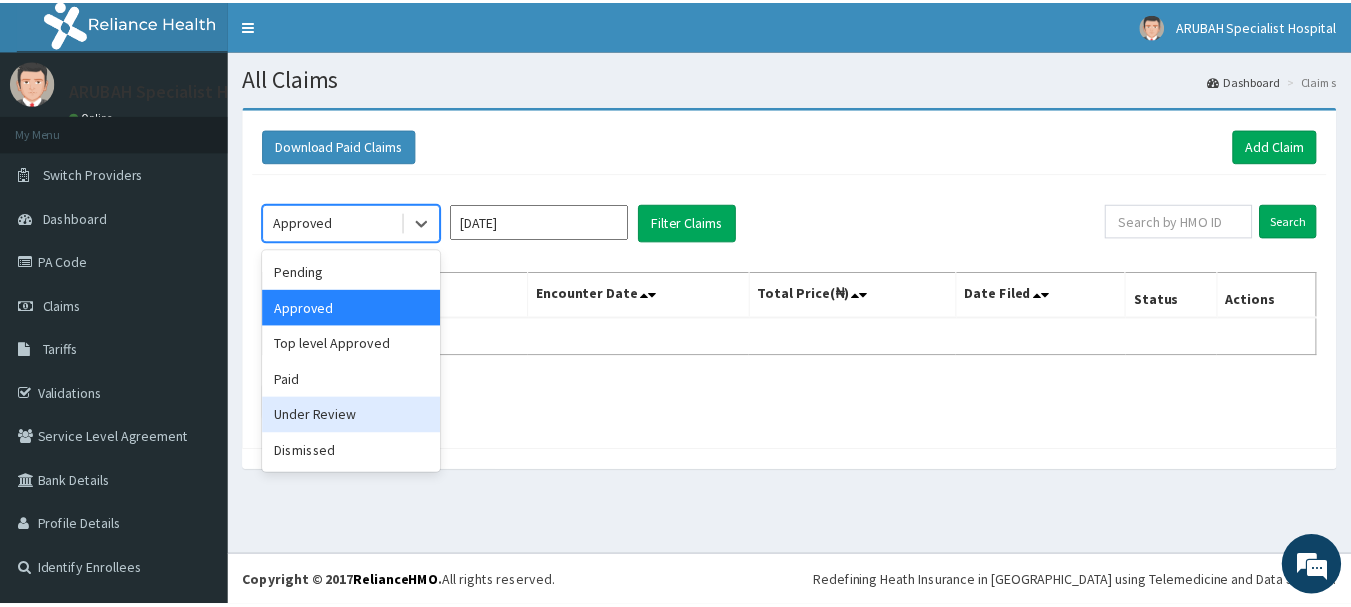 scroll, scrollTop: 0, scrollLeft: 0, axis: both 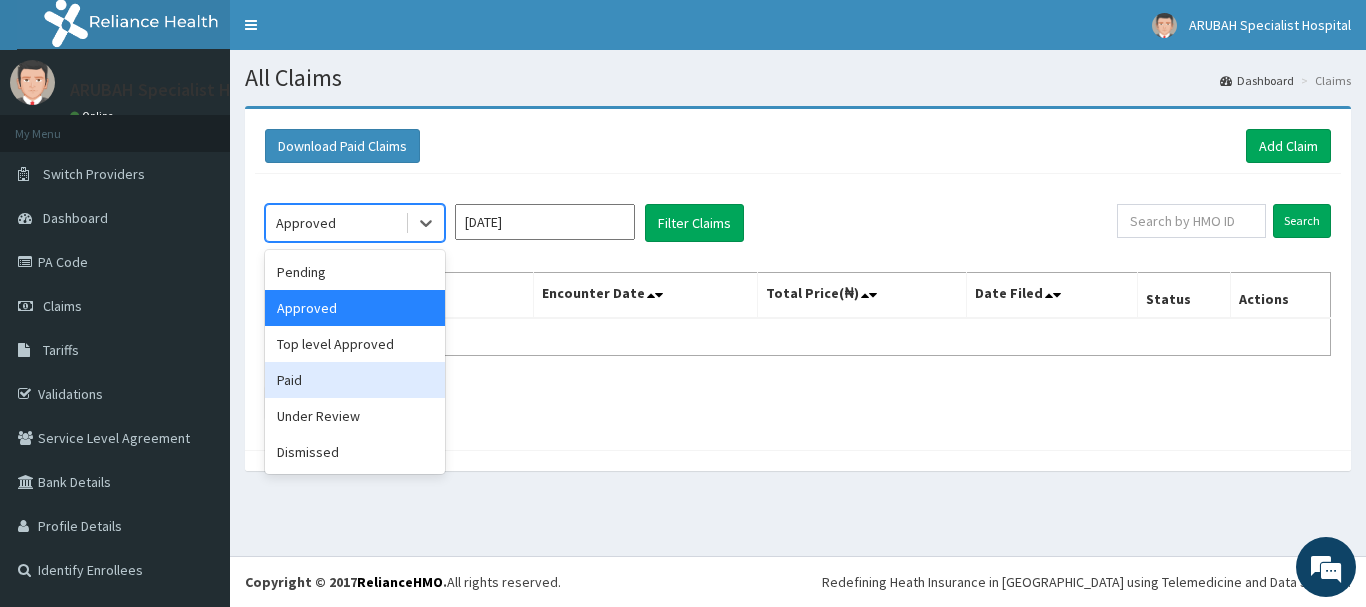 click on "Paid" at bounding box center (355, 380) 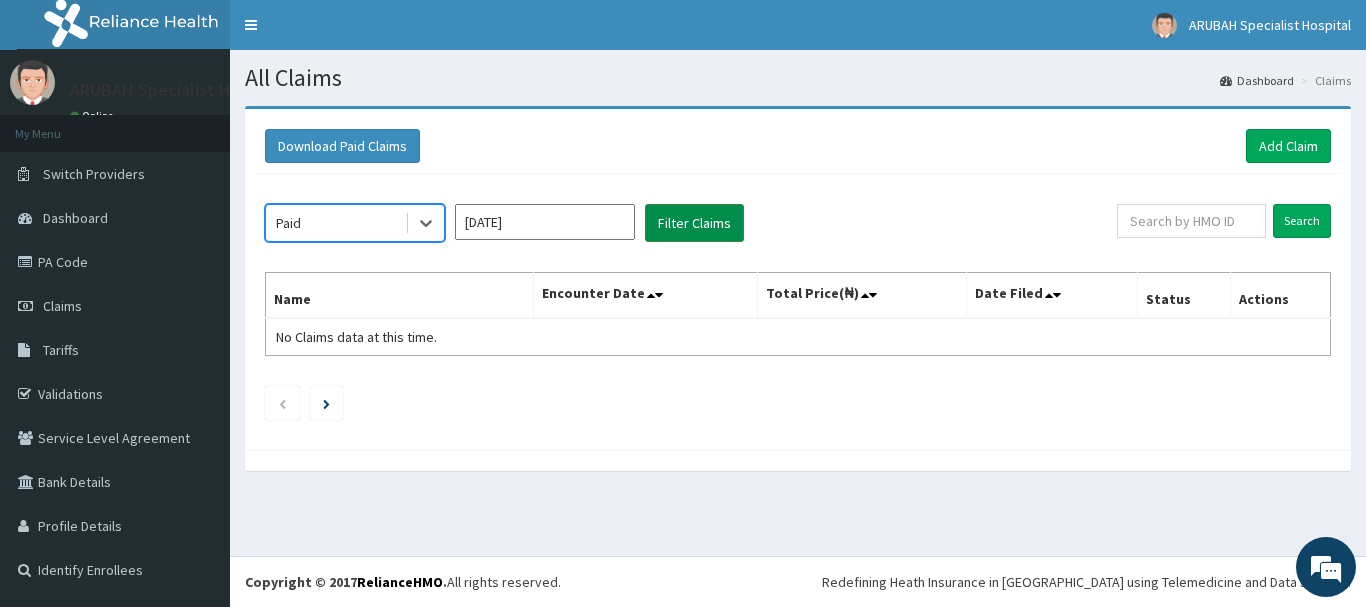 click on "Filter Claims" at bounding box center (694, 223) 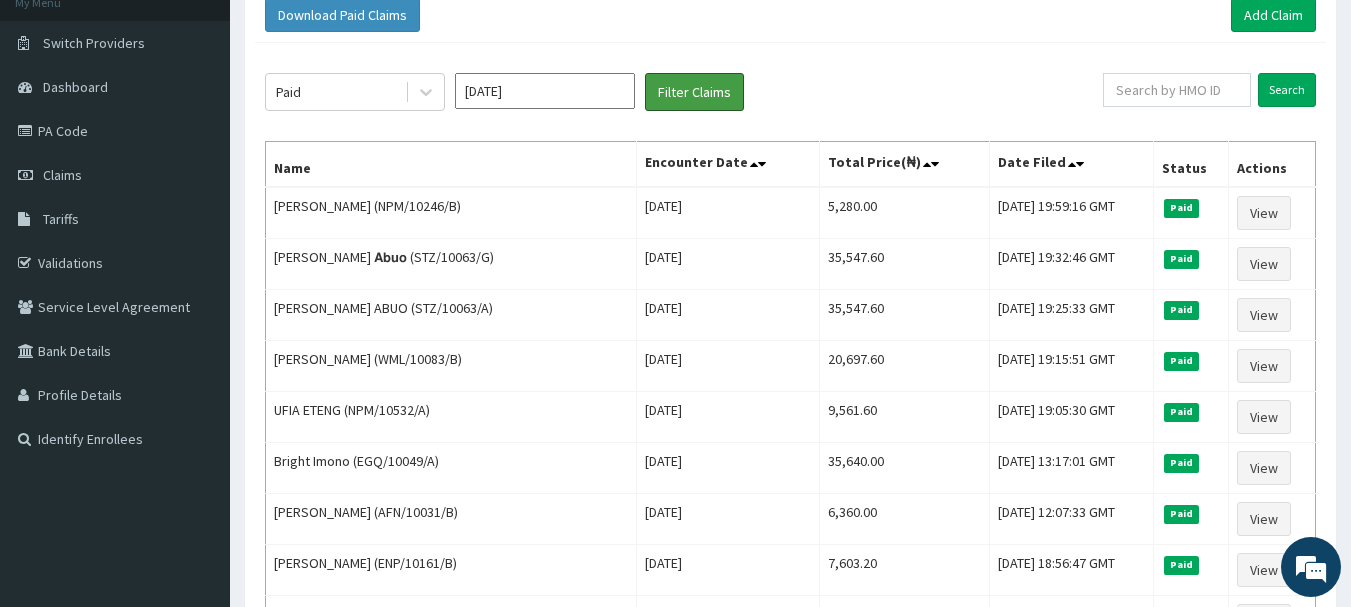 scroll, scrollTop: 127, scrollLeft: 0, axis: vertical 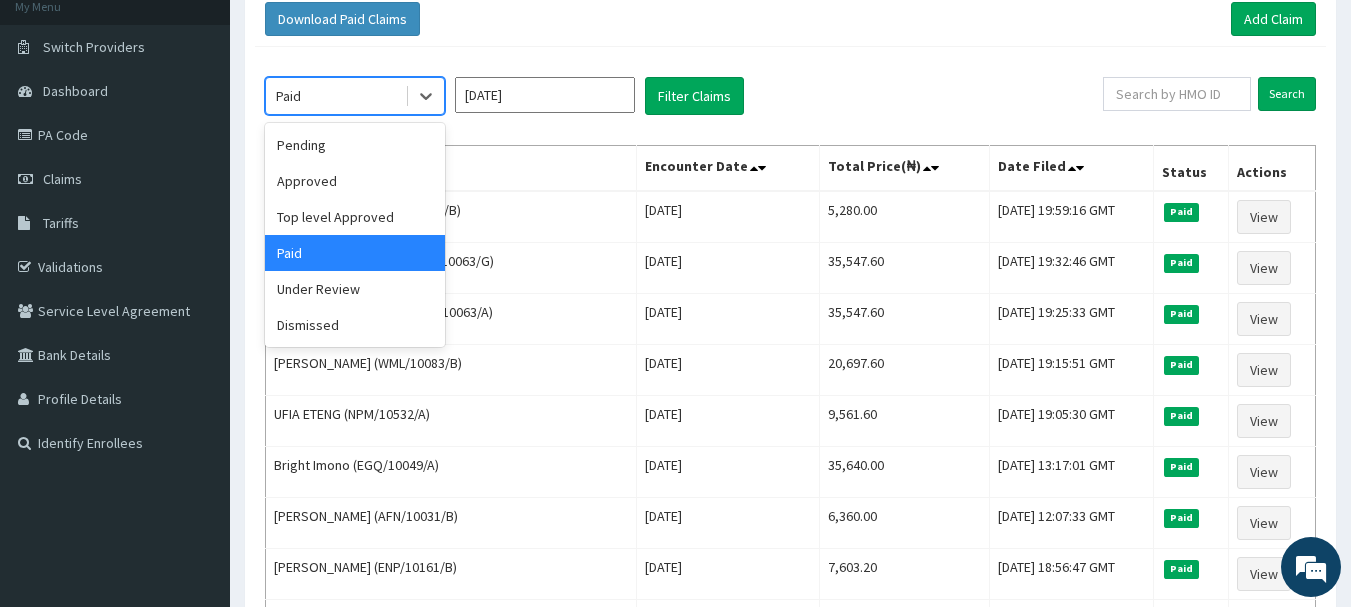 click on "Paid" at bounding box center [335, 96] 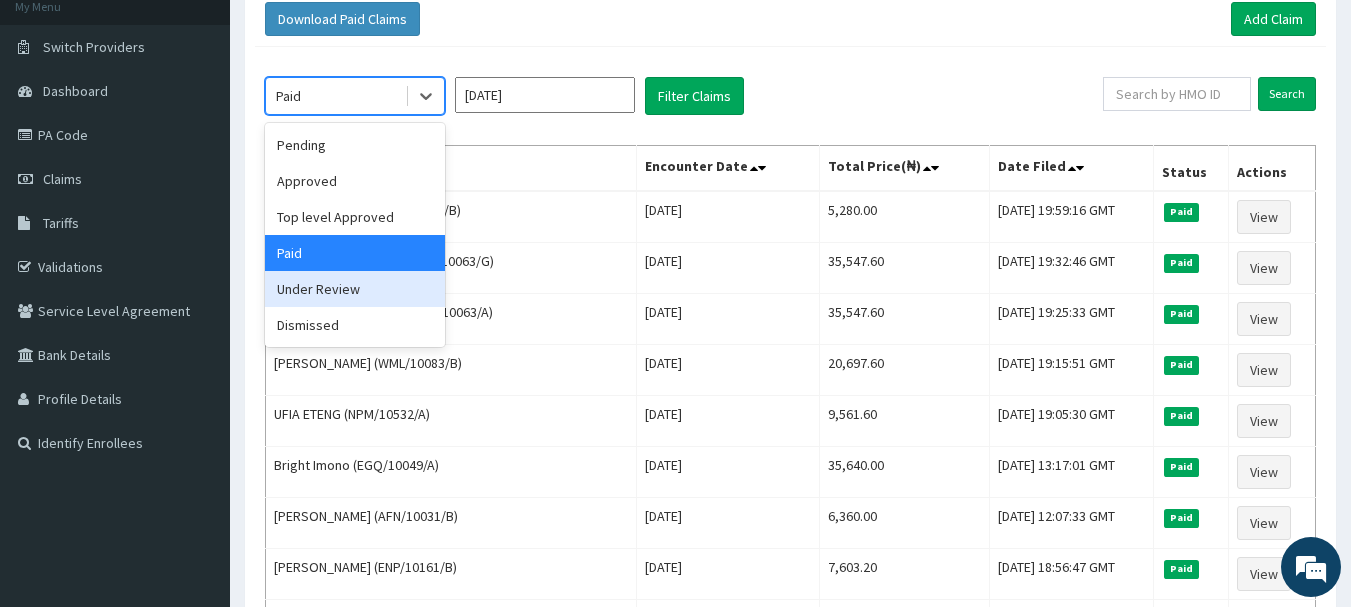 click on "Under Review" at bounding box center (355, 289) 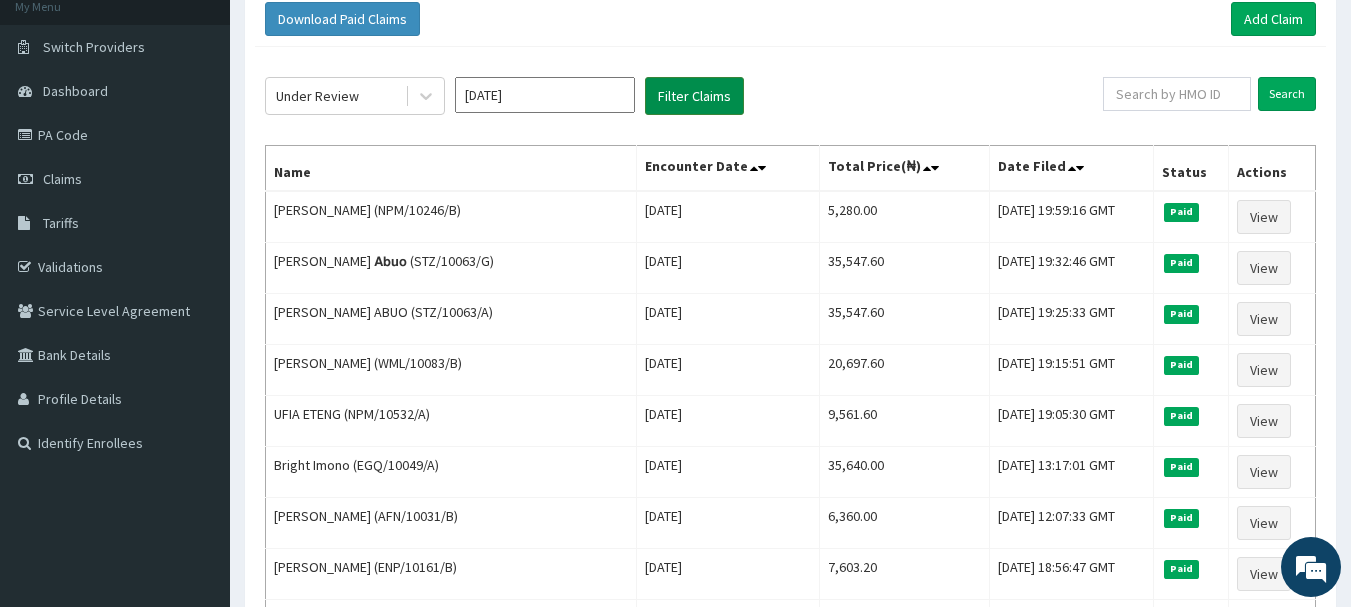 click on "Filter Claims" at bounding box center [694, 96] 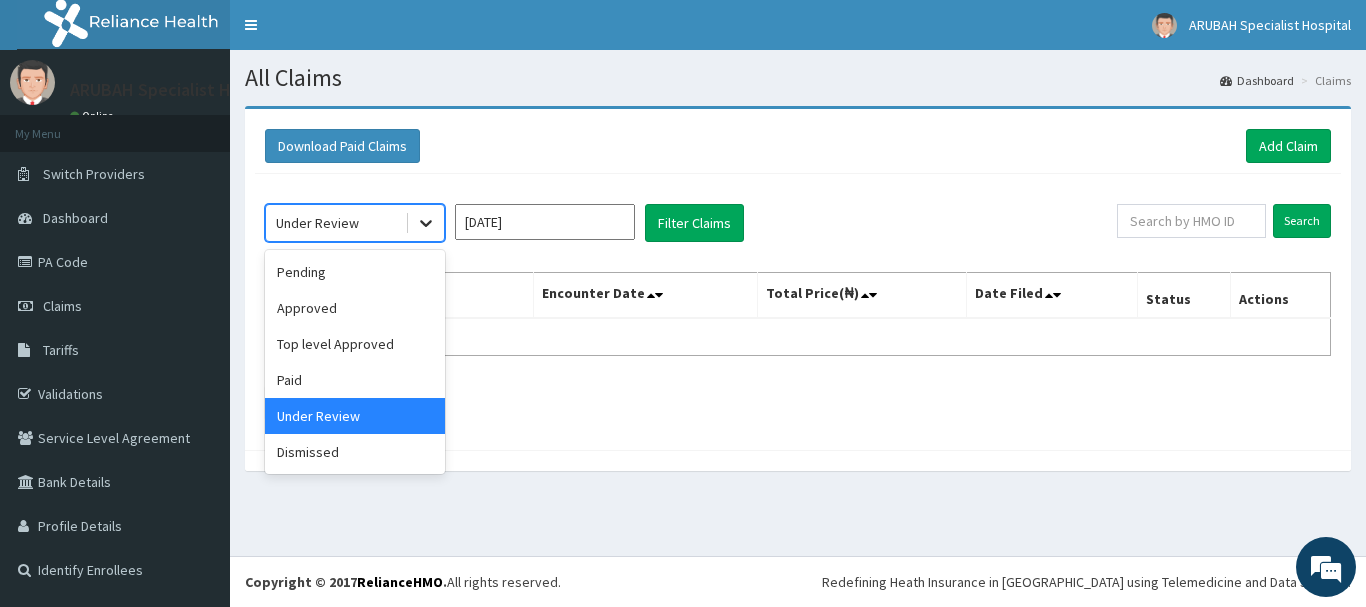 click 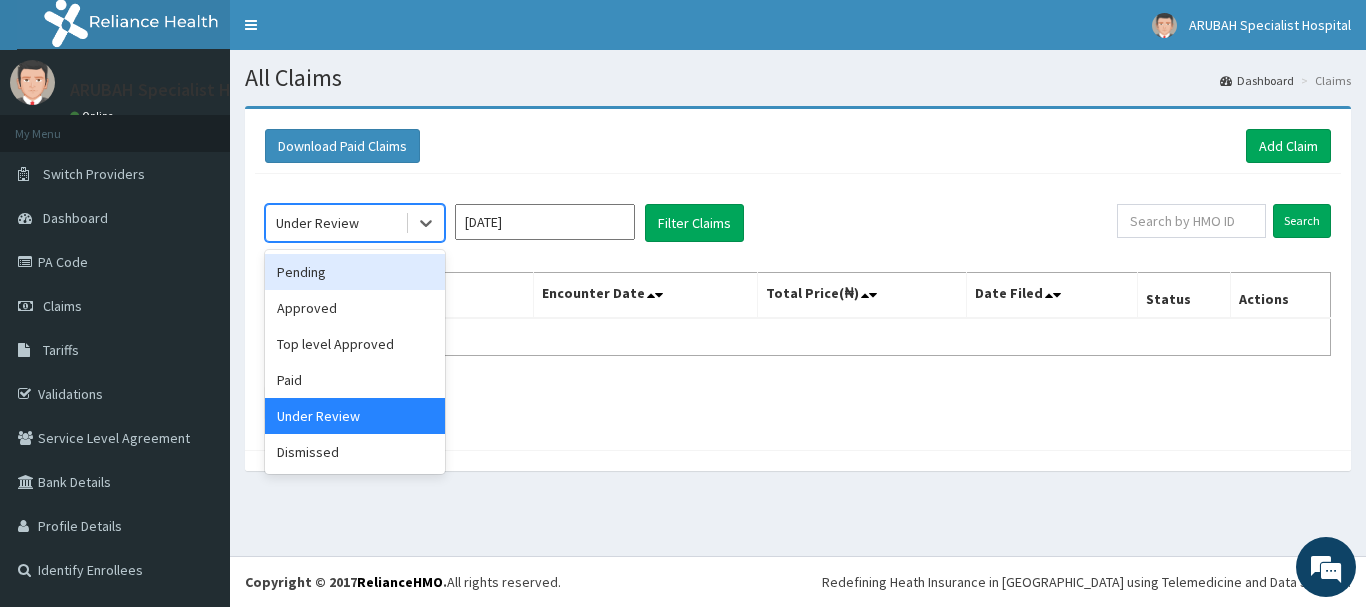 click on "Pending" at bounding box center [355, 272] 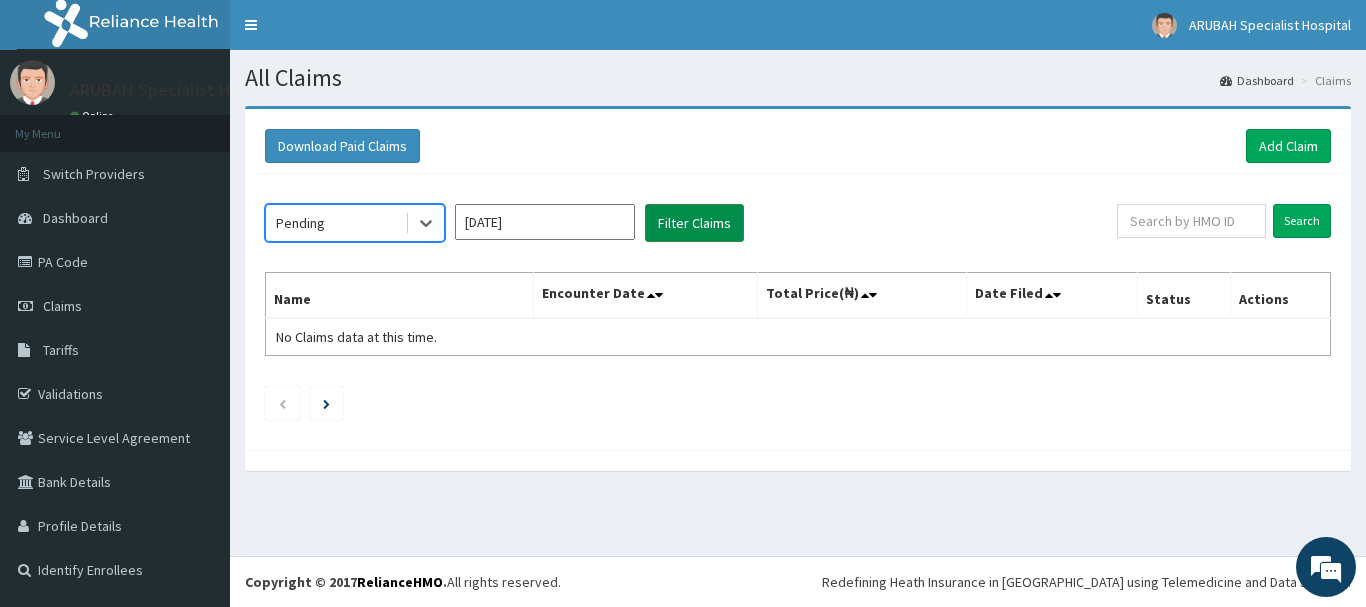click on "Filter Claims" at bounding box center [694, 223] 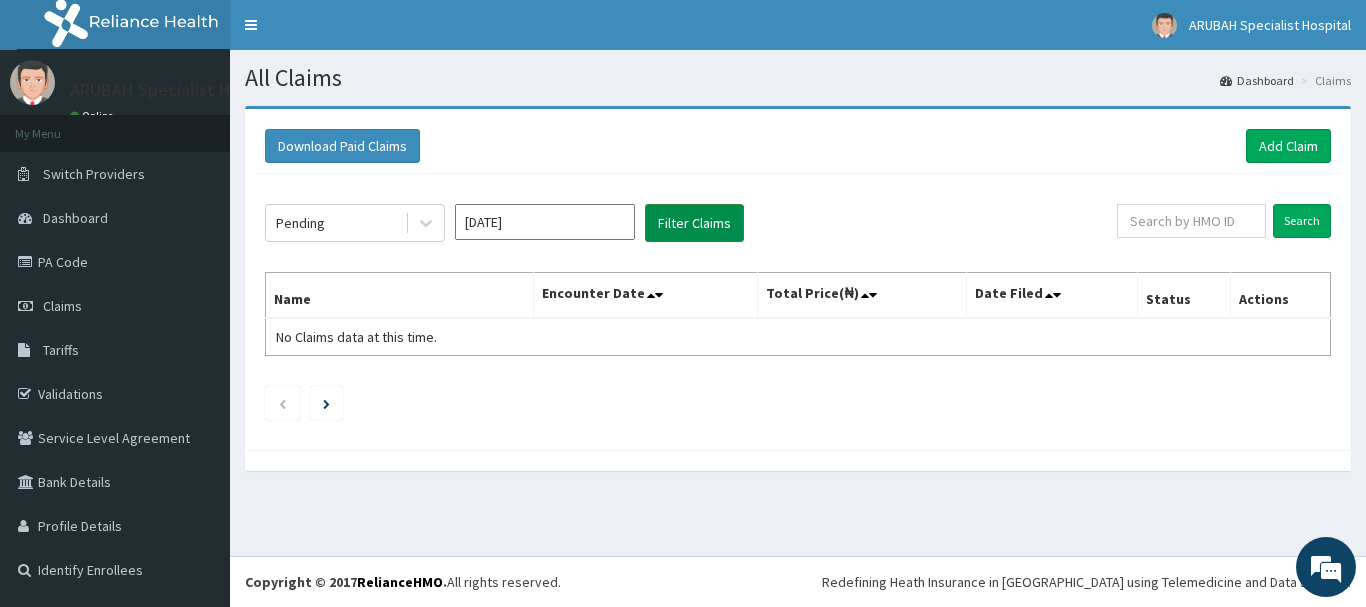 click on "Filter Claims" at bounding box center (694, 223) 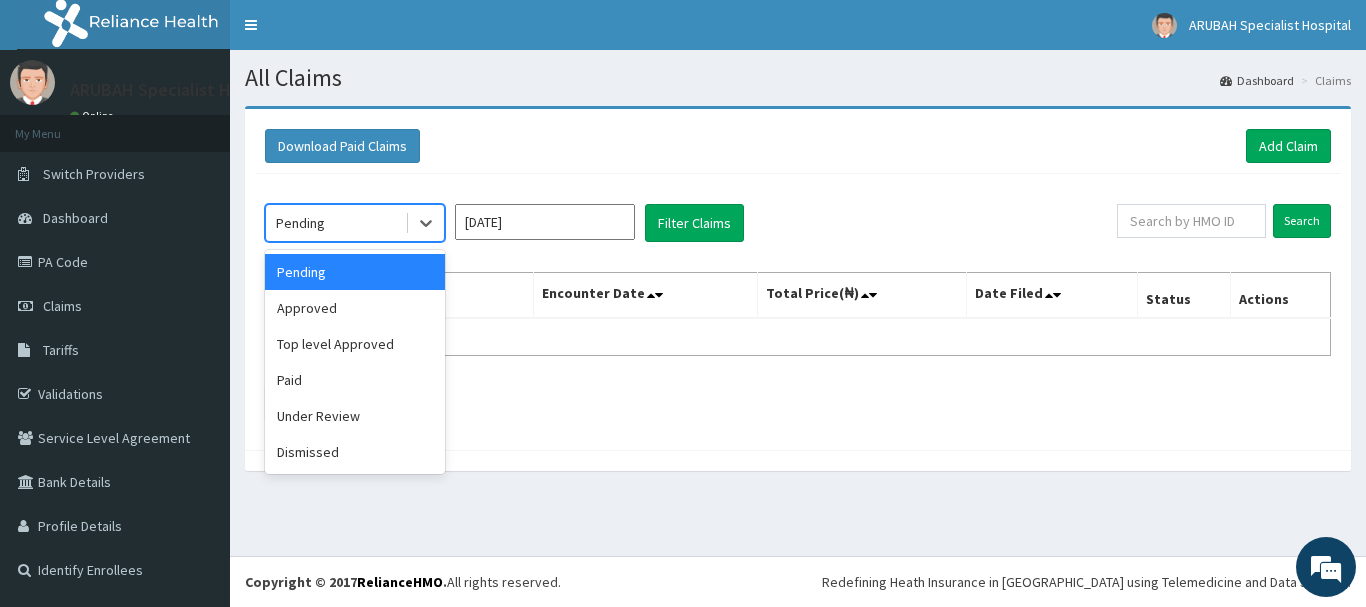 click on "Pending" at bounding box center [335, 223] 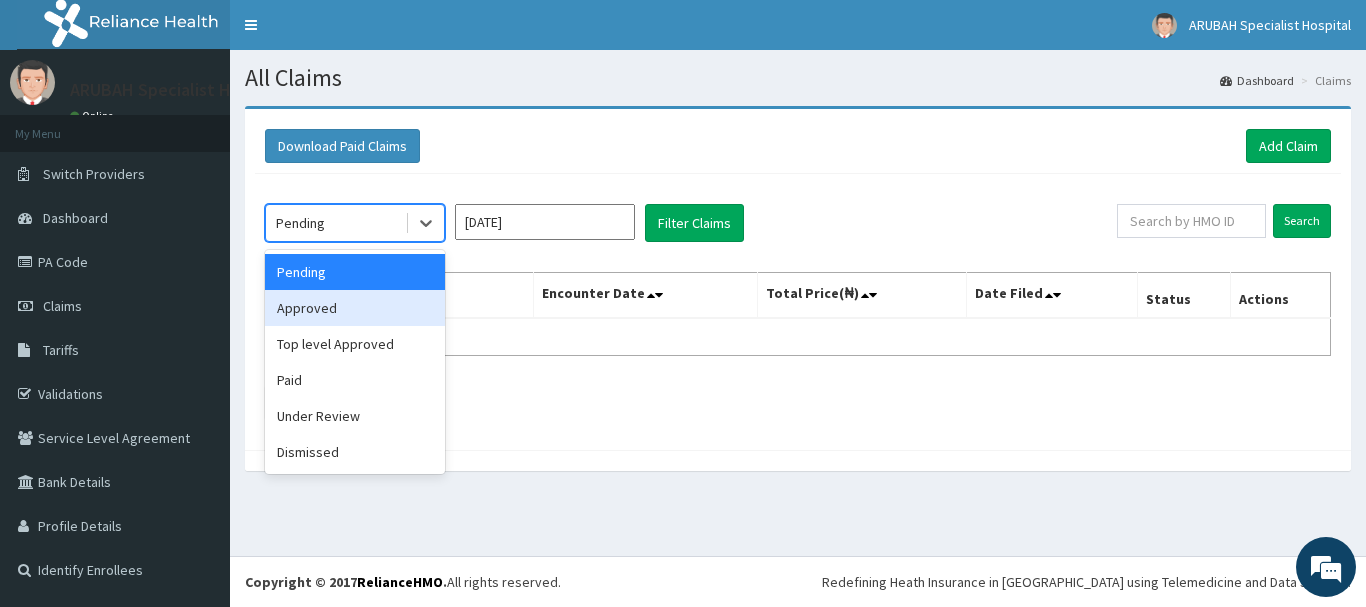 click on "Approved" at bounding box center (355, 308) 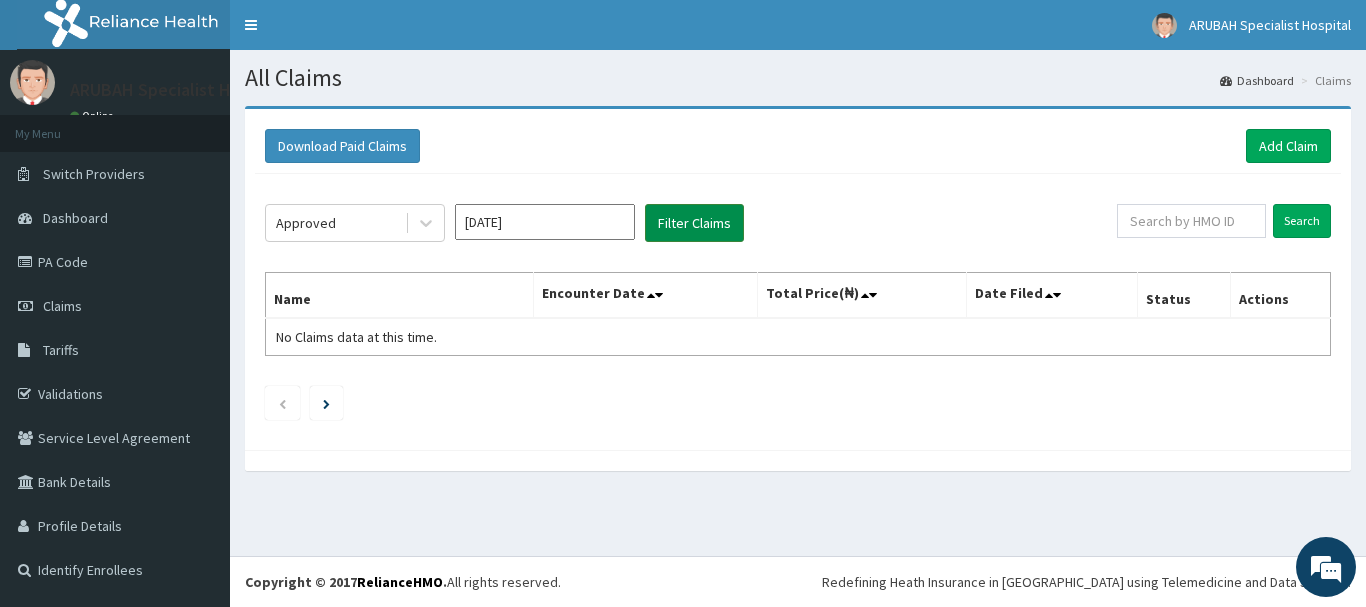 click on "Filter Claims" at bounding box center [694, 223] 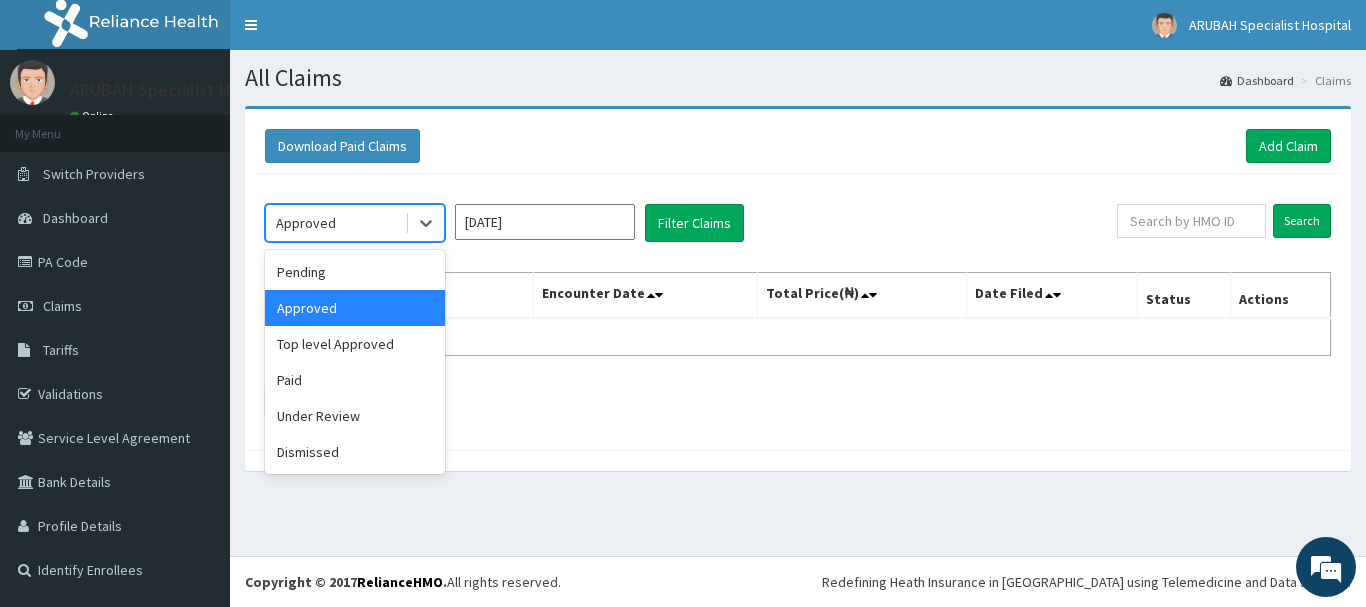 click on "Approved" at bounding box center [306, 223] 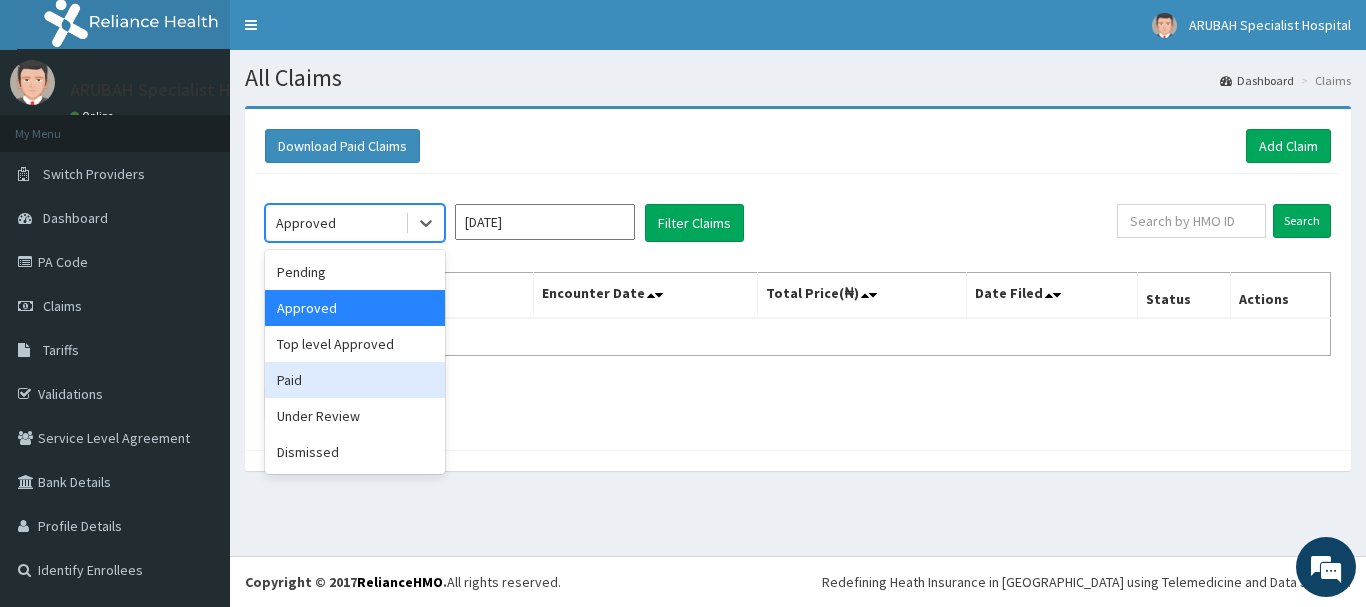 click on "Paid" at bounding box center [355, 380] 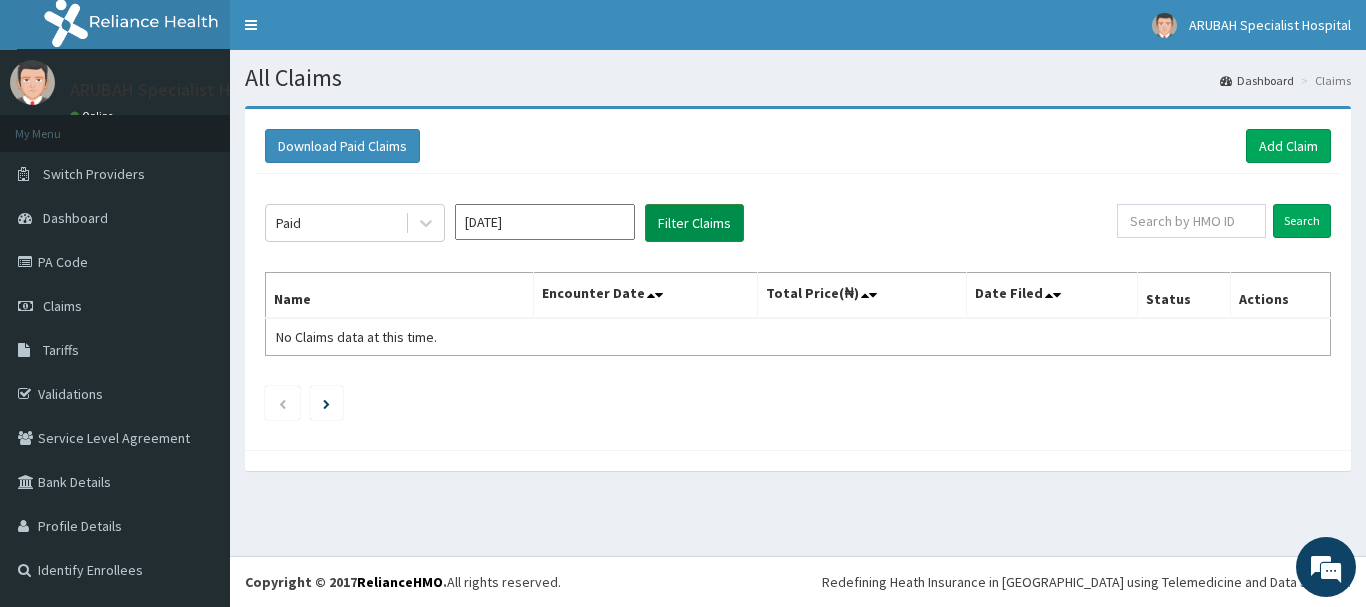 click on "Filter Claims" at bounding box center (694, 223) 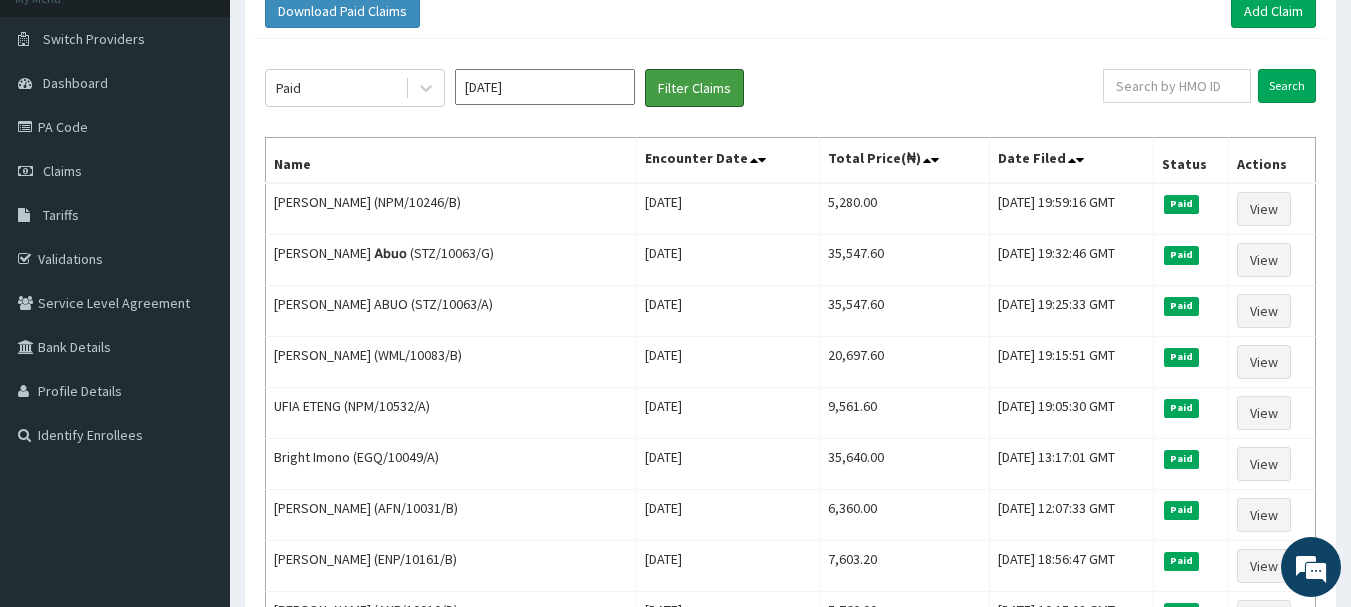 scroll, scrollTop: 125, scrollLeft: 0, axis: vertical 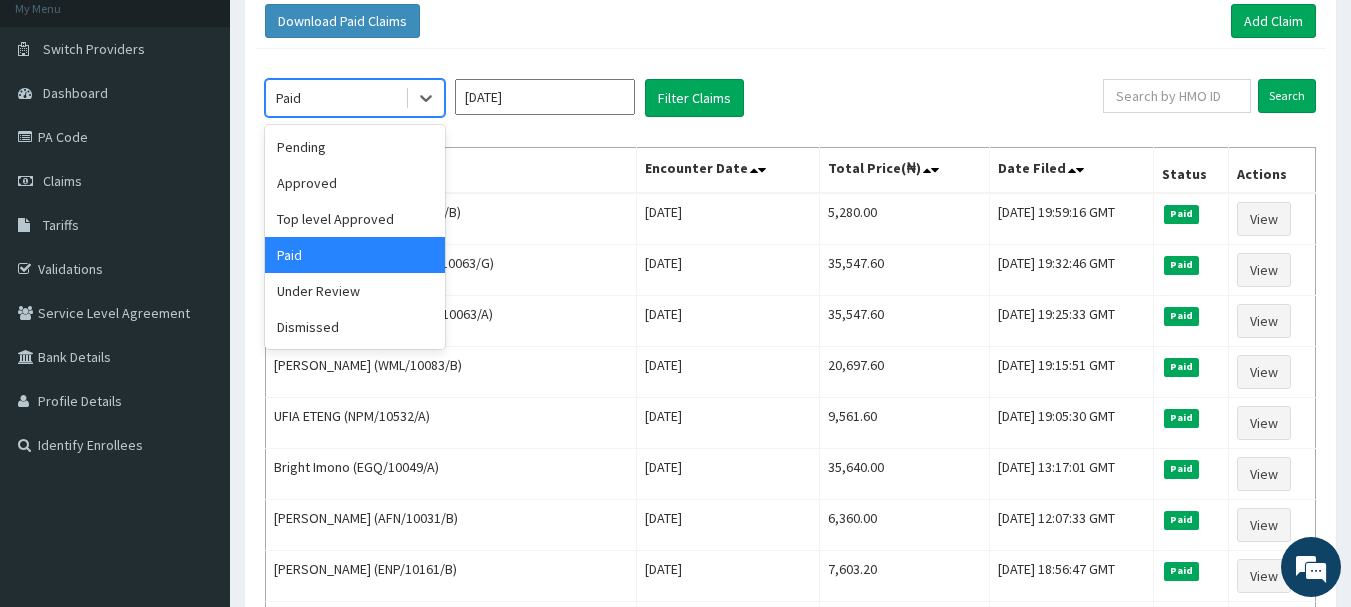click on "Paid" at bounding box center [335, 98] 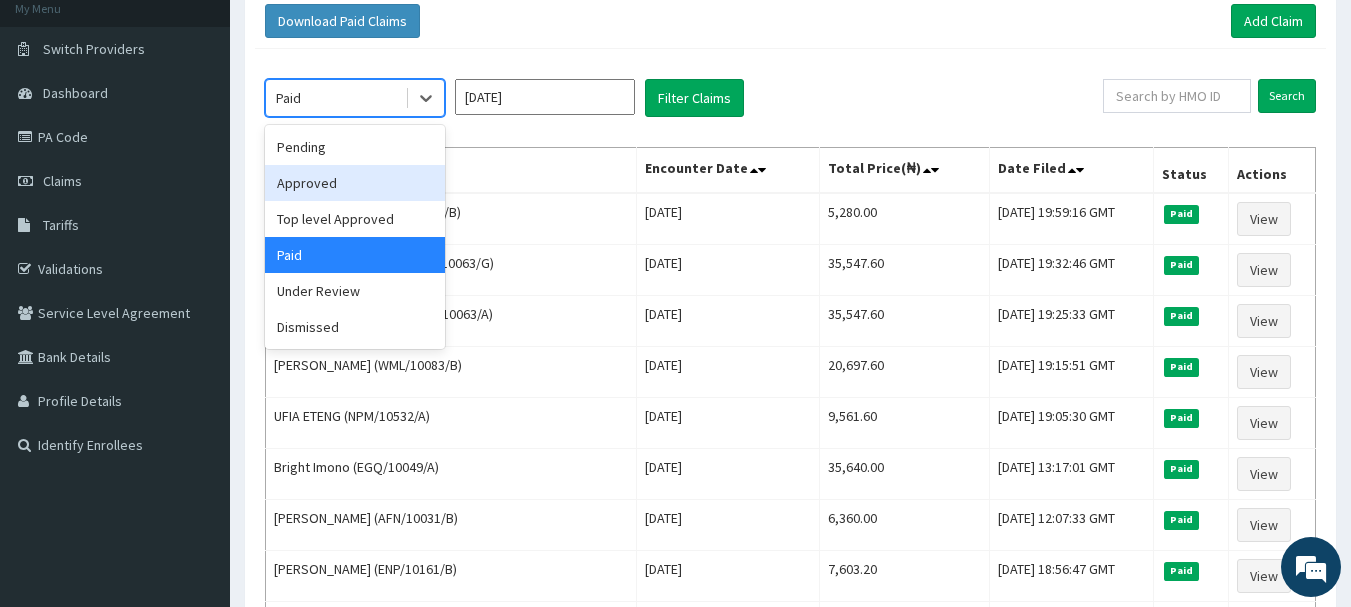 click on "Approved" at bounding box center [355, 183] 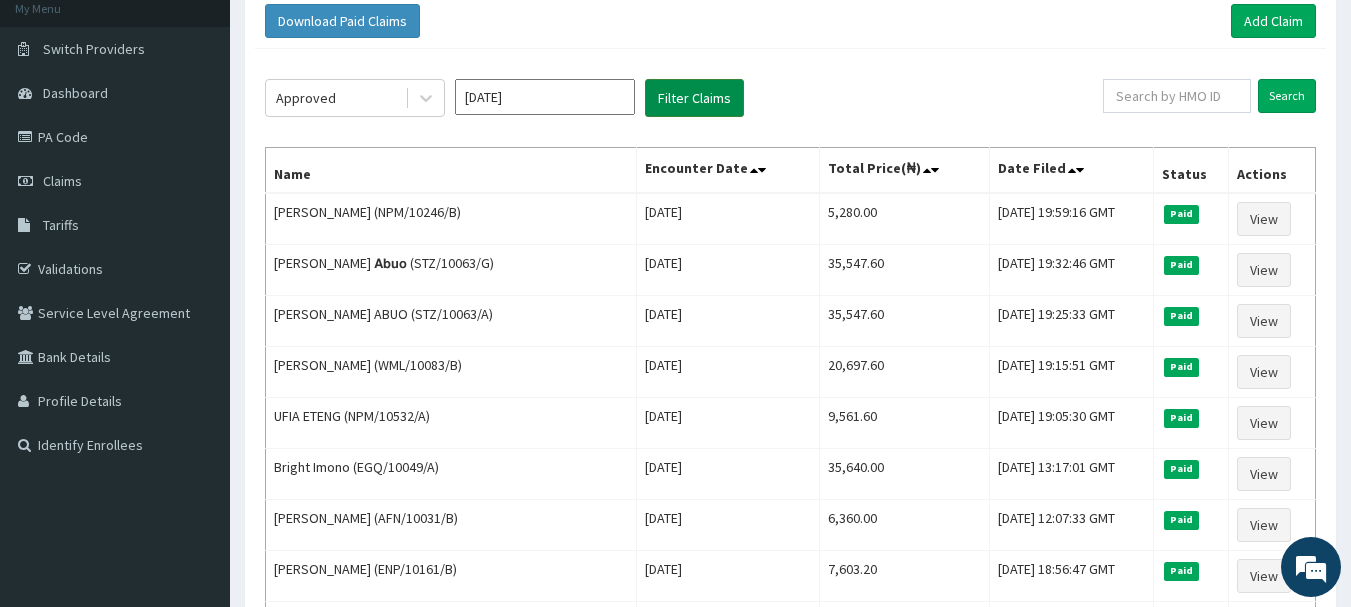 click on "Filter Claims" at bounding box center [694, 98] 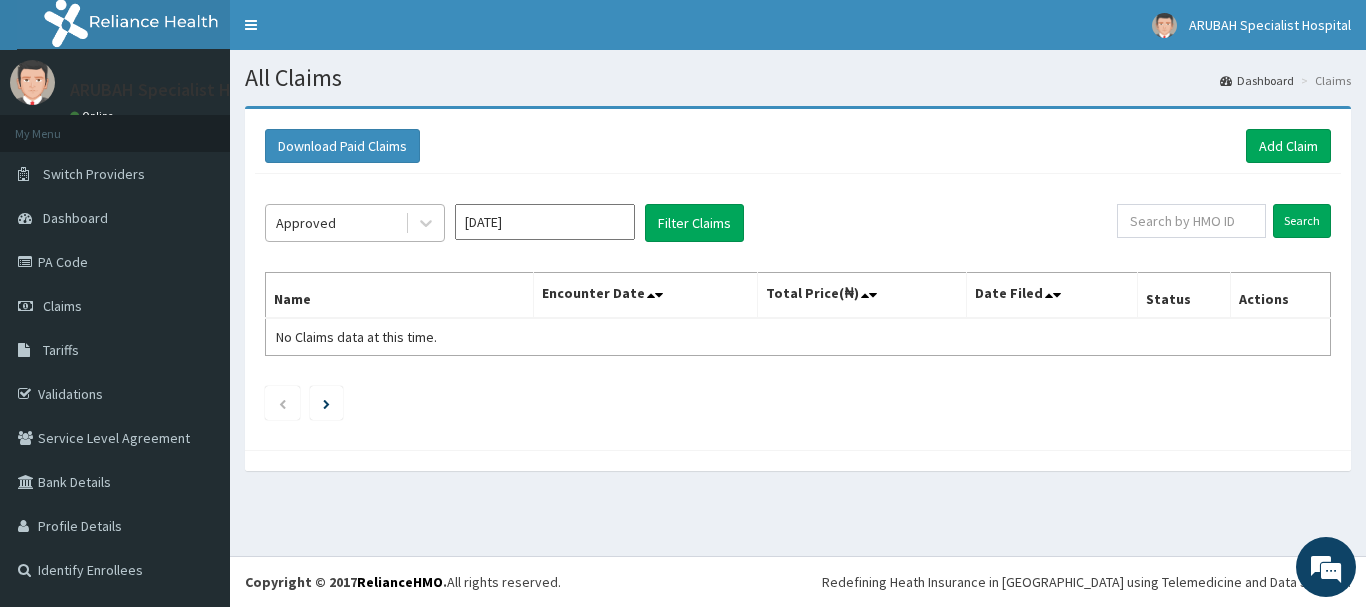 click on "Approved" at bounding box center [306, 223] 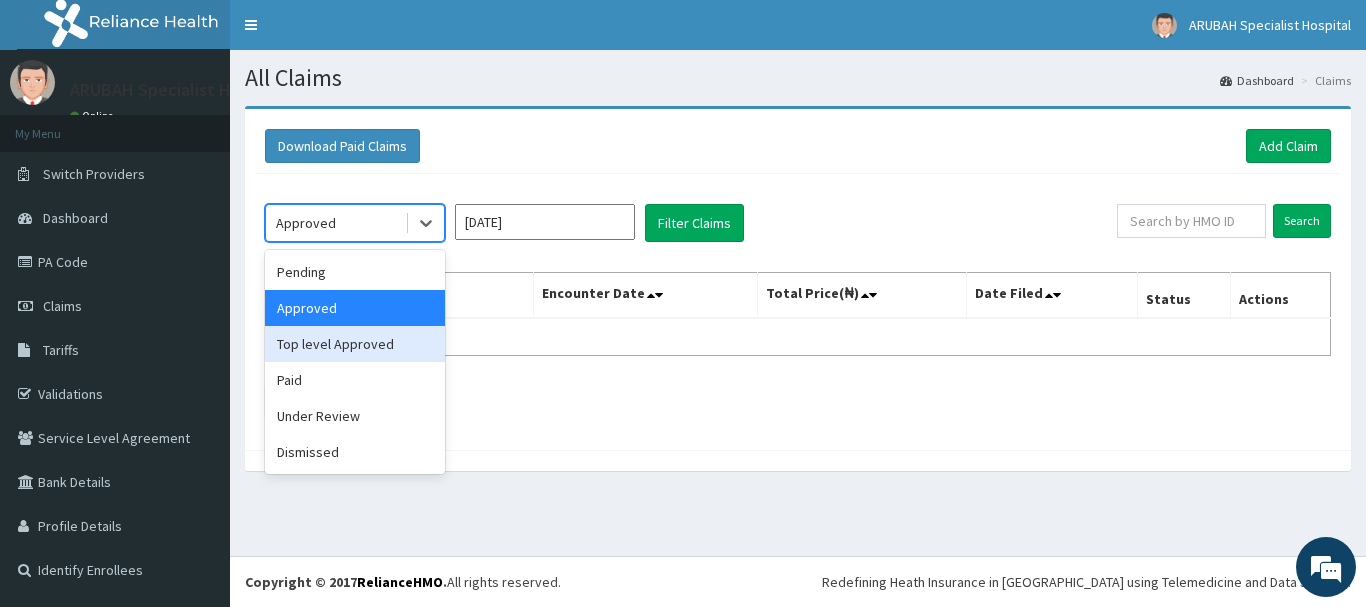 click on "Top level Approved" at bounding box center [355, 344] 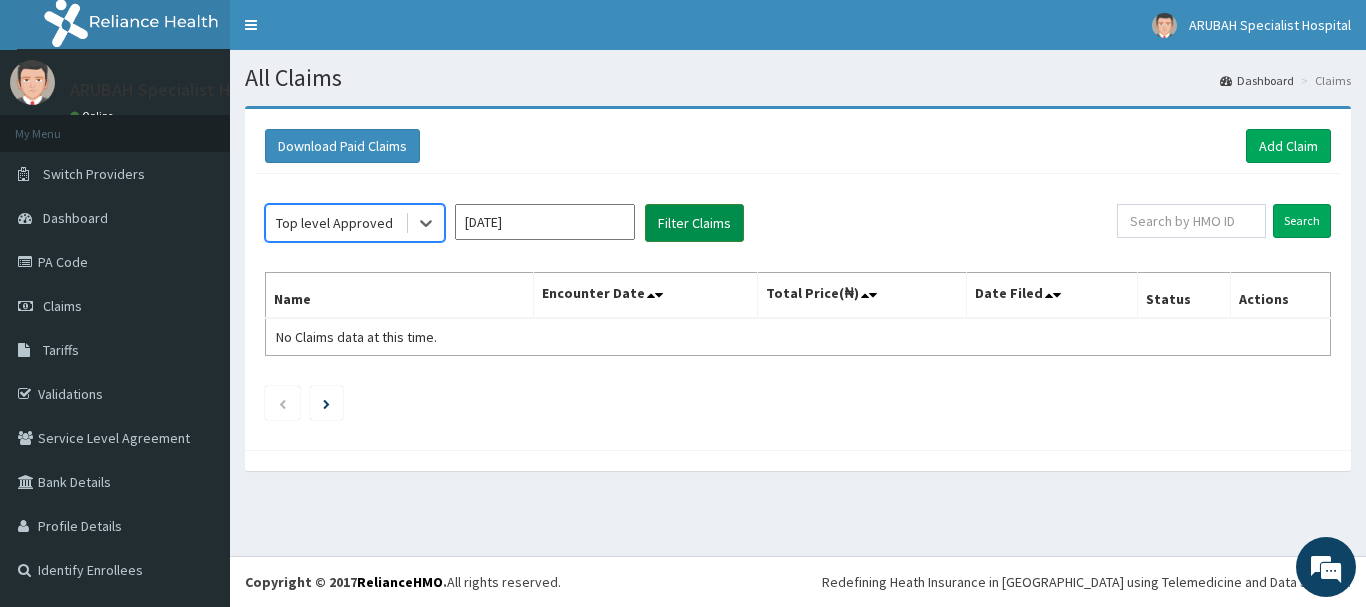 click on "Filter Claims" at bounding box center (694, 223) 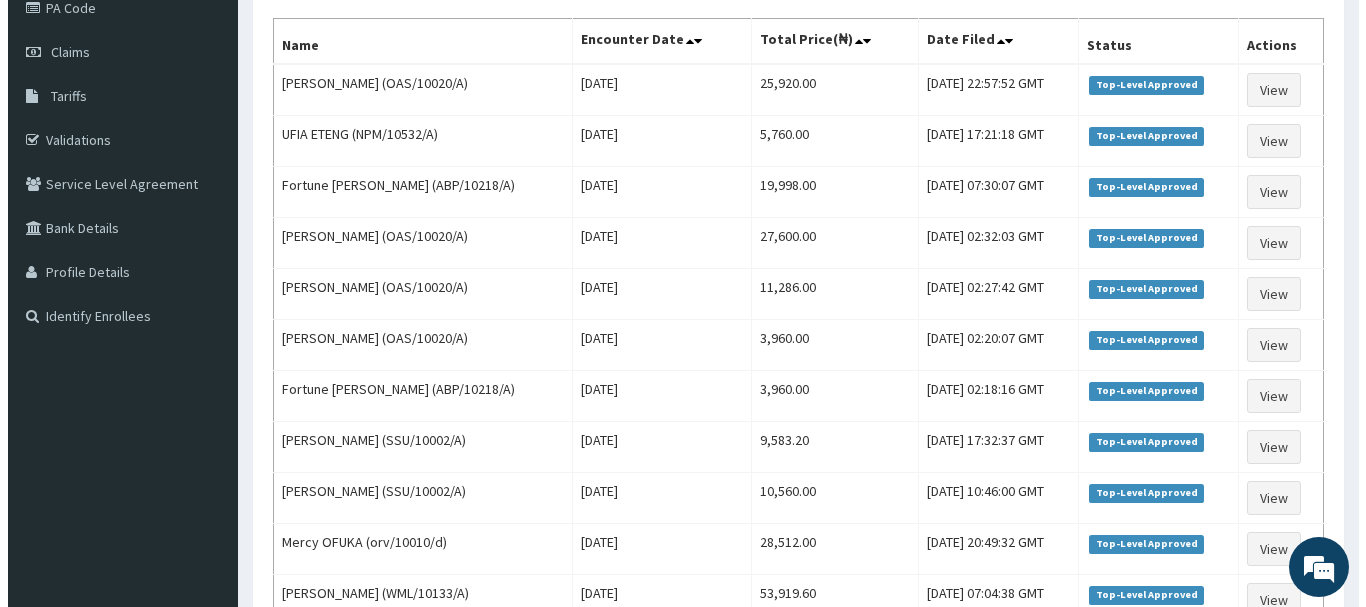 scroll, scrollTop: 0, scrollLeft: 0, axis: both 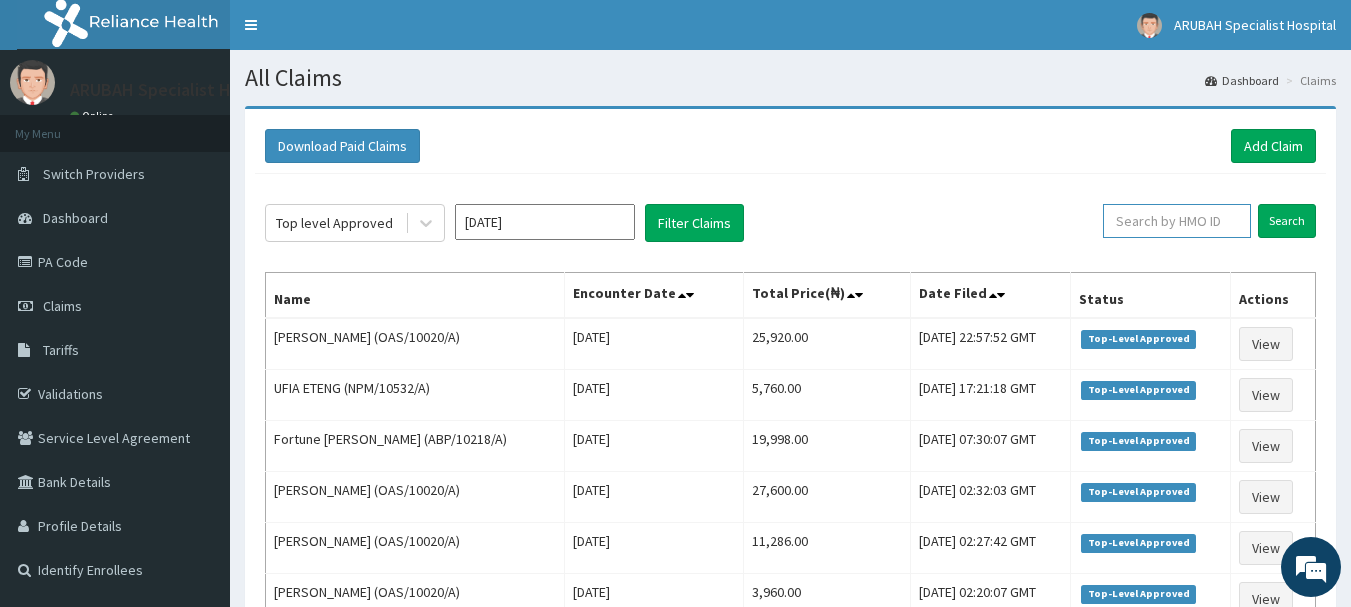 click at bounding box center (1177, 221) 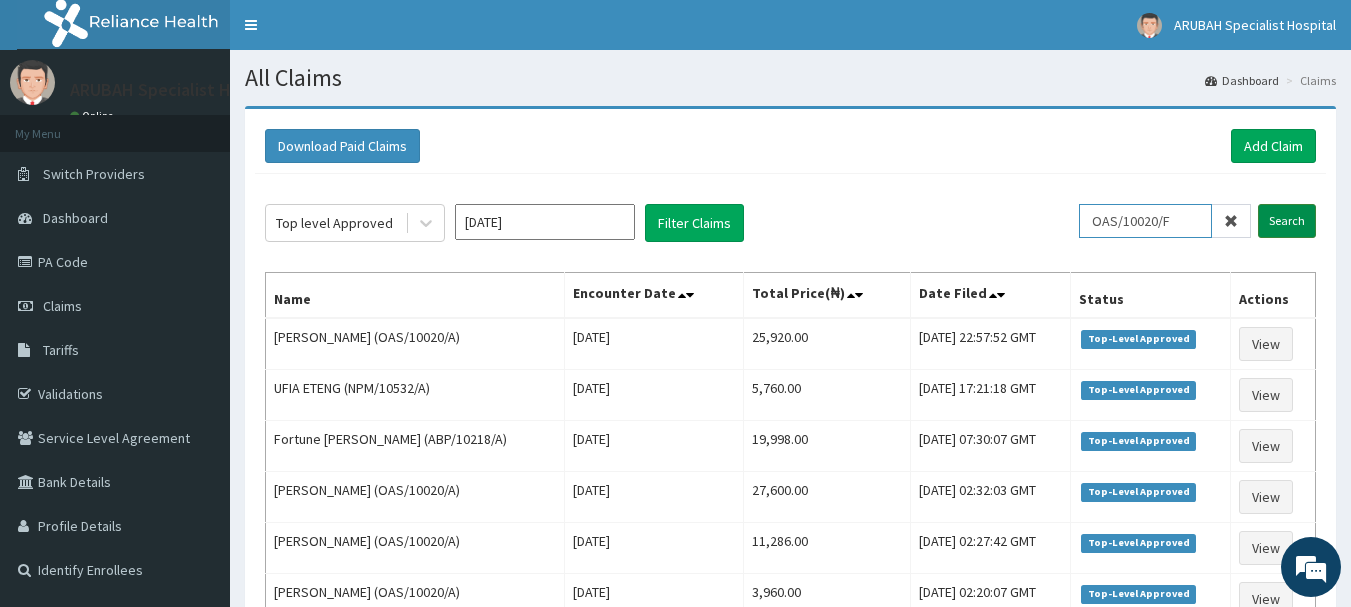 type on "OAS/10020/F" 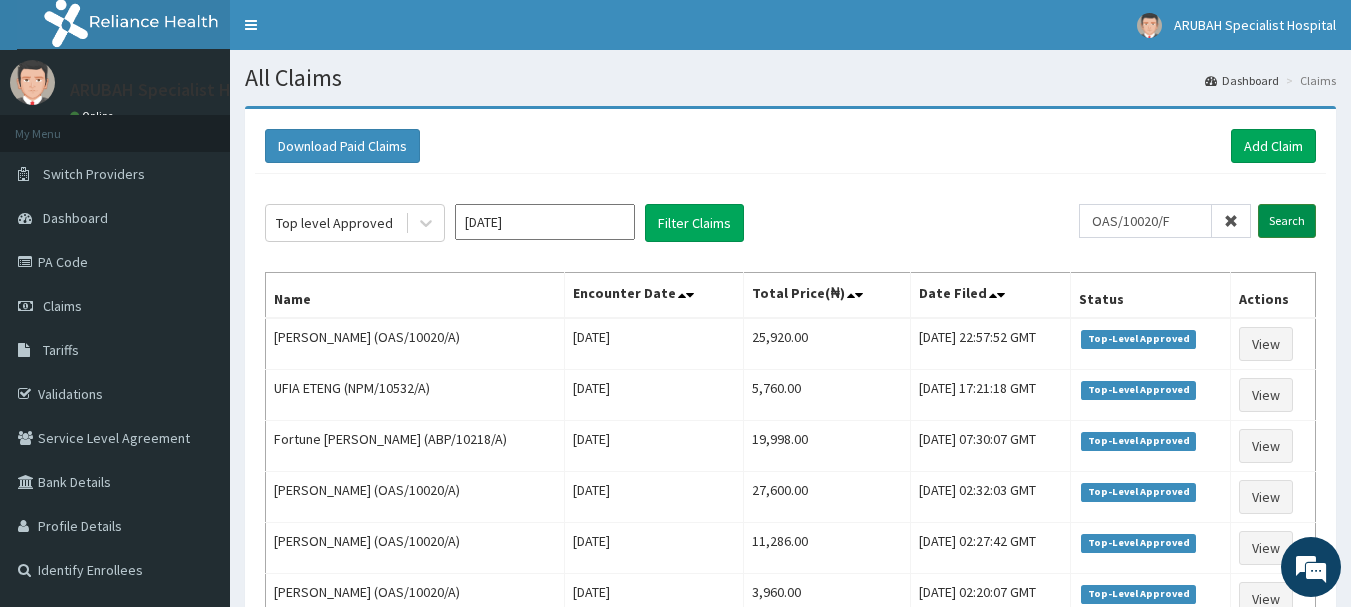 click on "Search" at bounding box center (1287, 221) 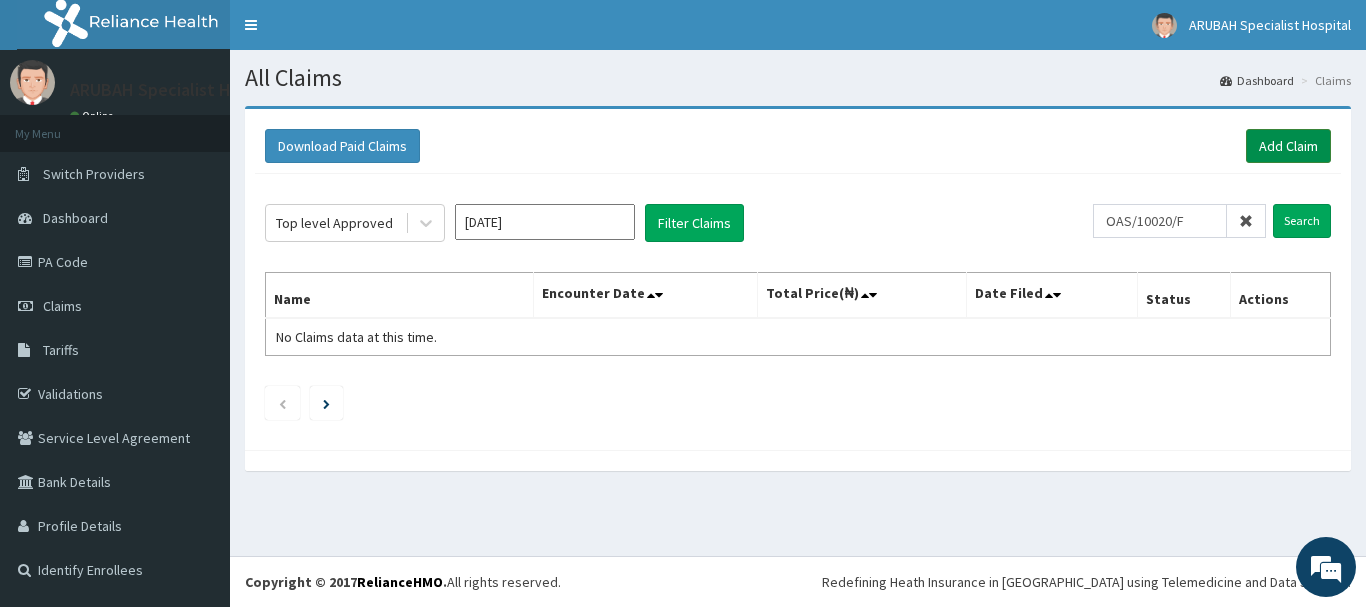 click on "Add Claim" at bounding box center [1288, 146] 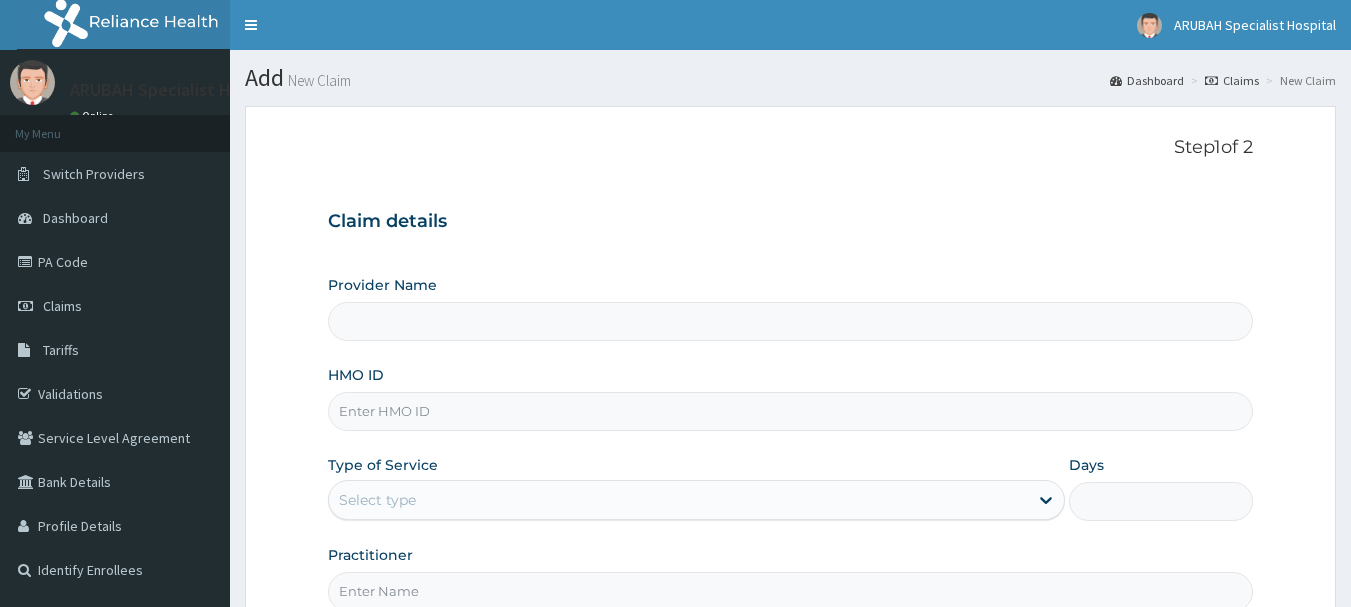 scroll, scrollTop: 0, scrollLeft: 0, axis: both 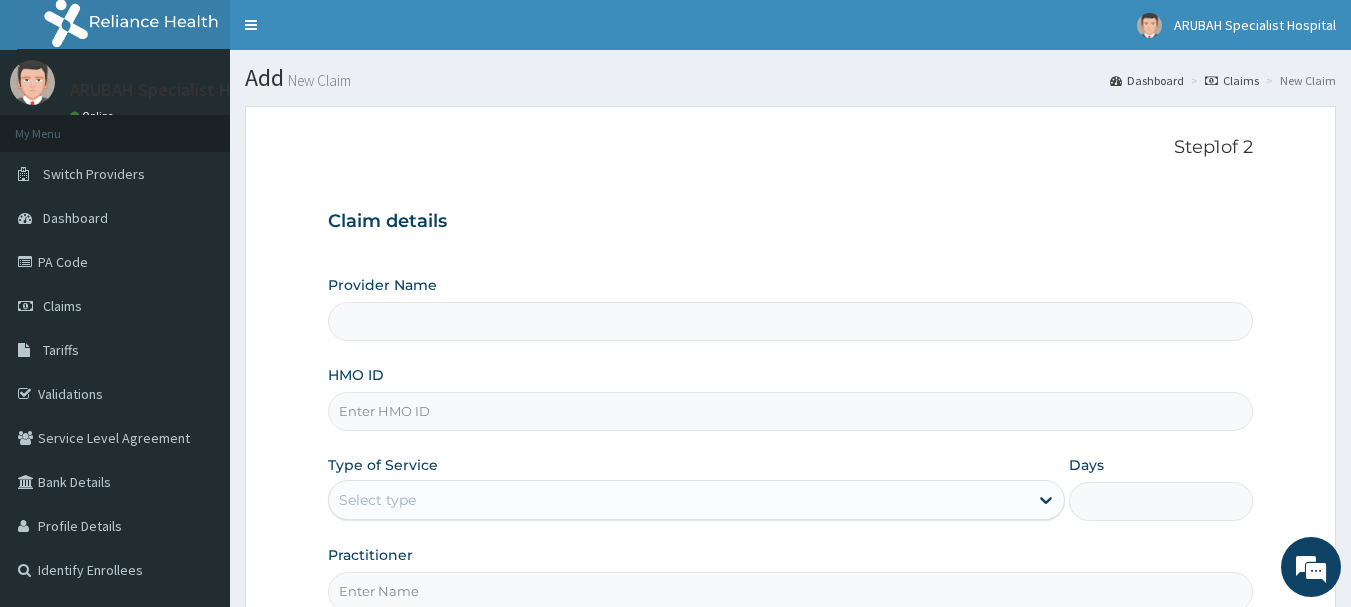 click on "HMO ID" at bounding box center [791, 411] 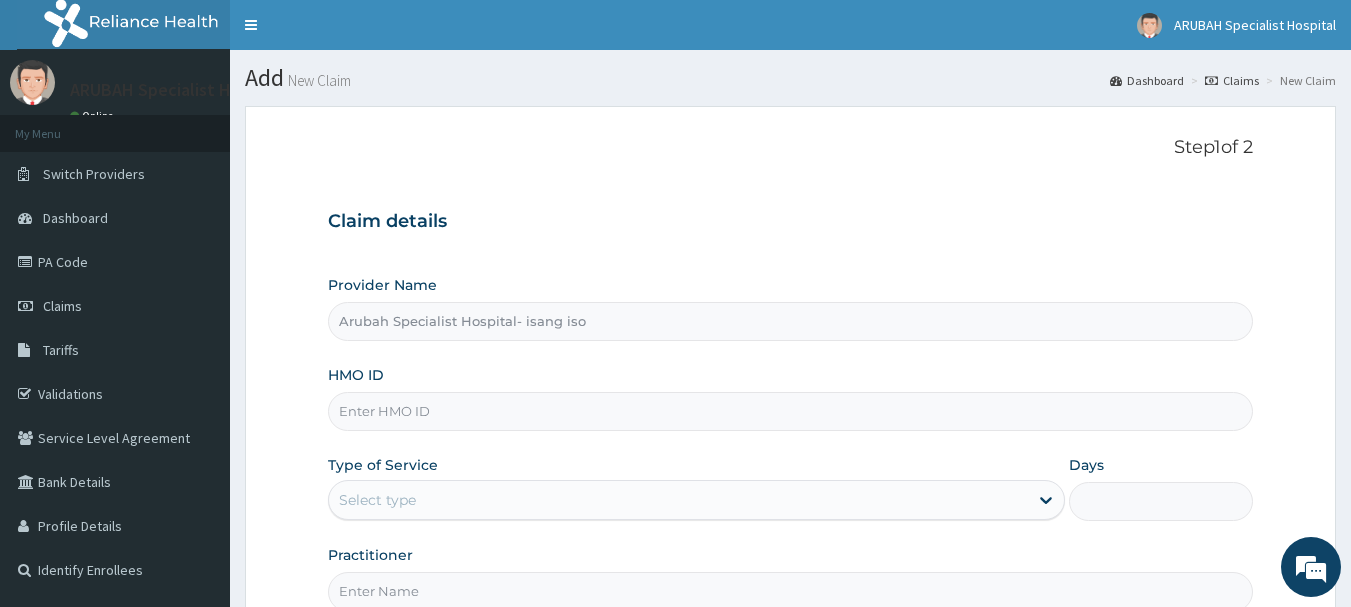 click on "HMO ID" at bounding box center [791, 411] 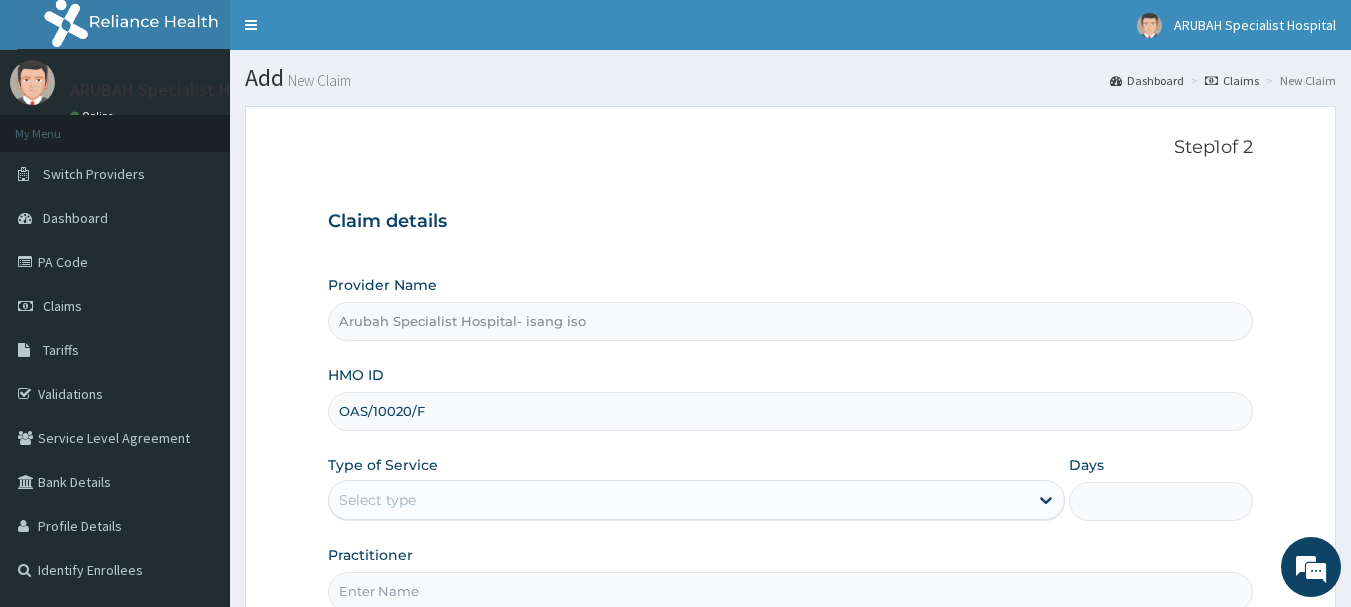 scroll, scrollTop: 0, scrollLeft: 0, axis: both 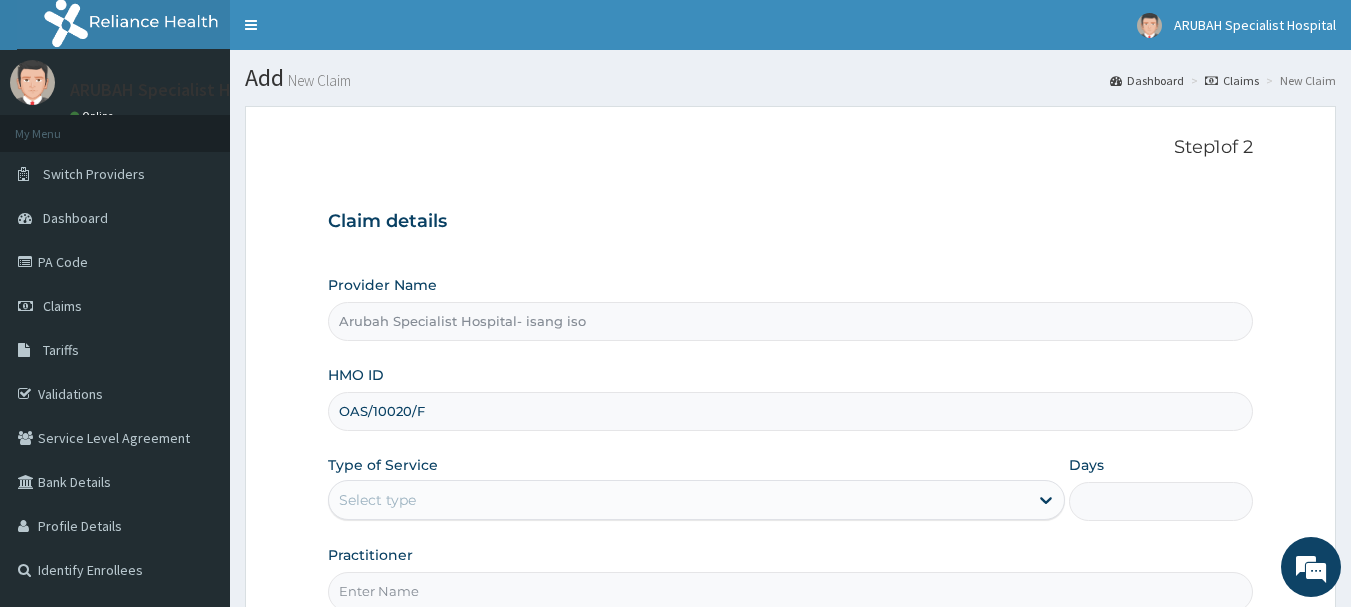 type on "OAS/10020/F" 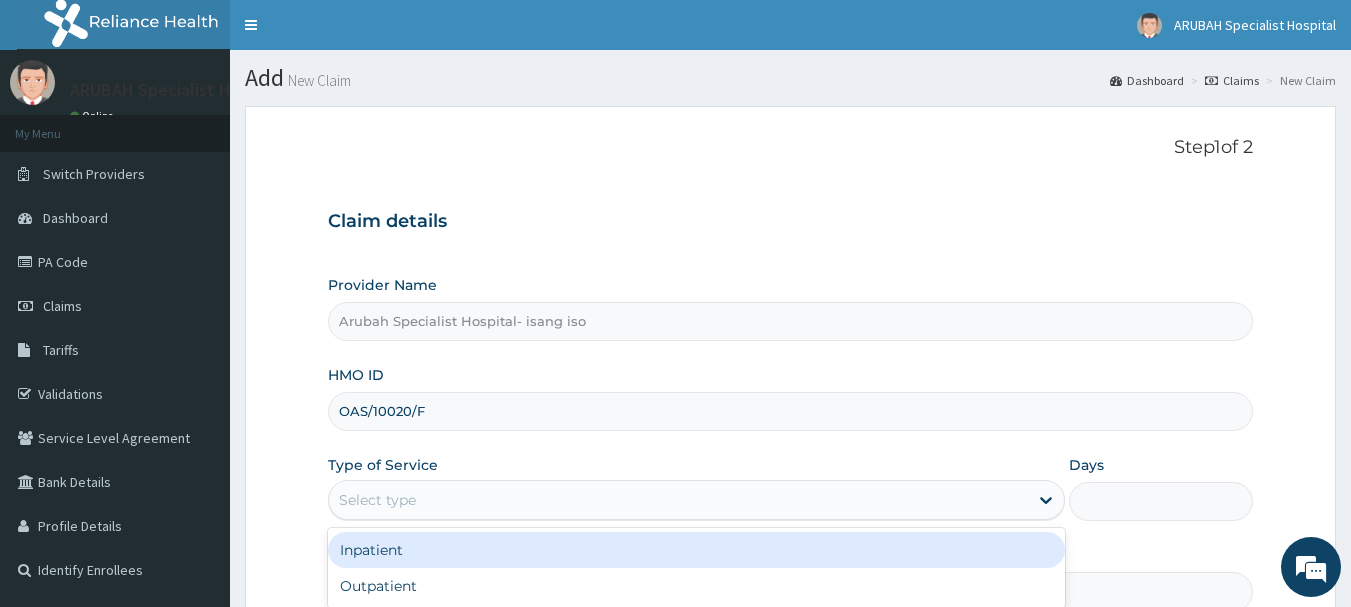 click on "Select type" at bounding box center (377, 500) 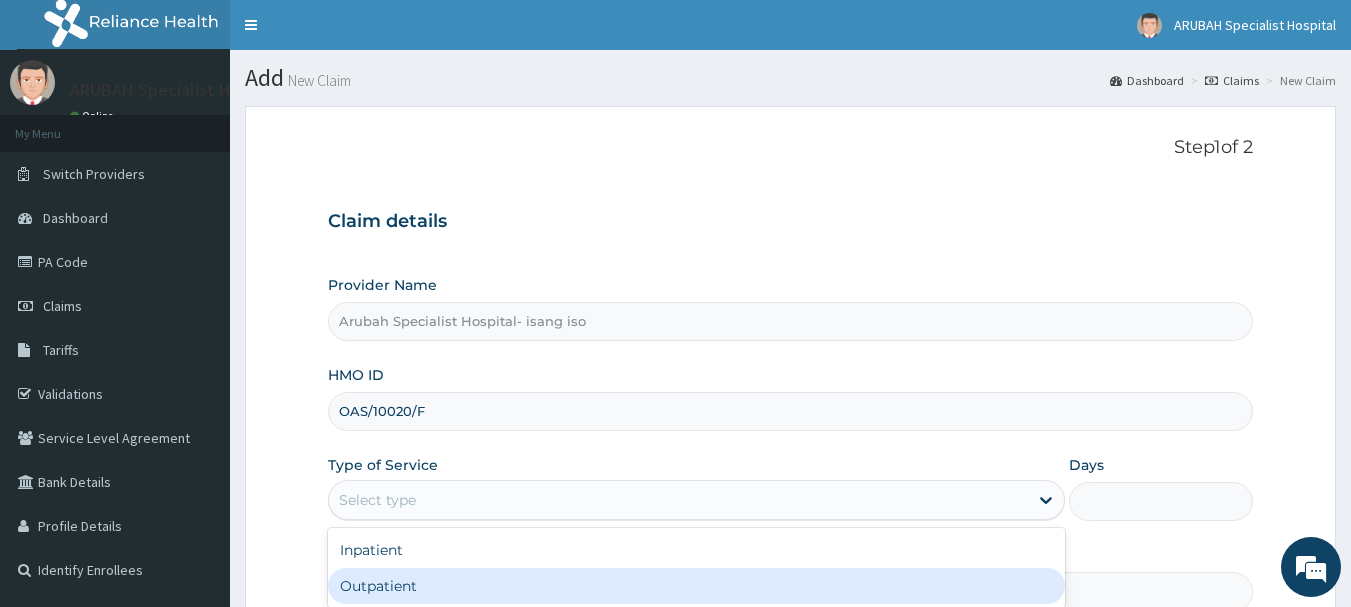 click on "Outpatient" at bounding box center (696, 586) 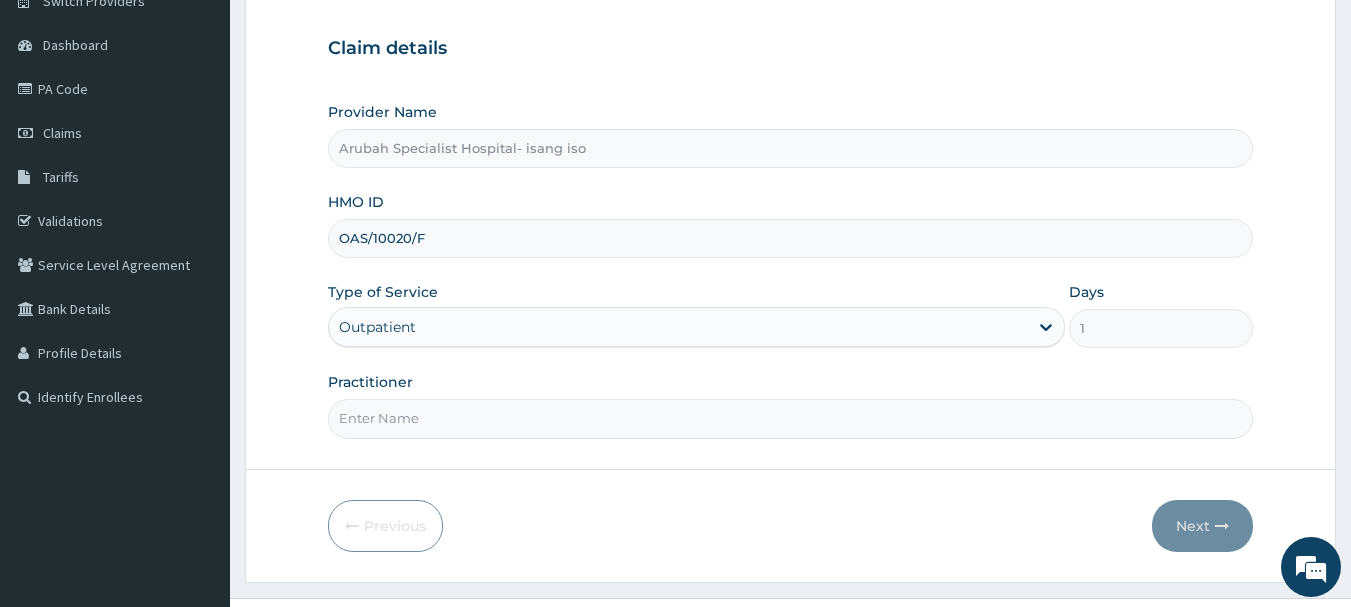 scroll, scrollTop: 215, scrollLeft: 0, axis: vertical 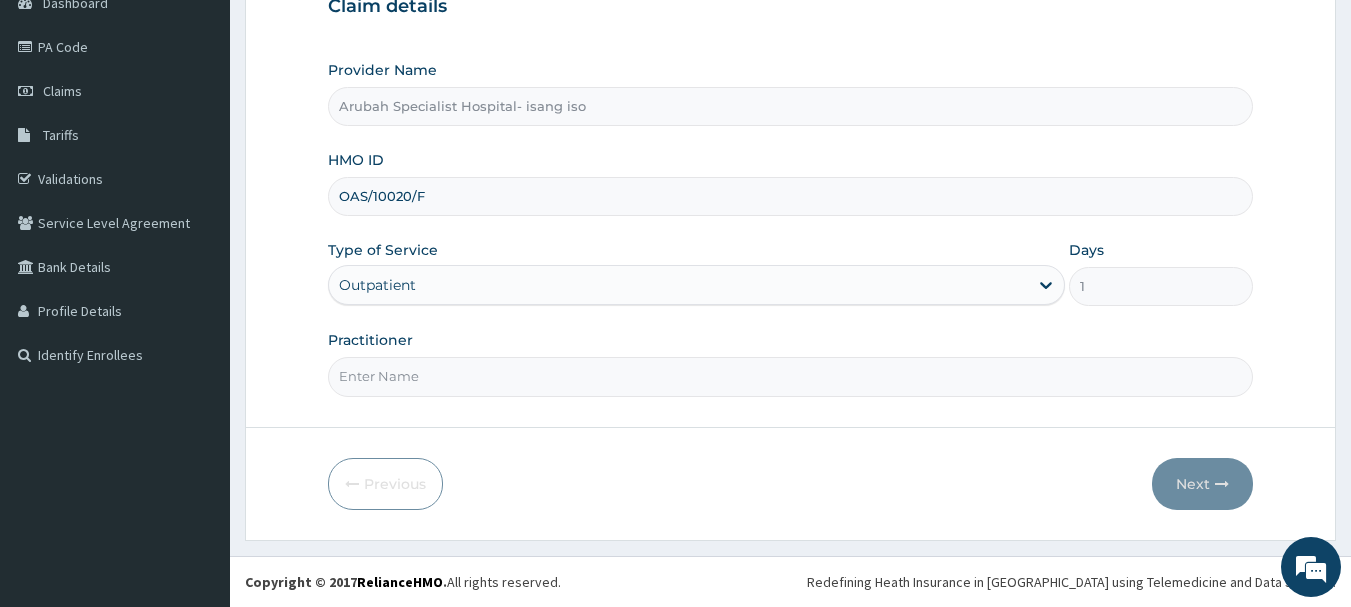 click on "Practitioner" at bounding box center [791, 376] 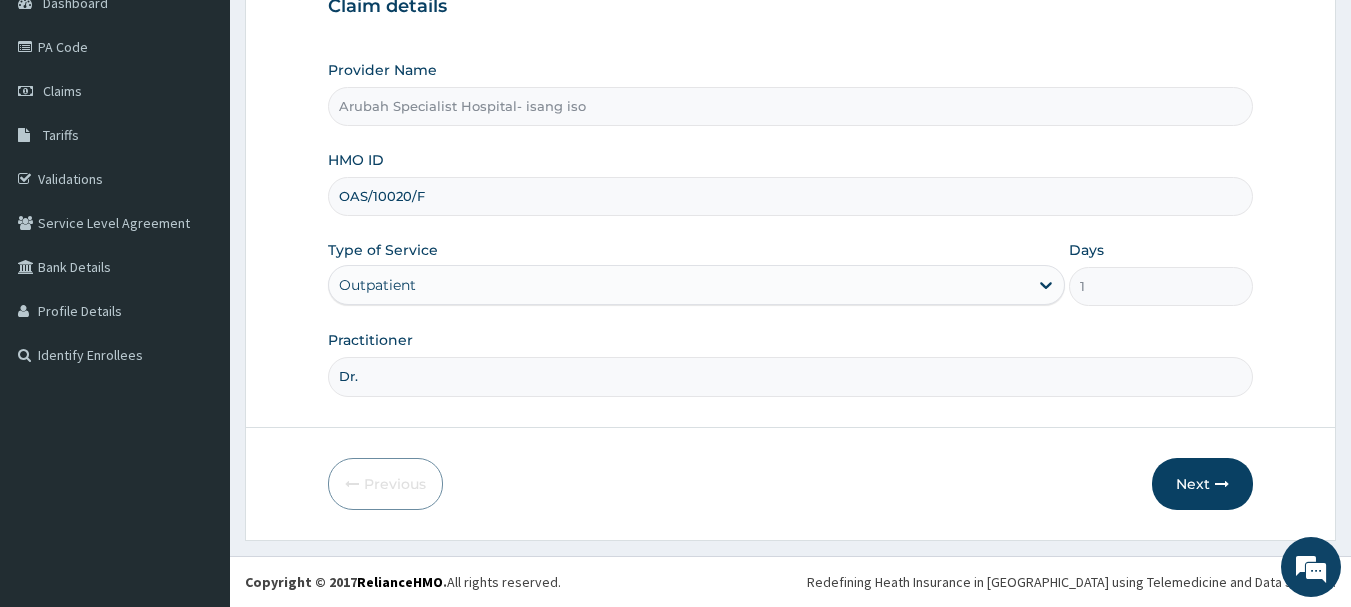 type on "Dr. cyprian ntamu" 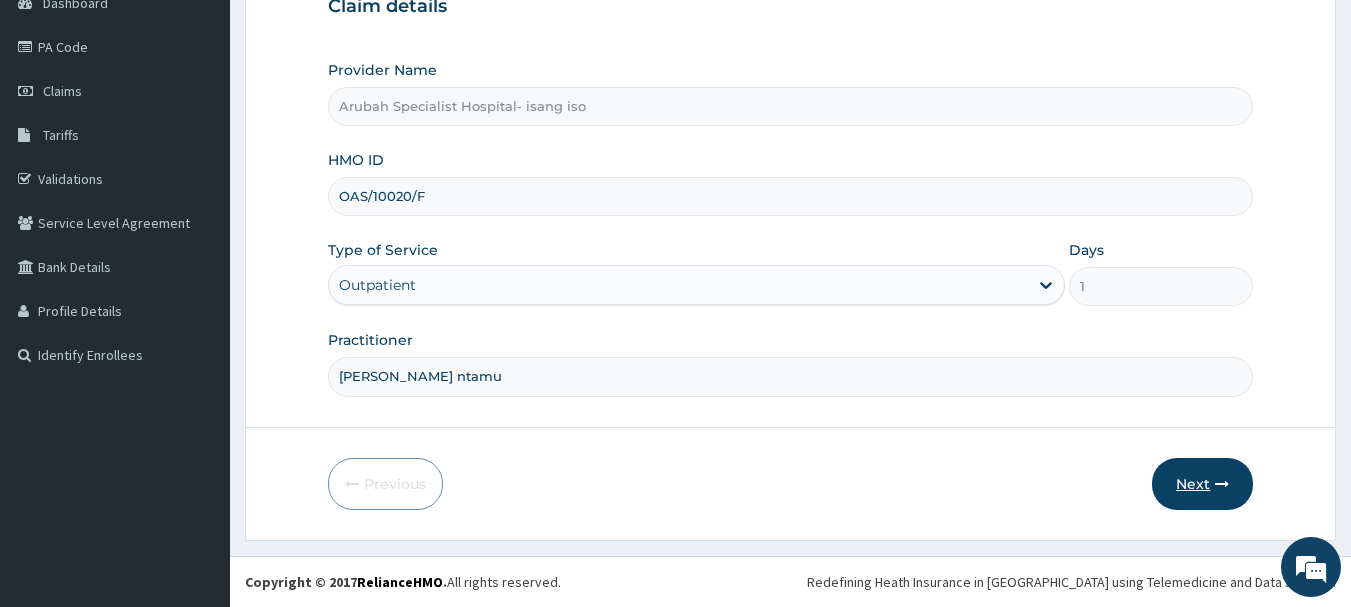 click on "Next" at bounding box center (1202, 484) 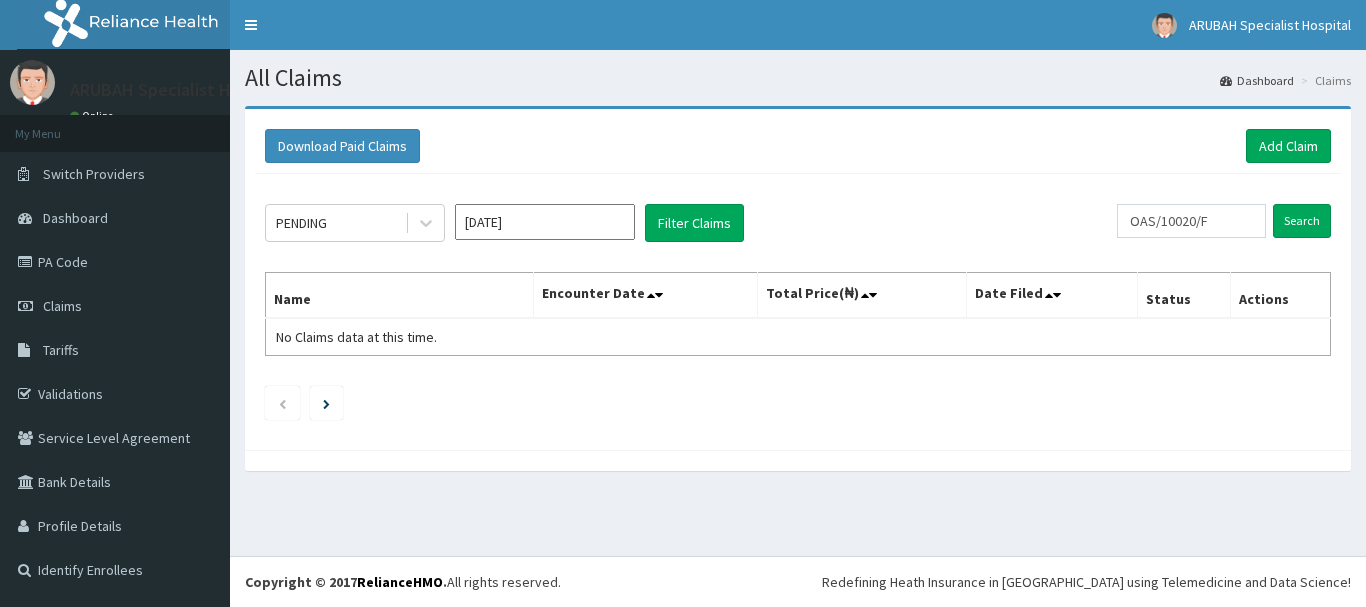 scroll, scrollTop: 0, scrollLeft: 0, axis: both 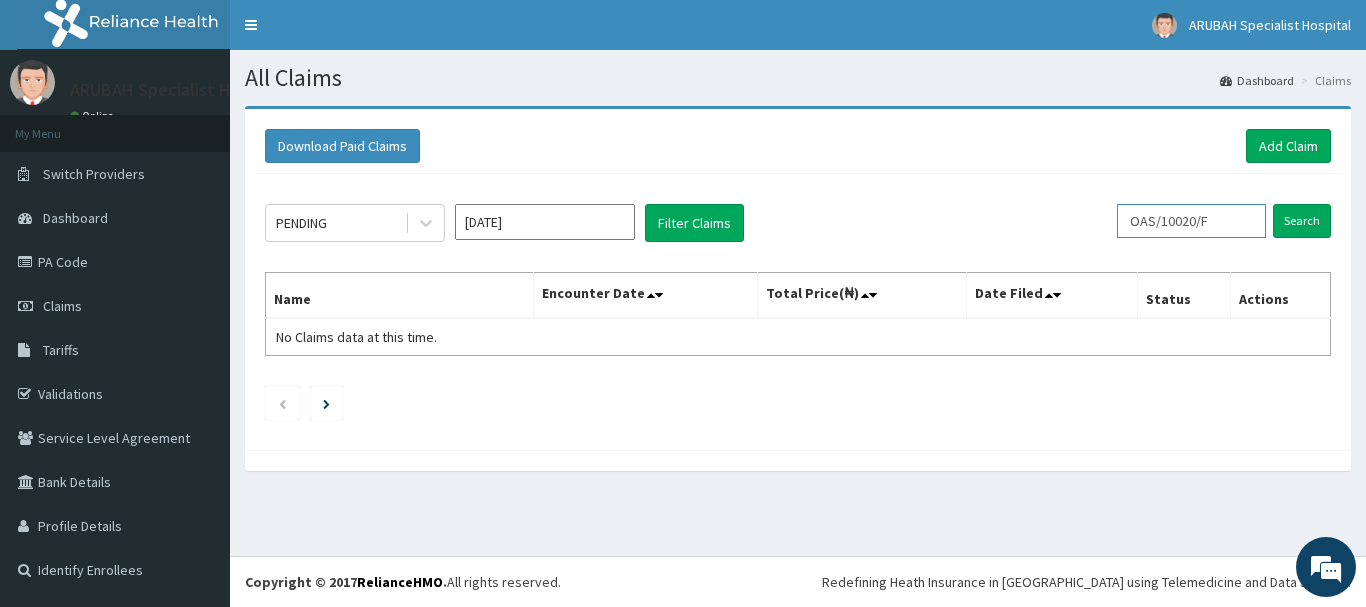 click on "OAS/10020/F" at bounding box center (1191, 221) 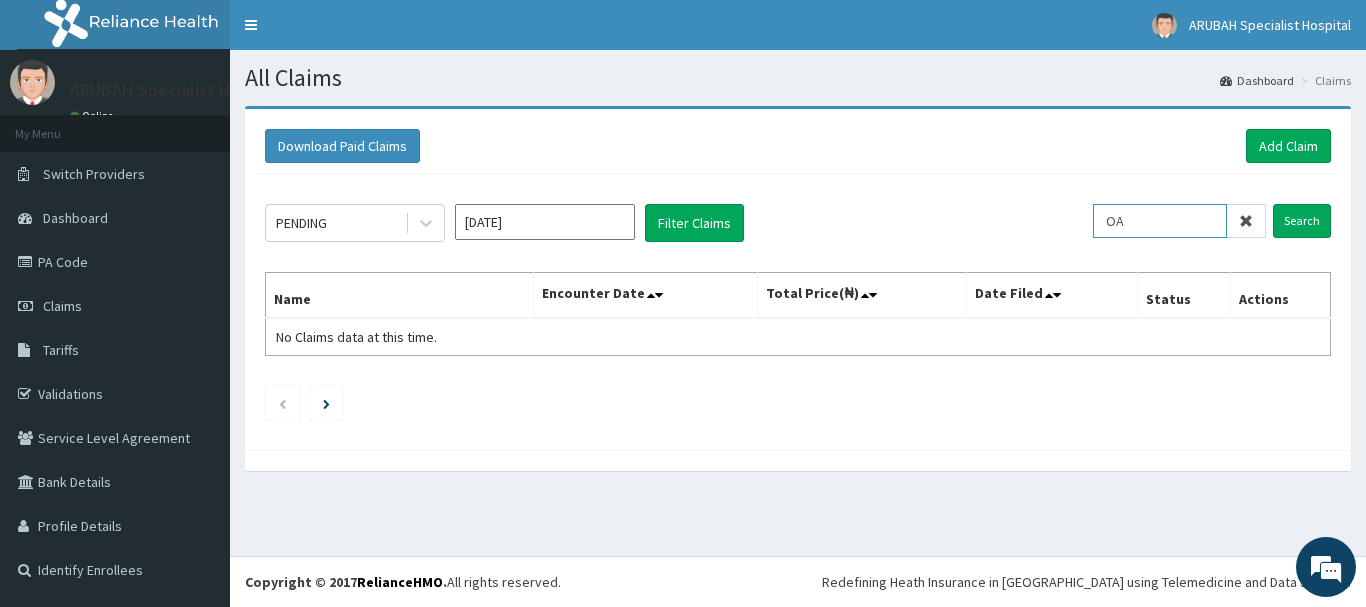 type on "O" 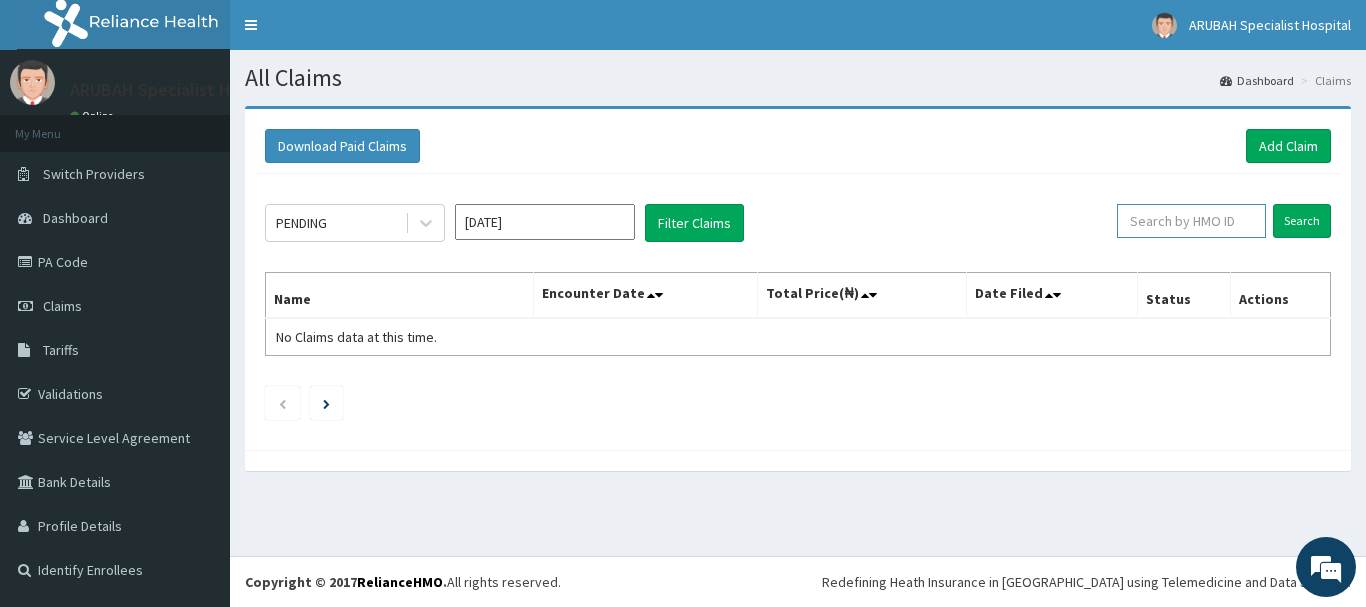 paste on "MGB/10006/D" 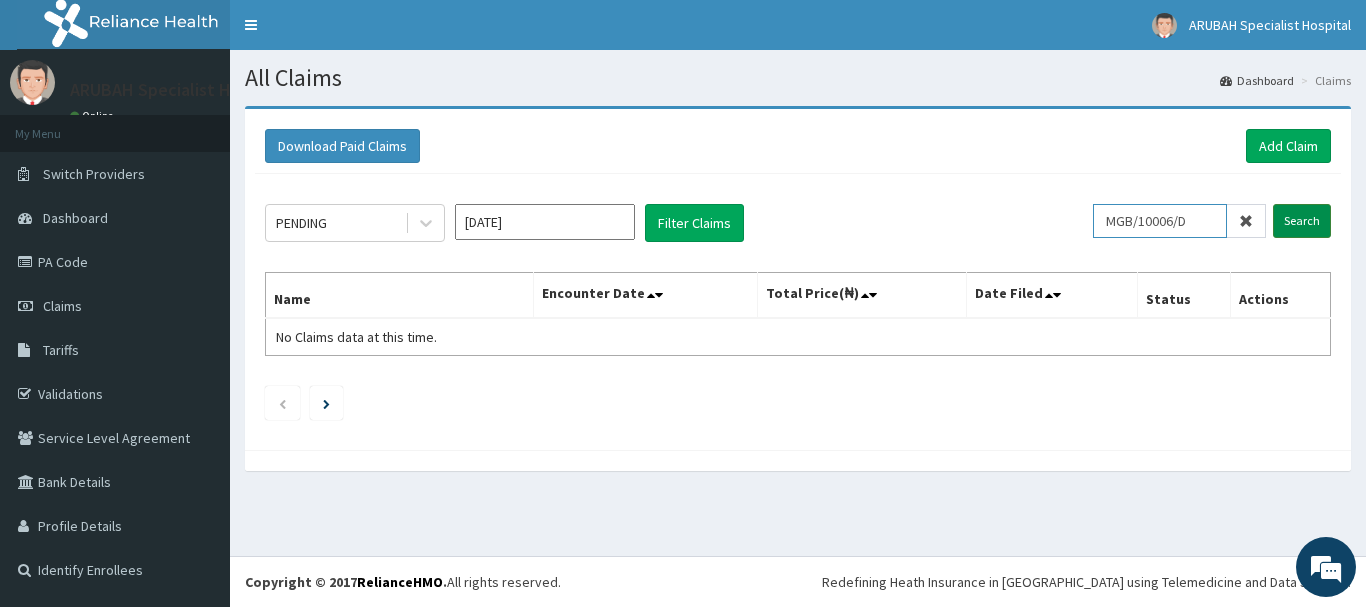 type on "MGB/10006/D" 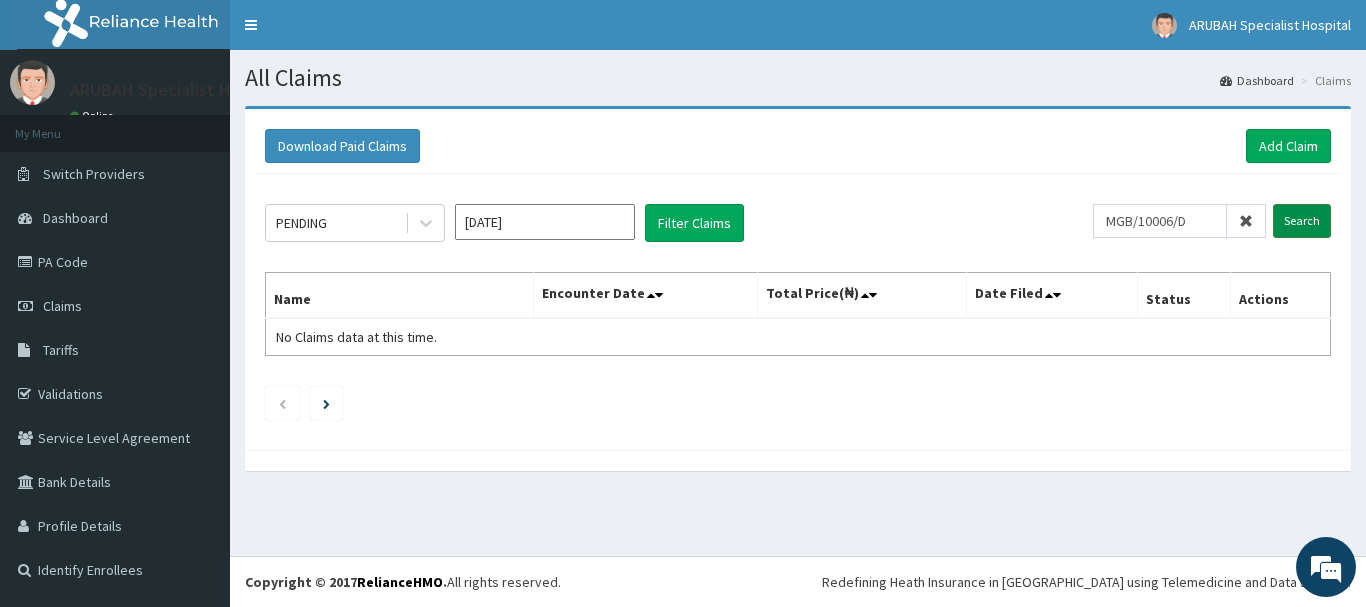 click on "Search" at bounding box center (1302, 221) 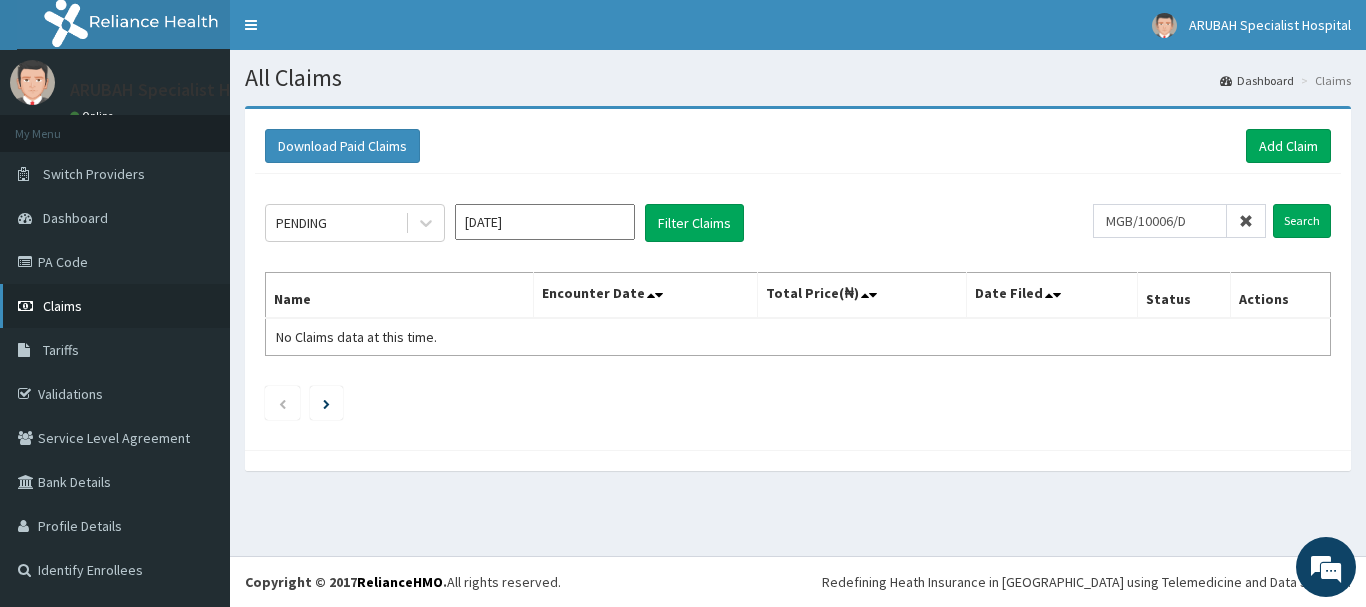 click on "Claims" at bounding box center [62, 306] 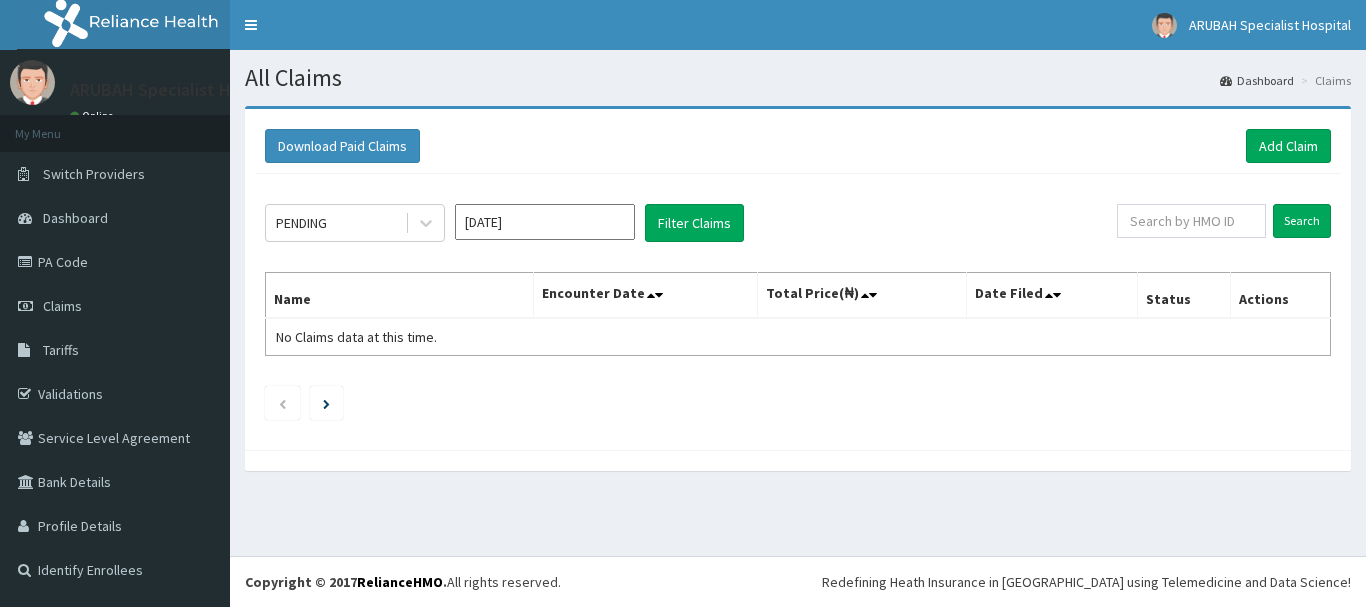 scroll, scrollTop: 0, scrollLeft: 0, axis: both 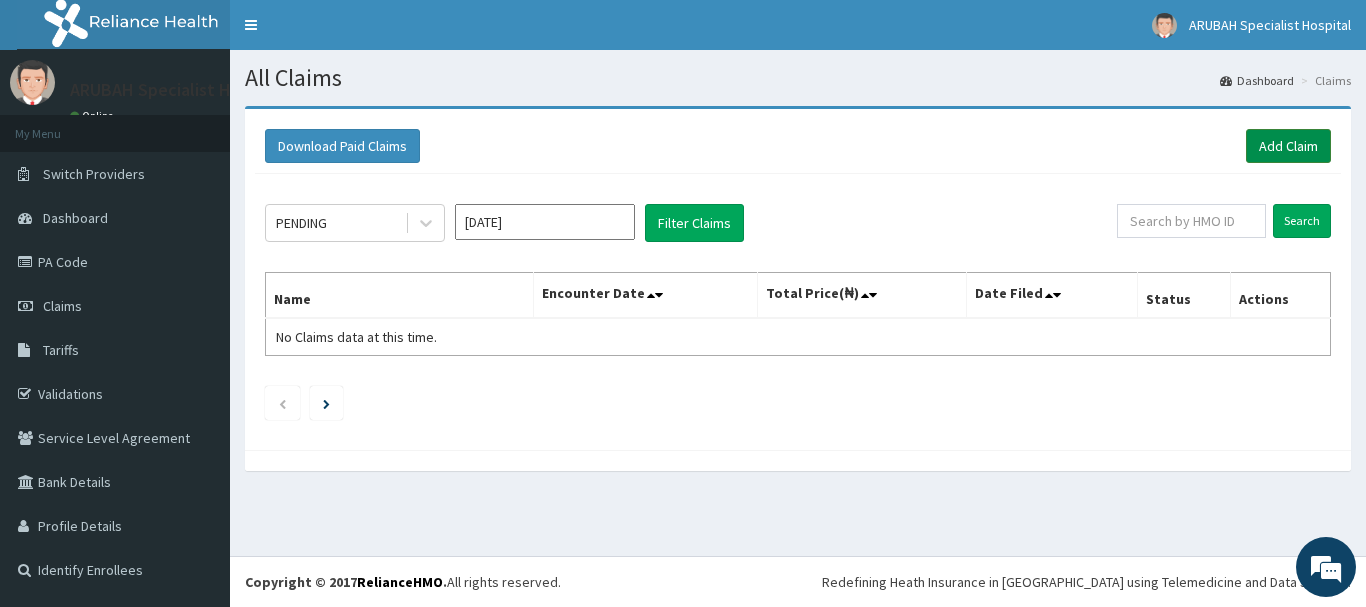 click on "Add Claim" at bounding box center [1288, 146] 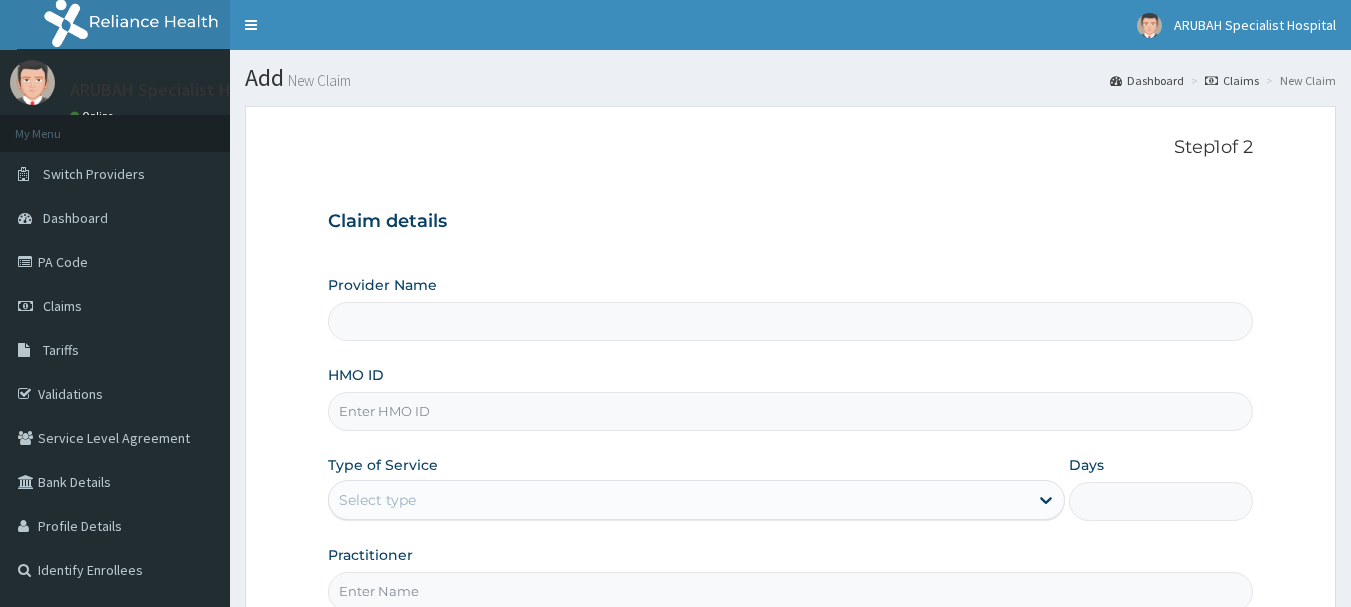 scroll, scrollTop: 0, scrollLeft: 0, axis: both 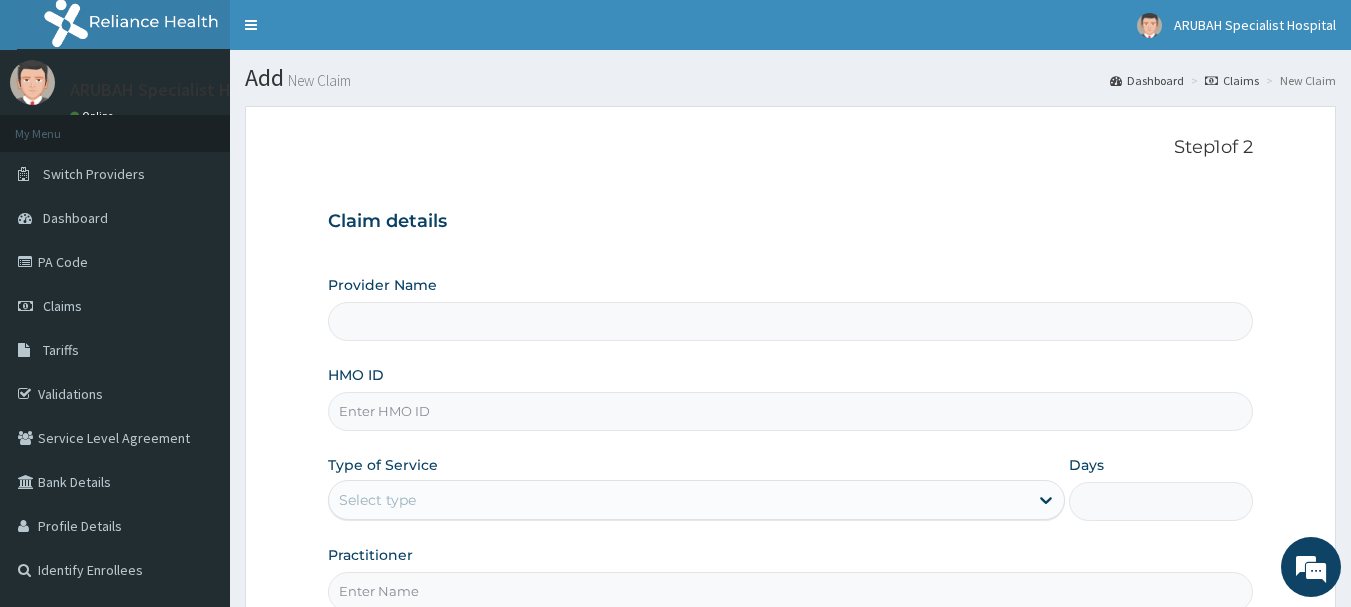 type on "Arubah Specialist Hospital- isang iso" 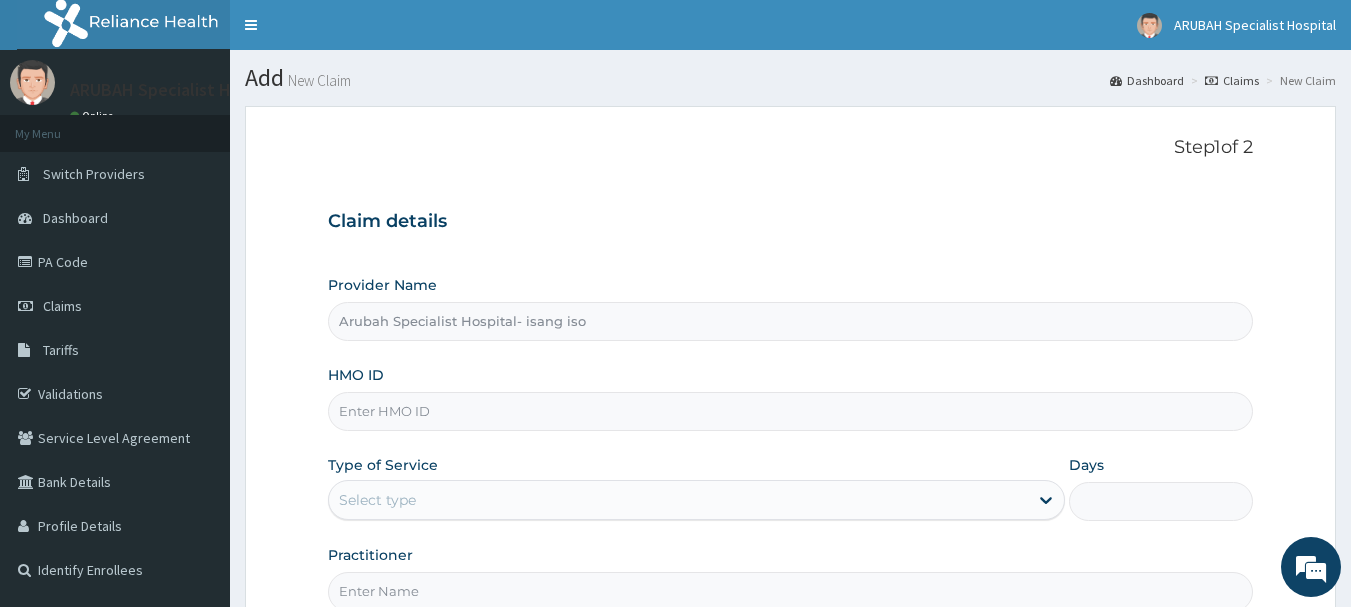 drag, startPoint x: 0, startPoint y: 0, endPoint x: 387, endPoint y: 418, distance: 569.6429 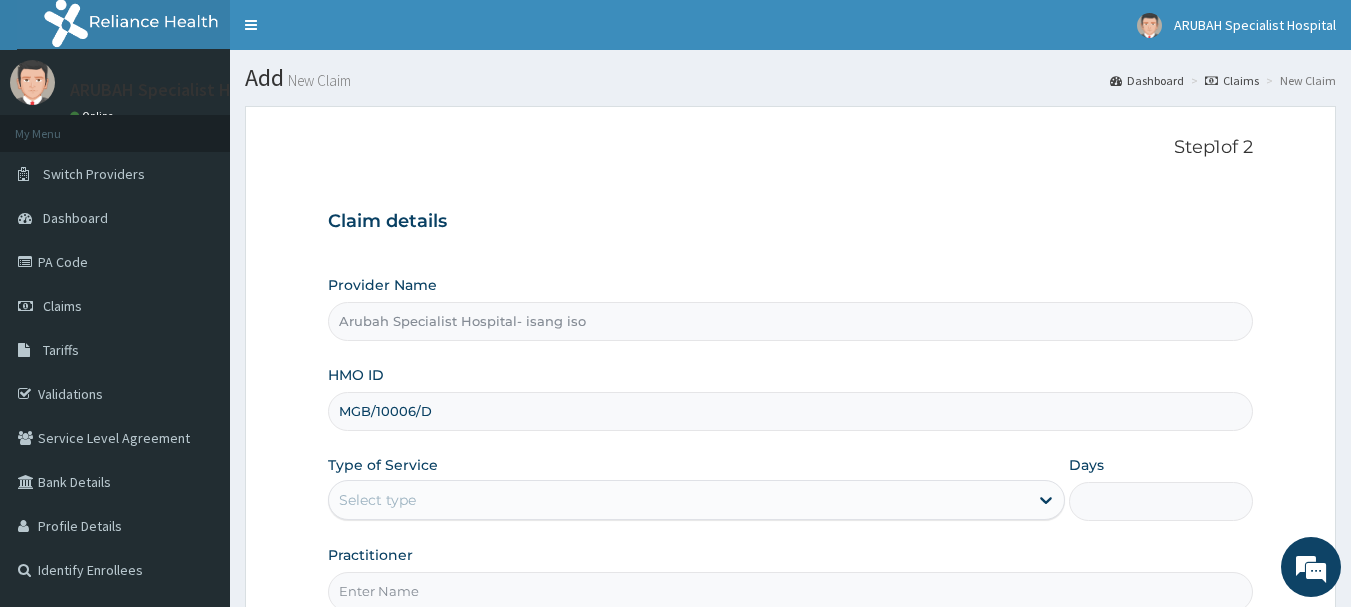 type on "MGB/10006/D" 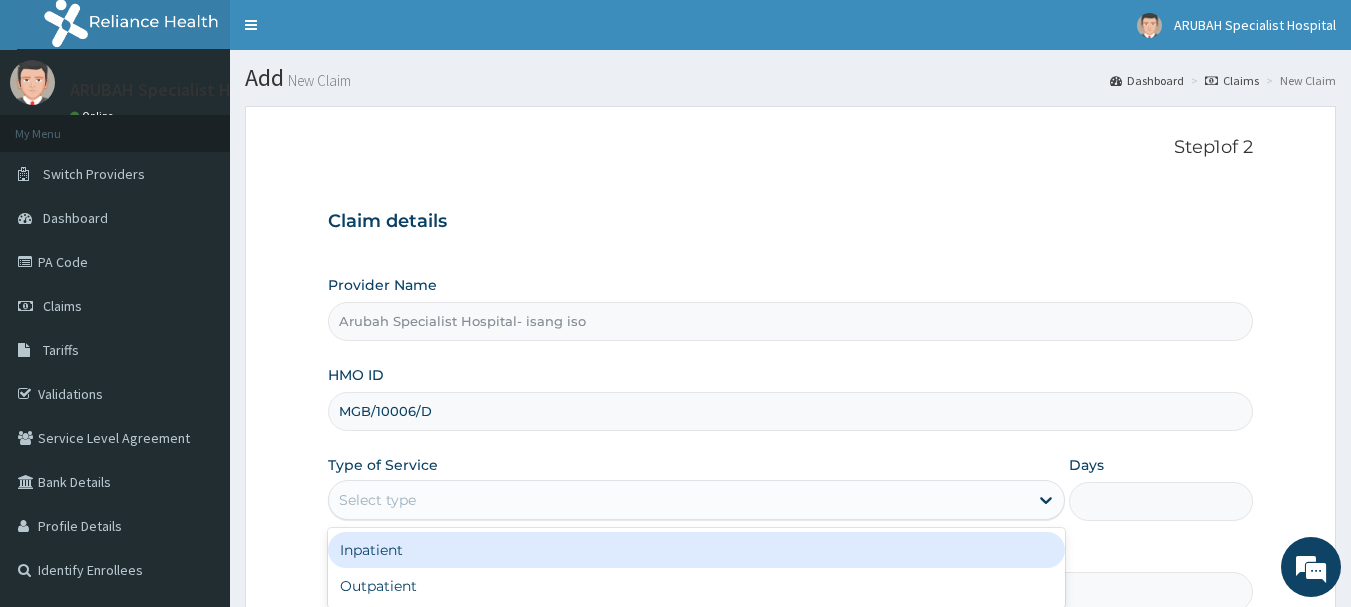 click on "Select type" at bounding box center [678, 500] 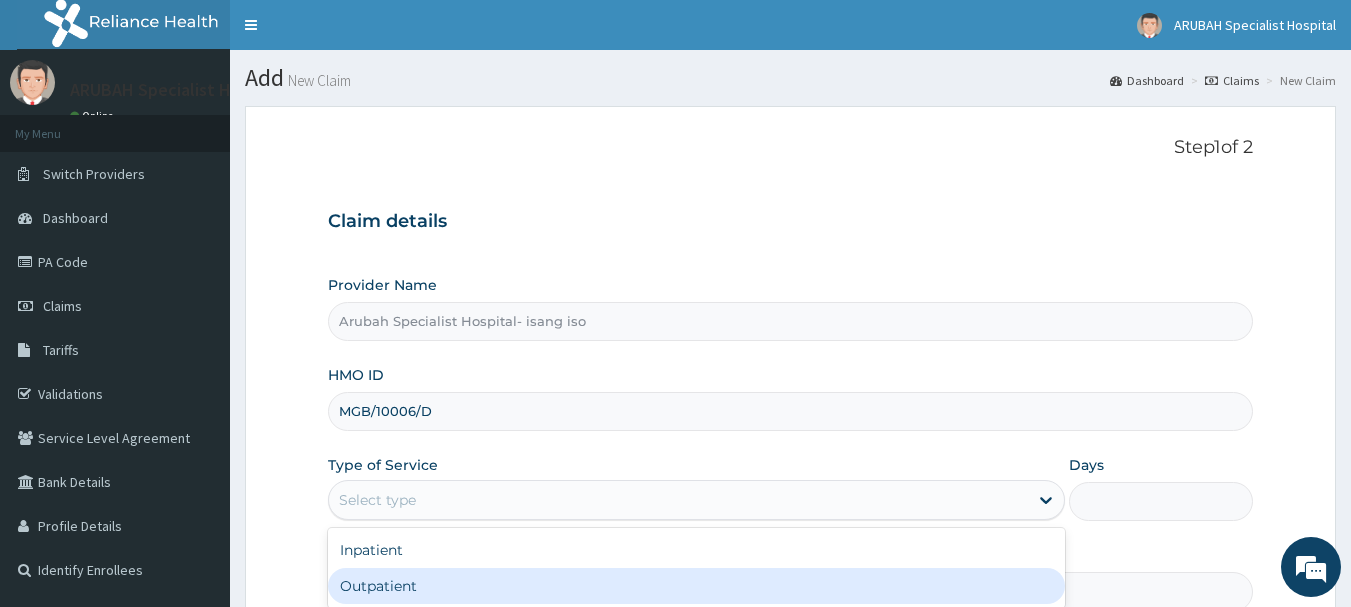 click on "Outpatient" at bounding box center [696, 586] 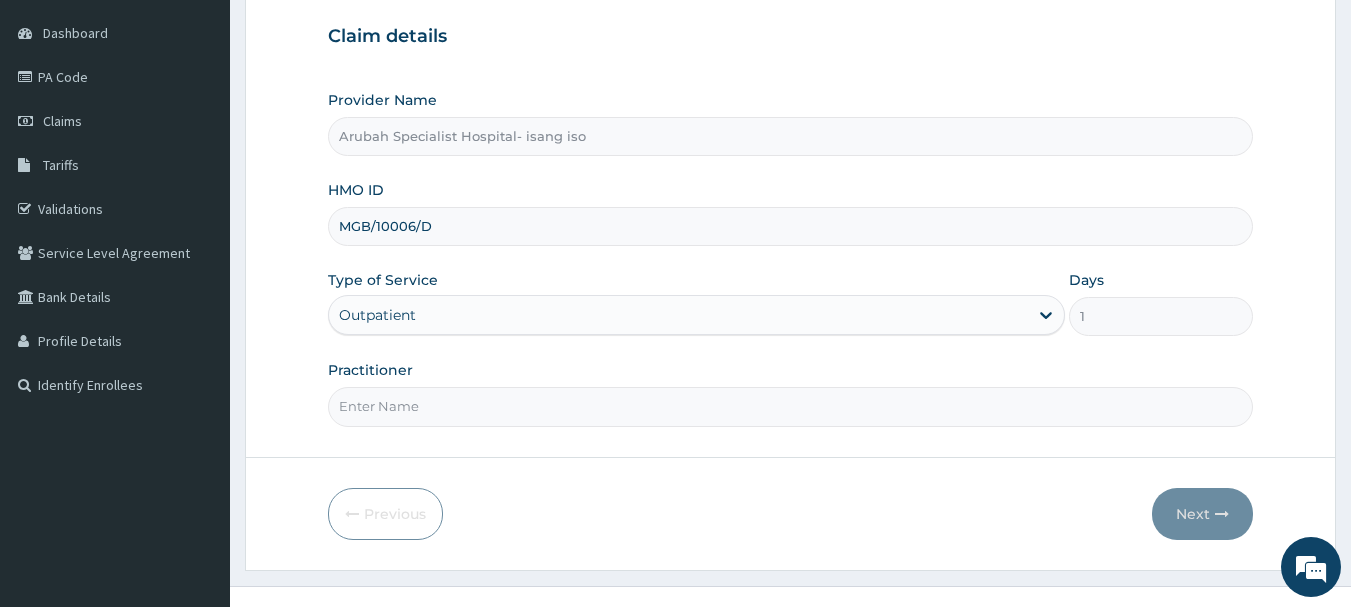 scroll, scrollTop: 215, scrollLeft: 0, axis: vertical 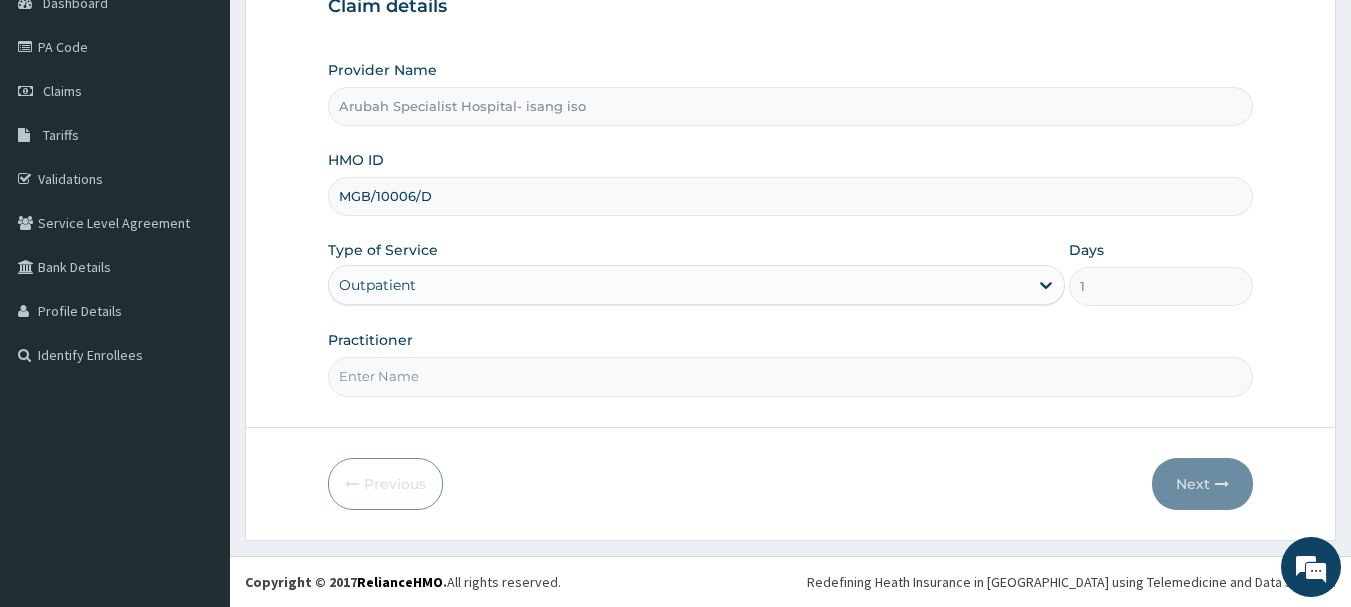 click on "Practitioner" at bounding box center (791, 376) 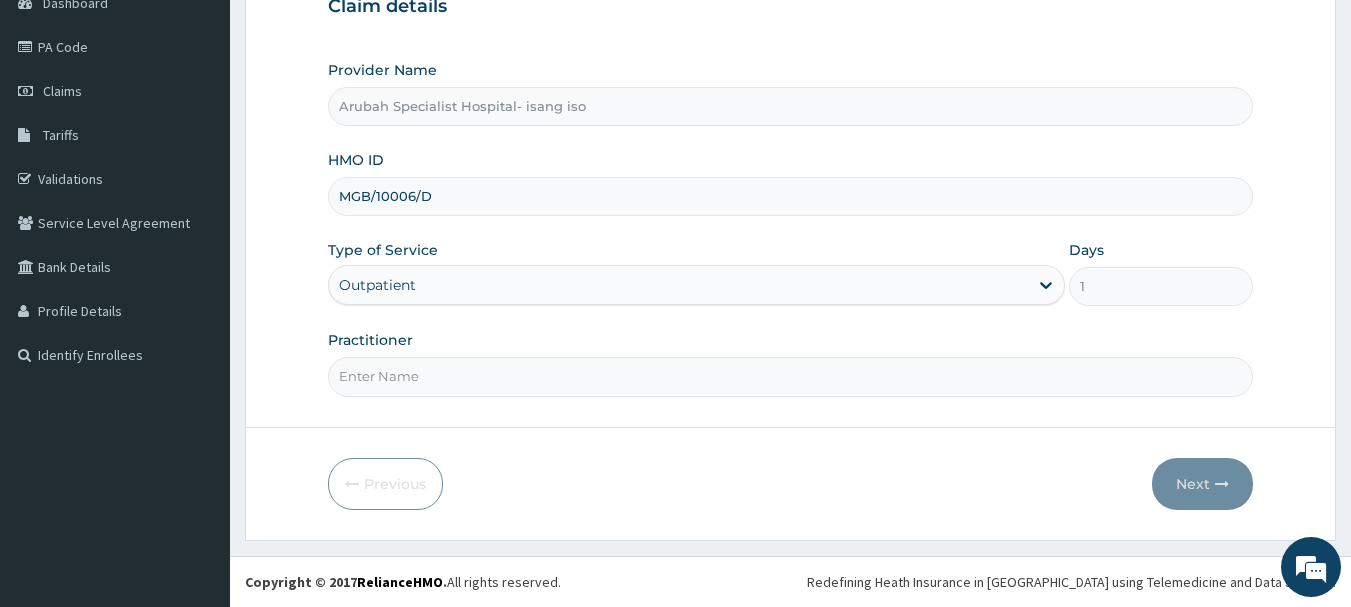 type on "Dr. cyprian ntamu" 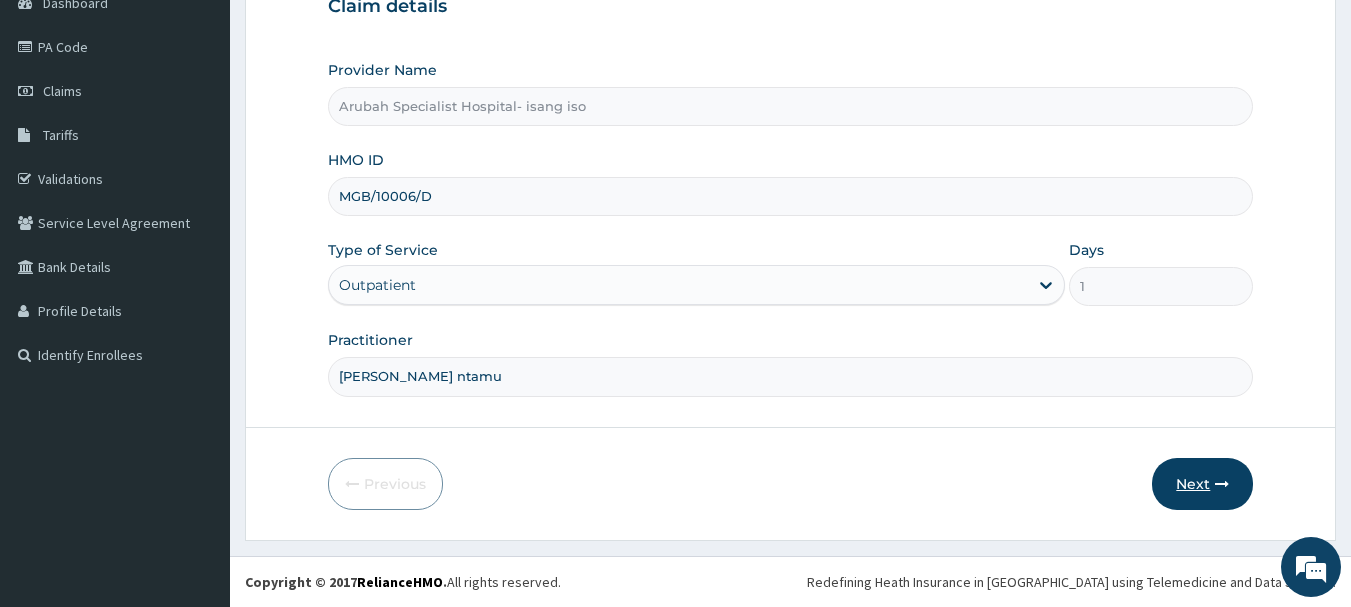 click on "Next" at bounding box center (1202, 484) 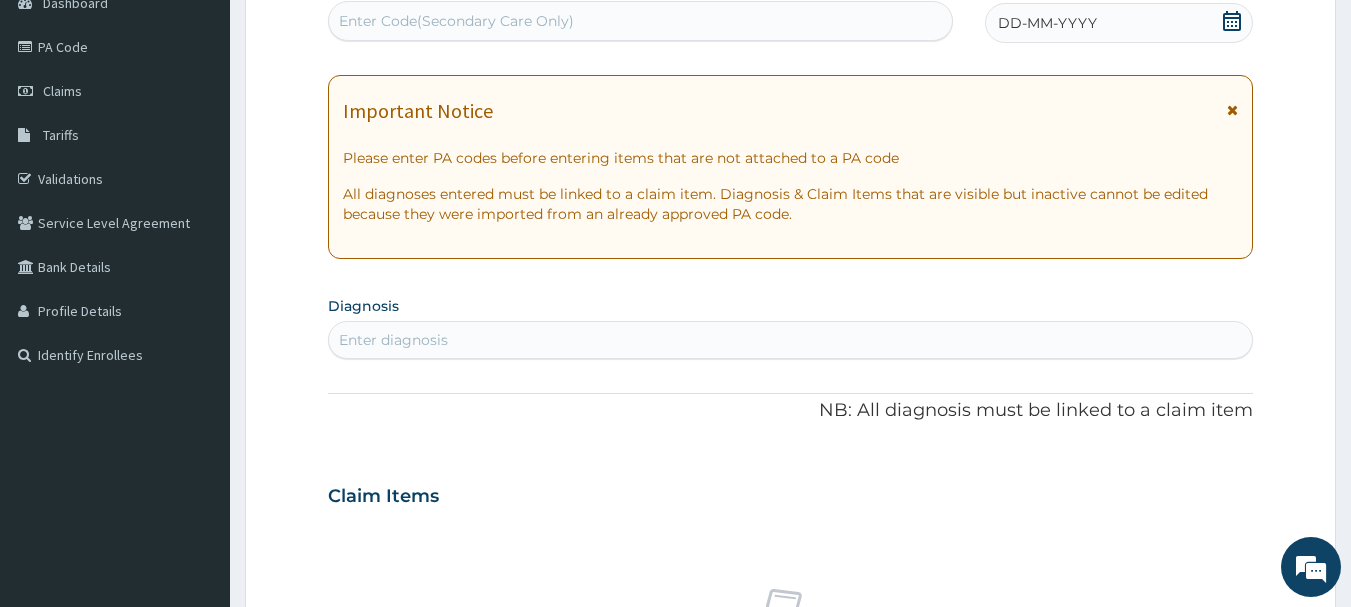 click 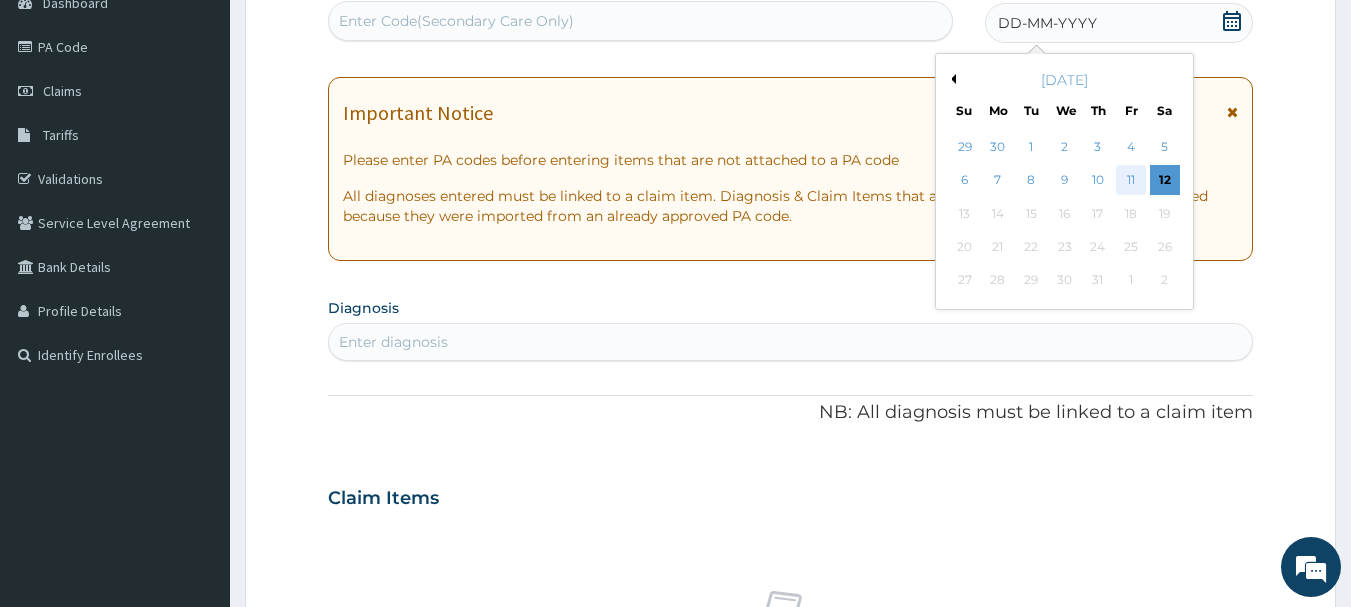 click on "11" at bounding box center (1131, 181) 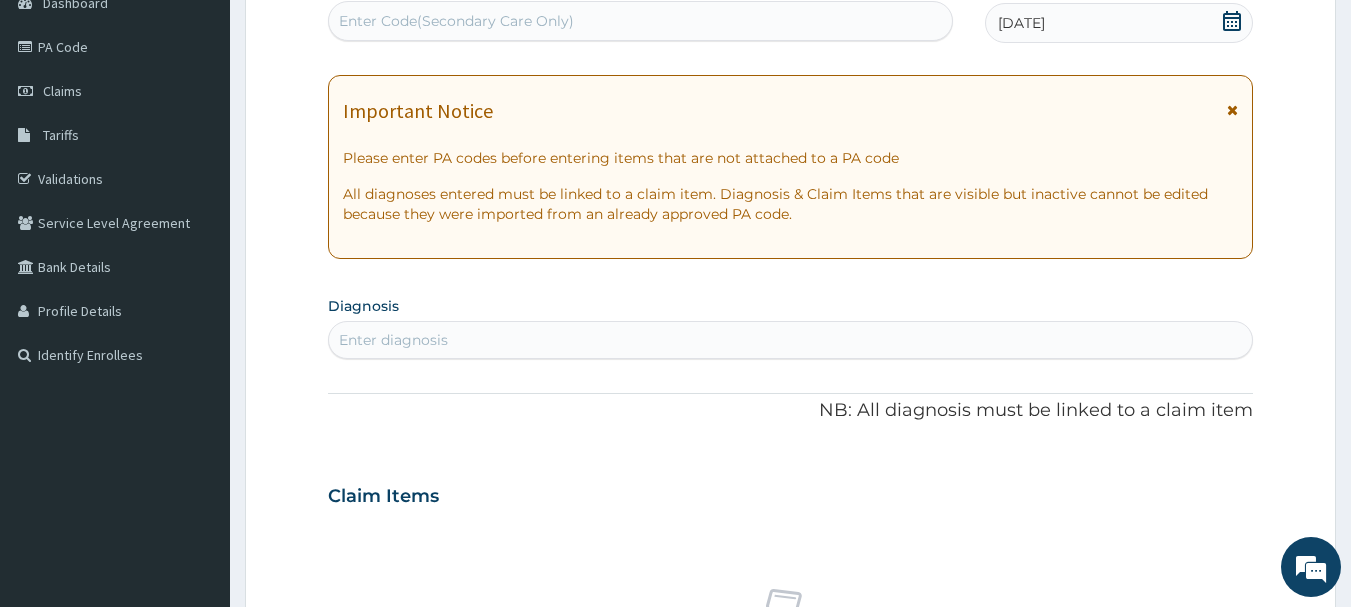 click on "Enter diagnosis" at bounding box center (791, 340) 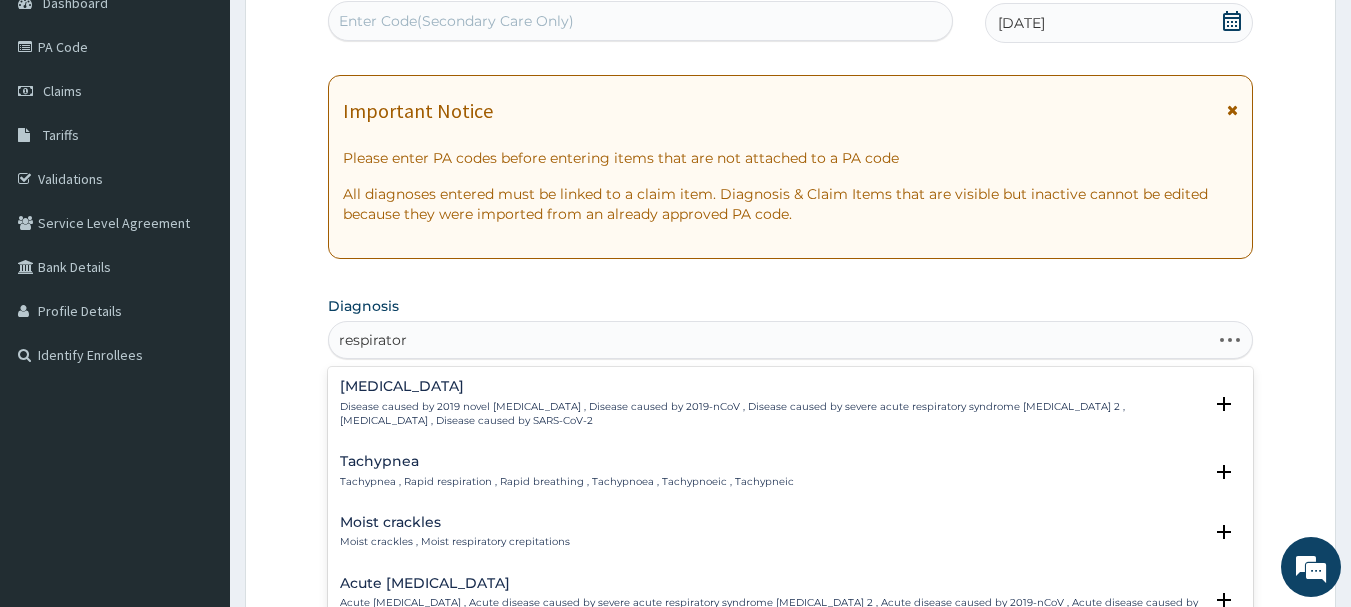 type on "respiratory" 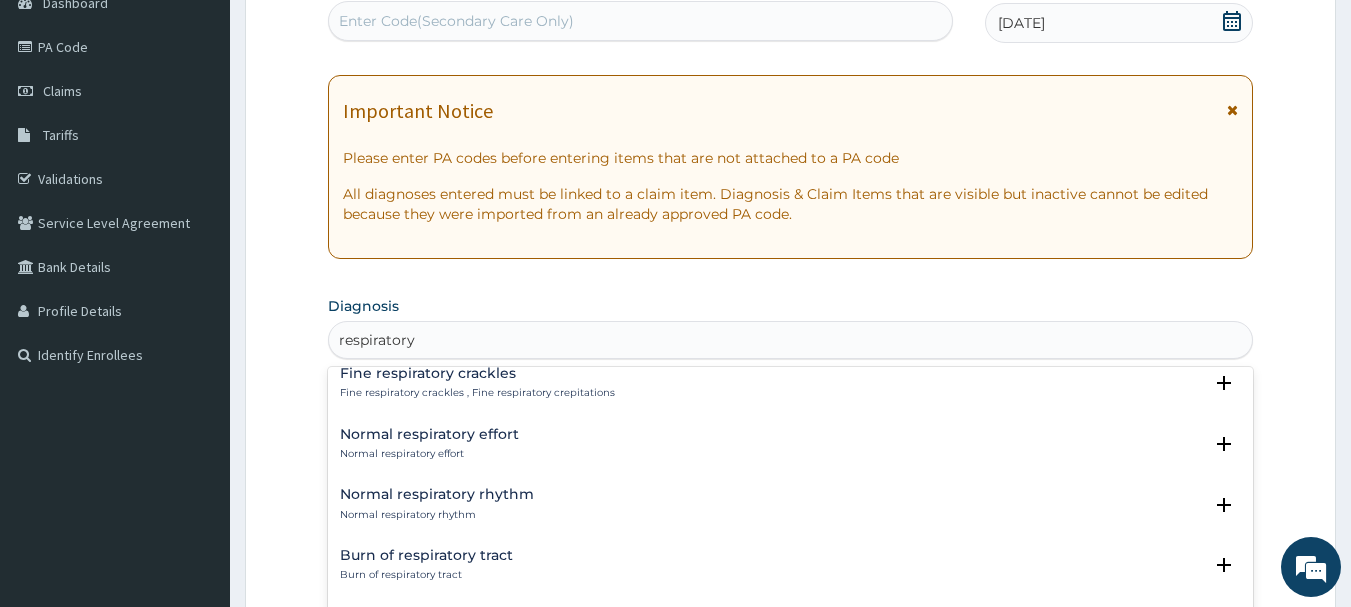 scroll, scrollTop: 2660, scrollLeft: 0, axis: vertical 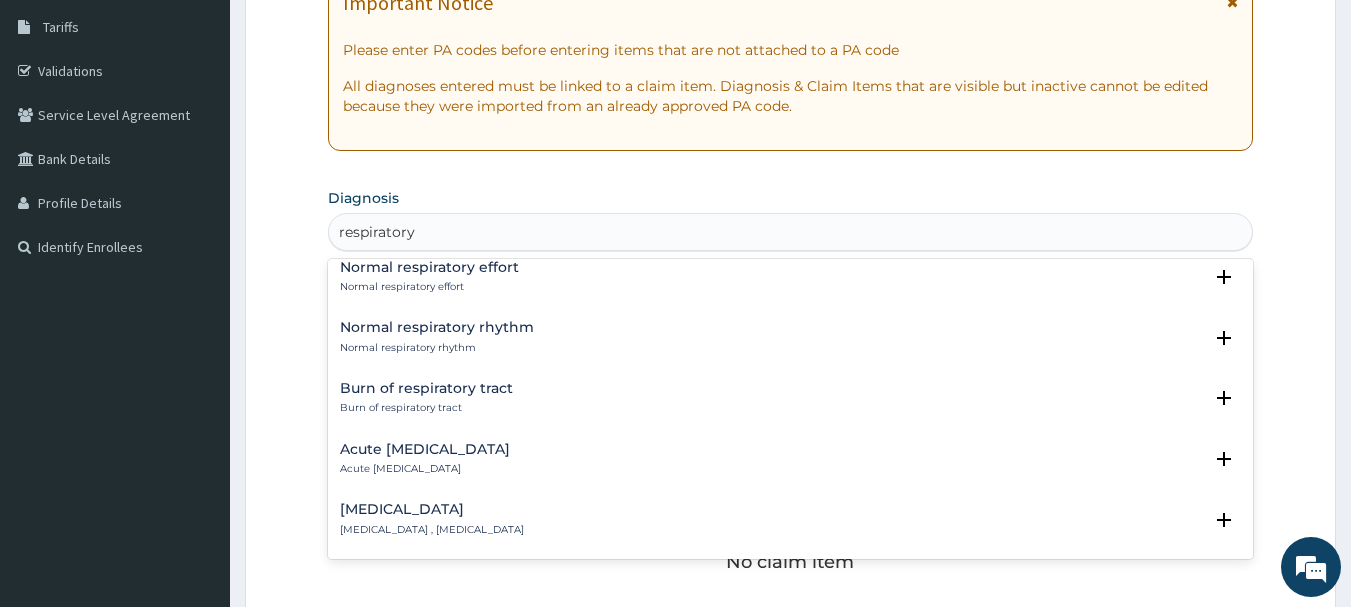 click on "Acute respiratory disease" at bounding box center [425, 469] 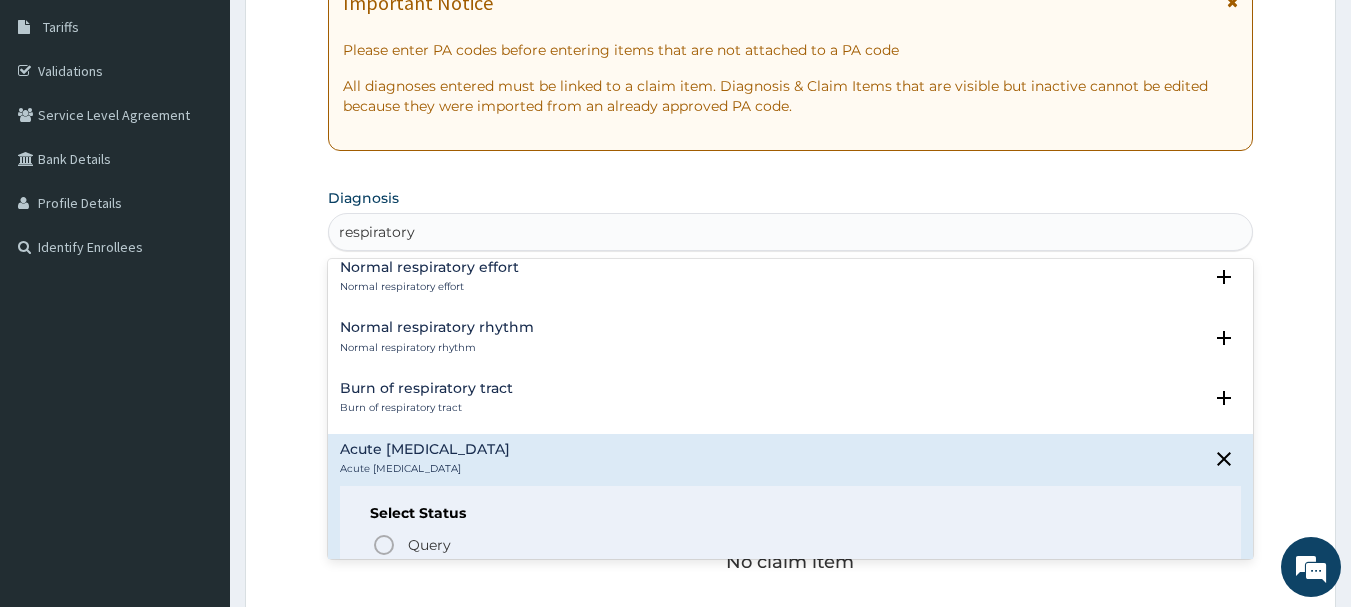 click 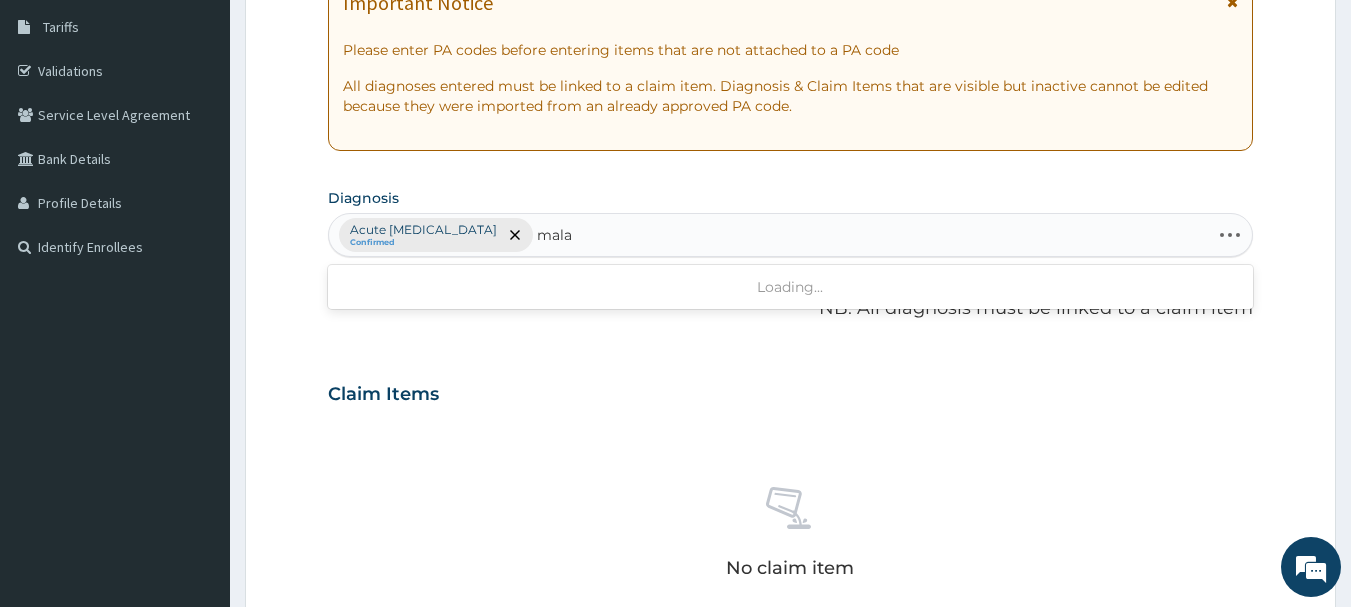 type on "malar" 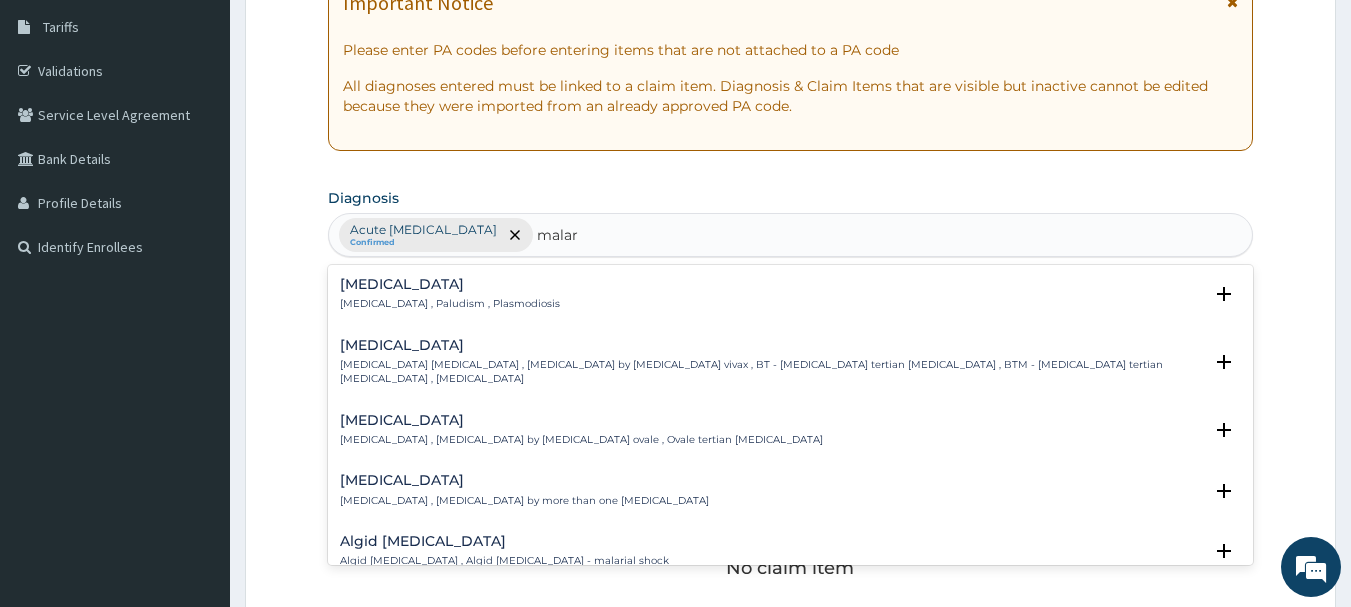 click on "Malaria Malaria , Paludism , Plasmodiosis" at bounding box center (450, 294) 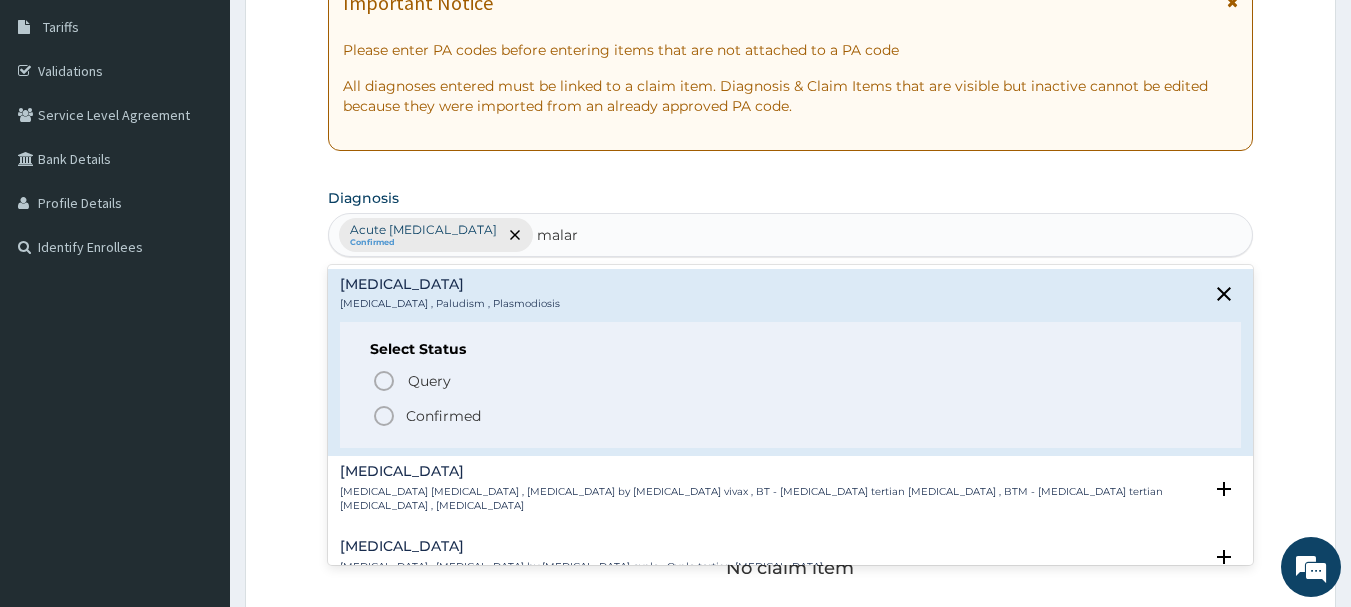 click 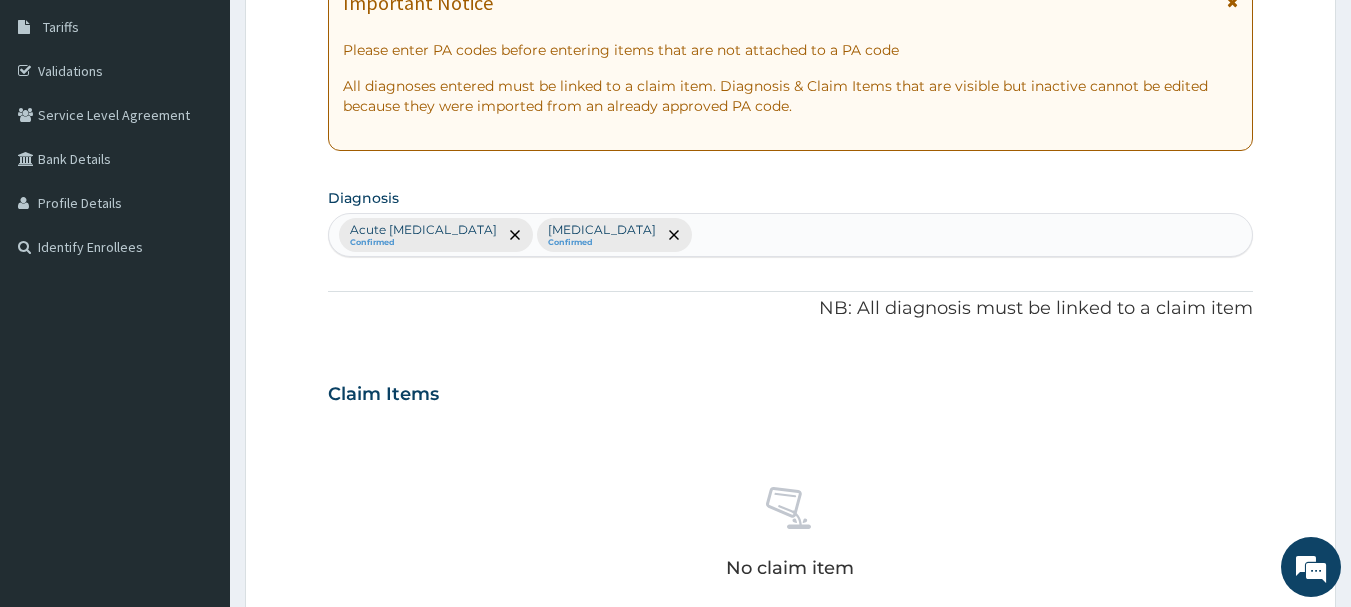 scroll, scrollTop: 835, scrollLeft: 0, axis: vertical 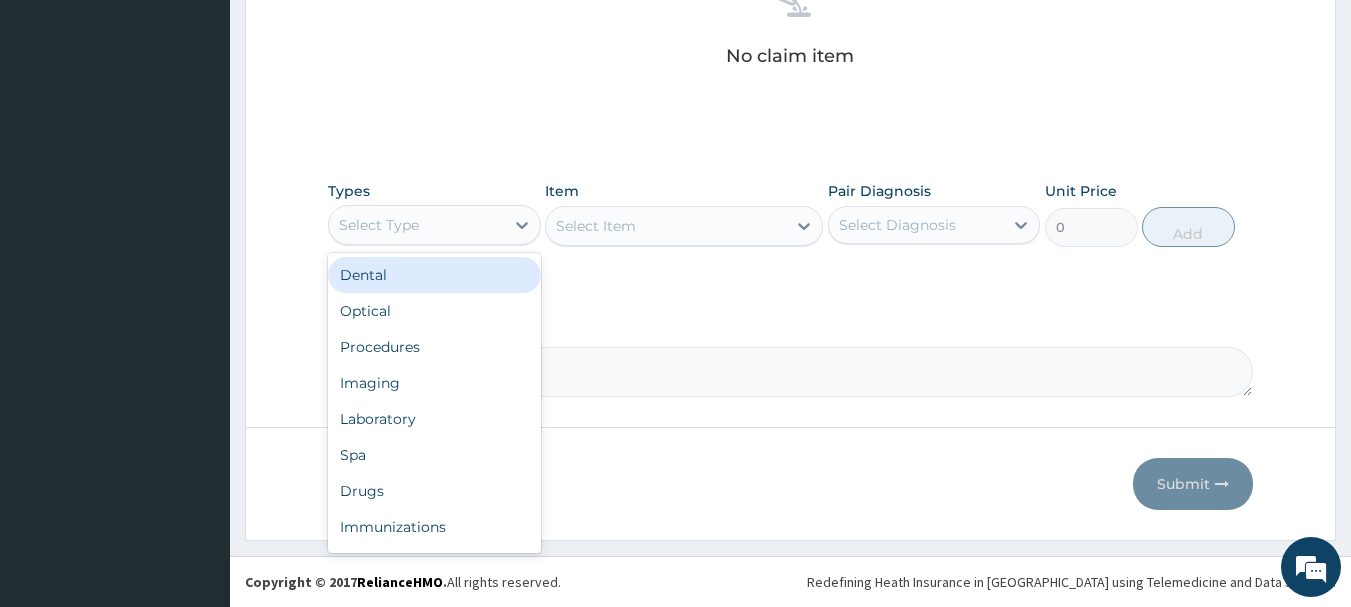 click on "Select Type" at bounding box center [379, 225] 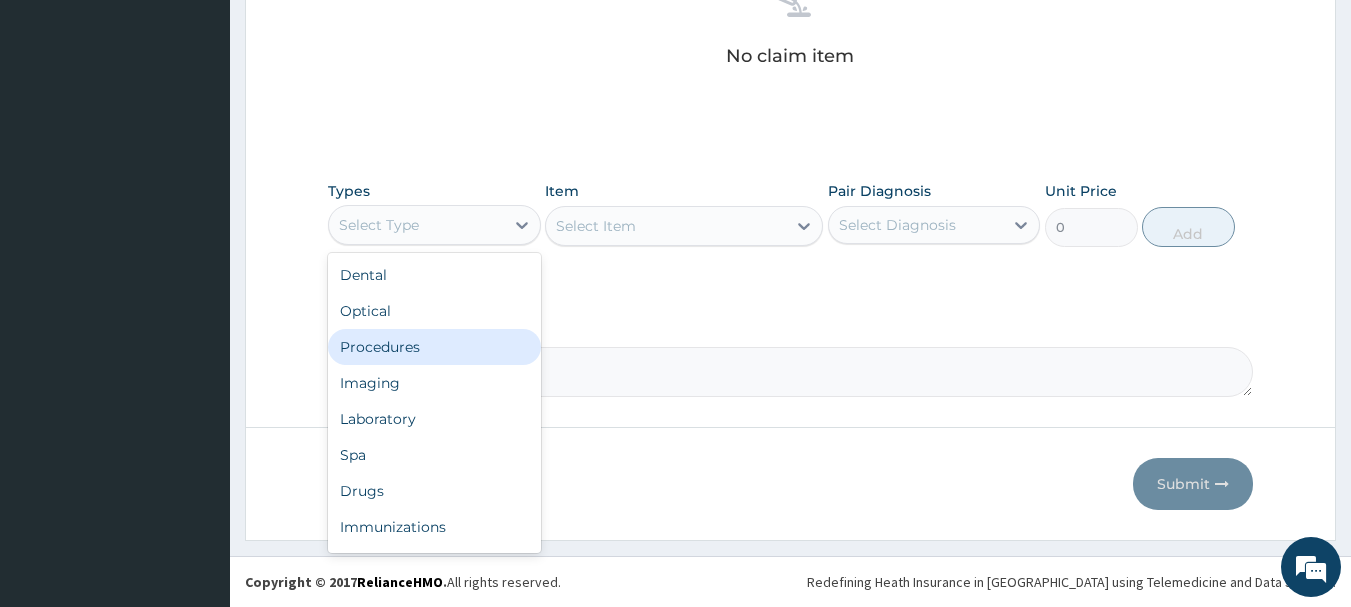 click on "Procedures" at bounding box center (434, 347) 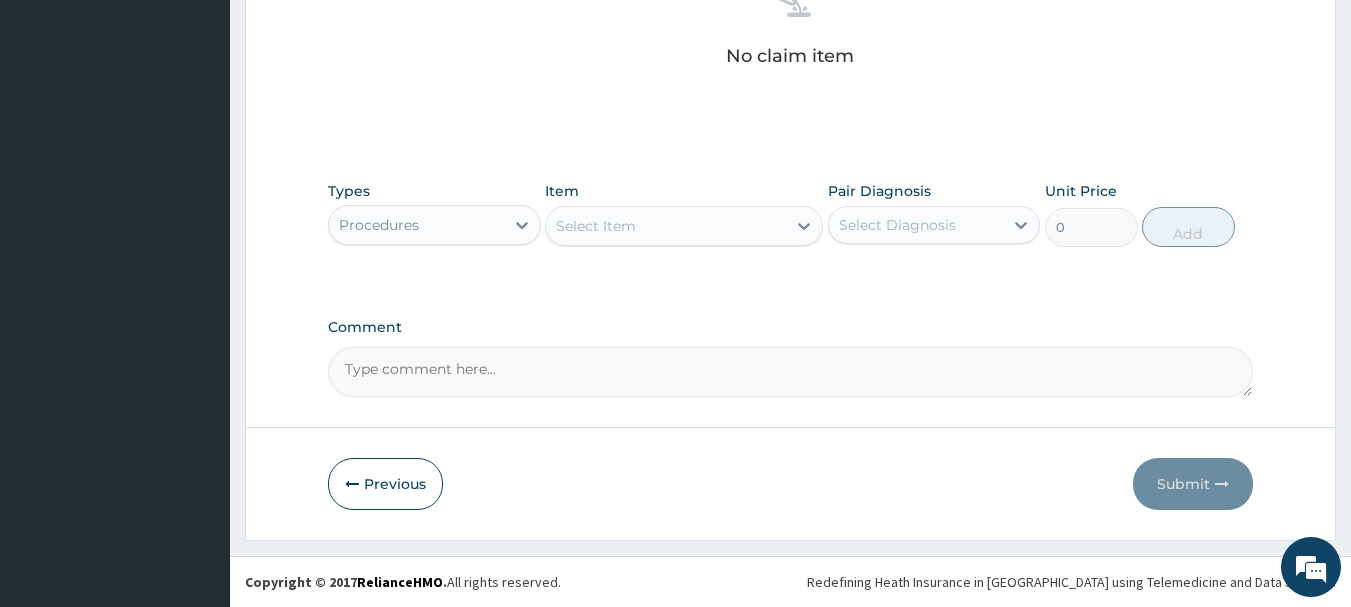 click on "Select Item" at bounding box center (666, 226) 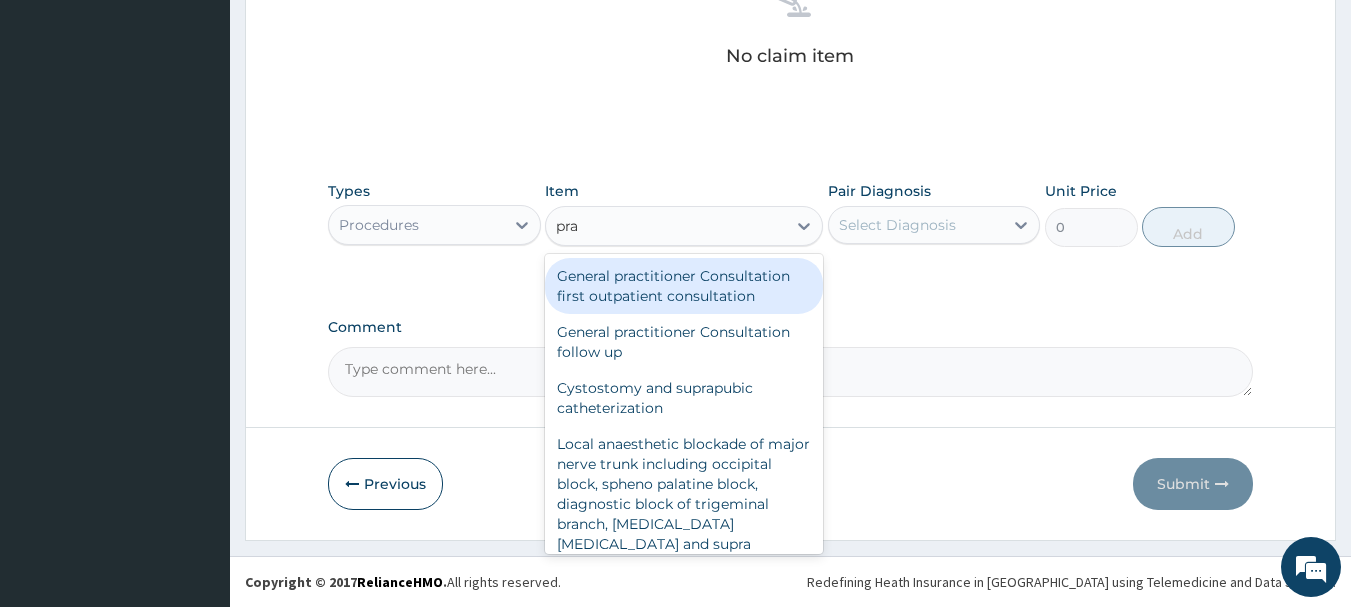 type on "prac" 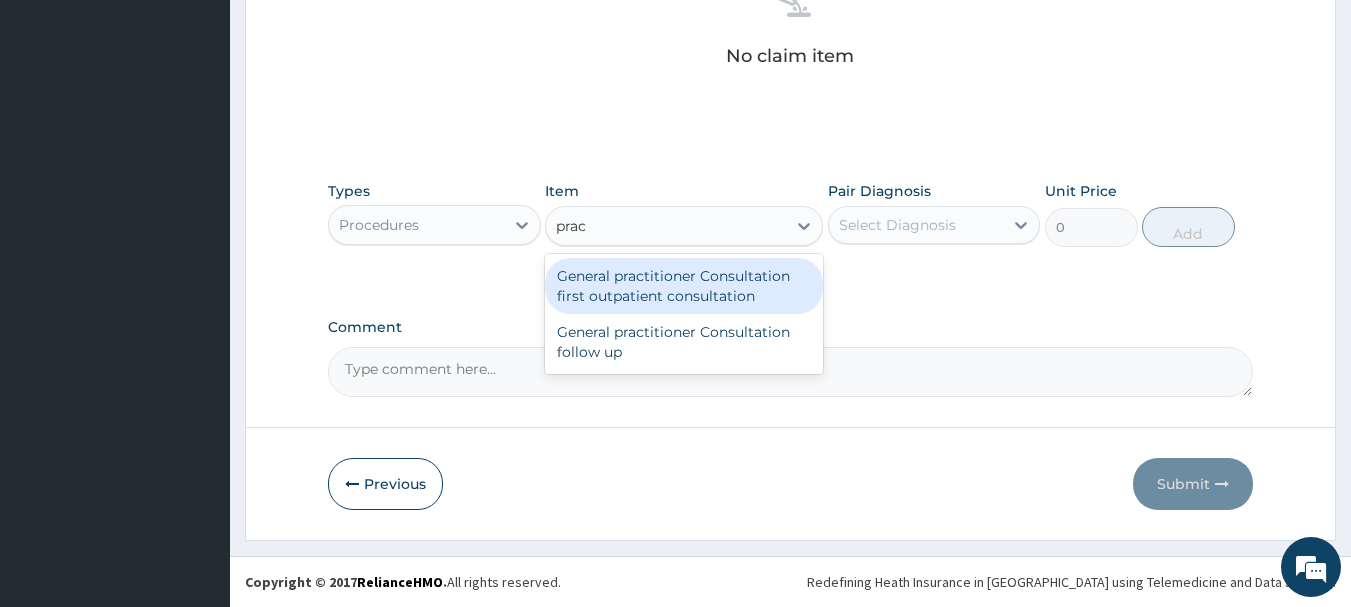 click on "General practitioner Consultation first outpatient consultation" at bounding box center (684, 286) 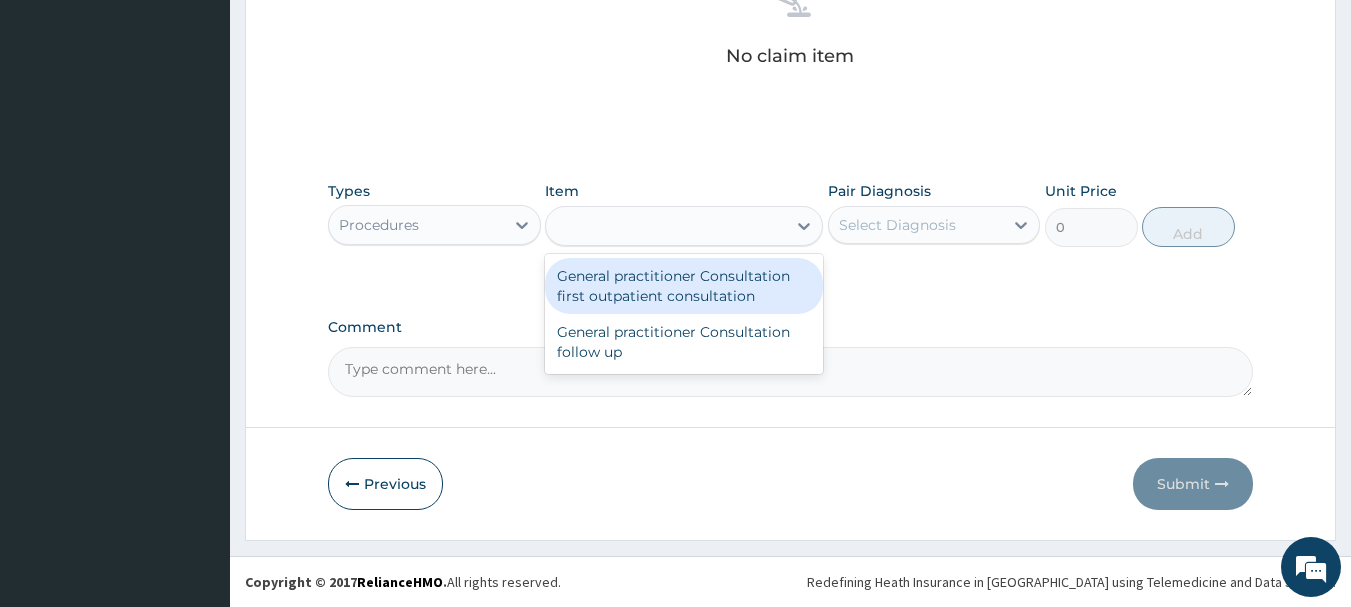 type on "3960" 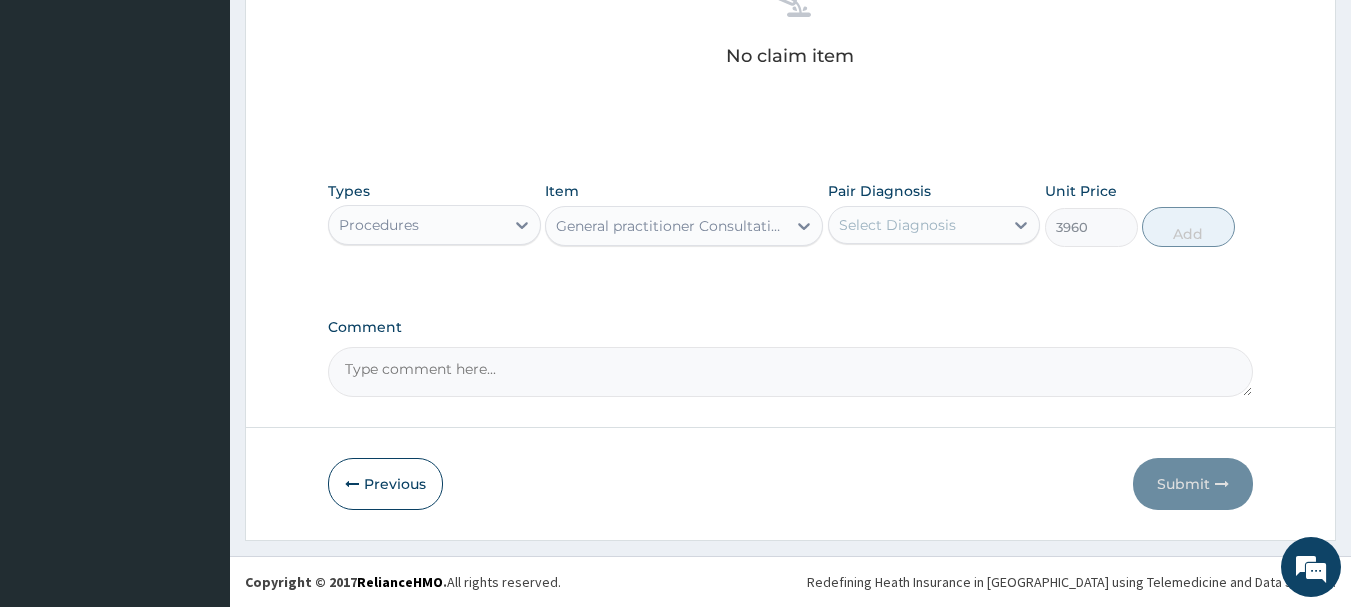 click on "Select Diagnosis" at bounding box center (897, 225) 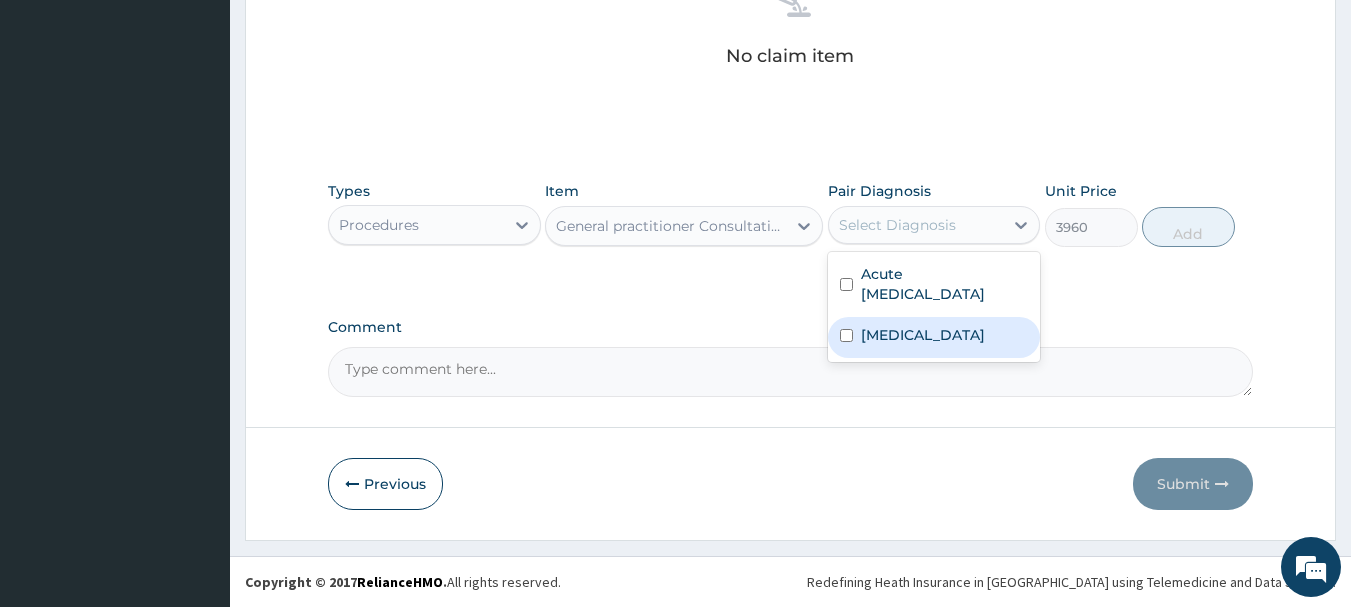 click at bounding box center [846, 335] 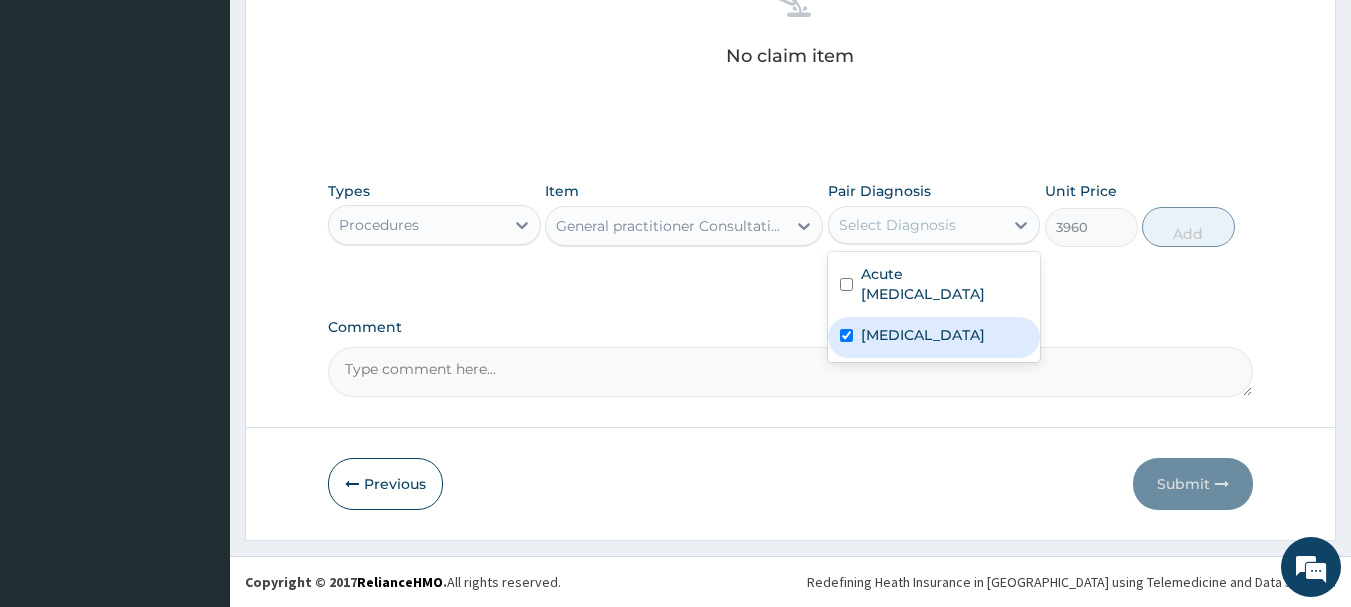 checkbox on "true" 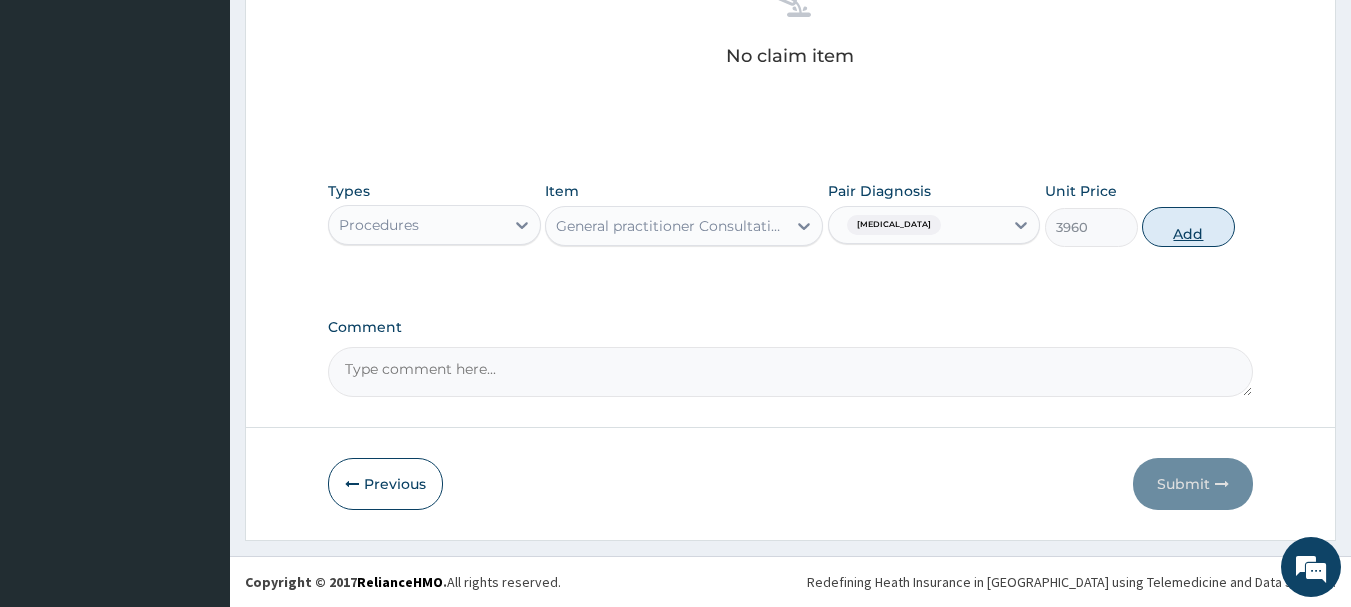 click on "Add" at bounding box center [1188, 227] 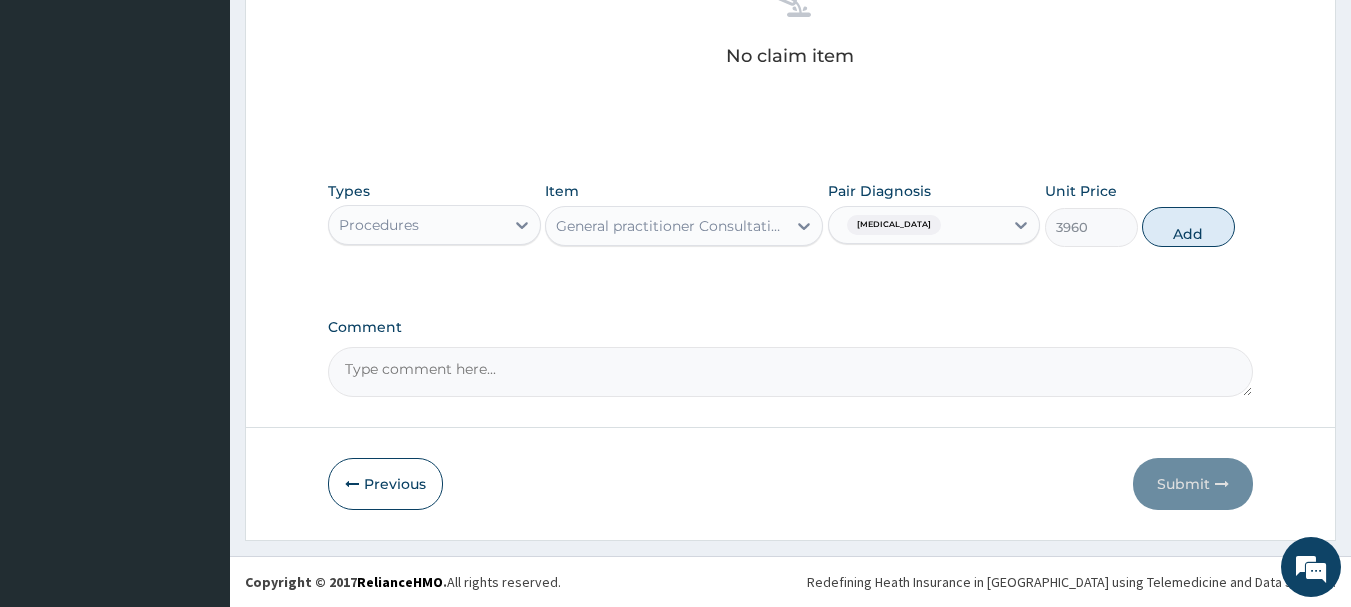 type on "0" 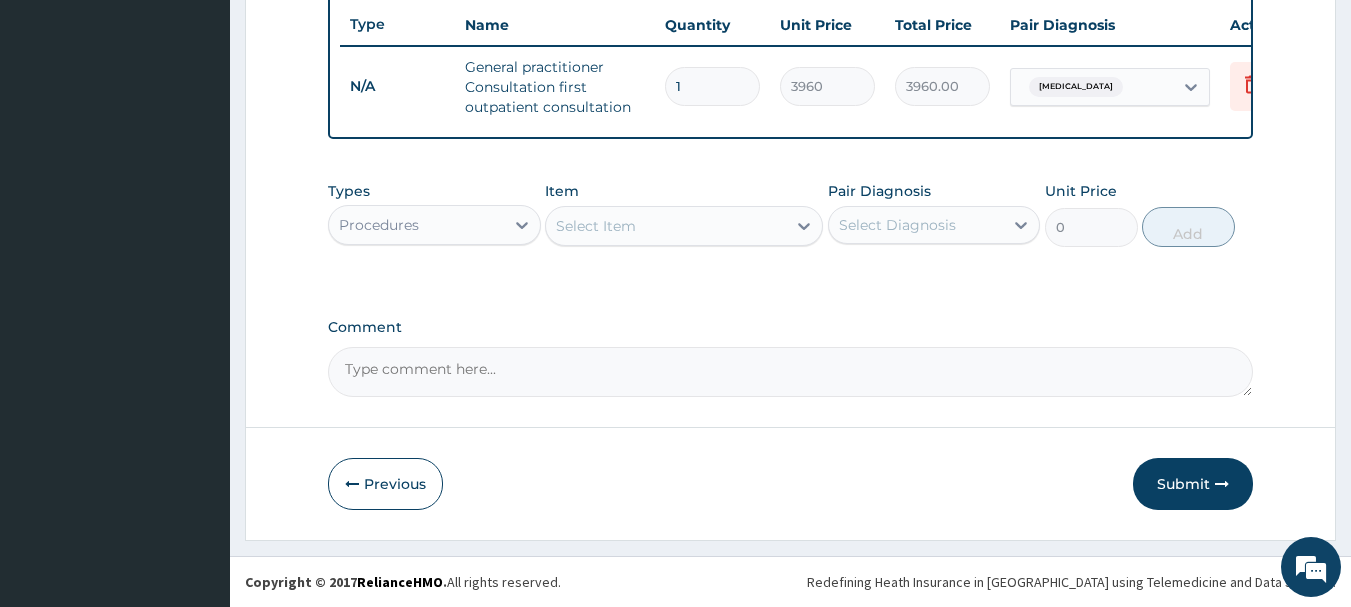 scroll, scrollTop: 766, scrollLeft: 0, axis: vertical 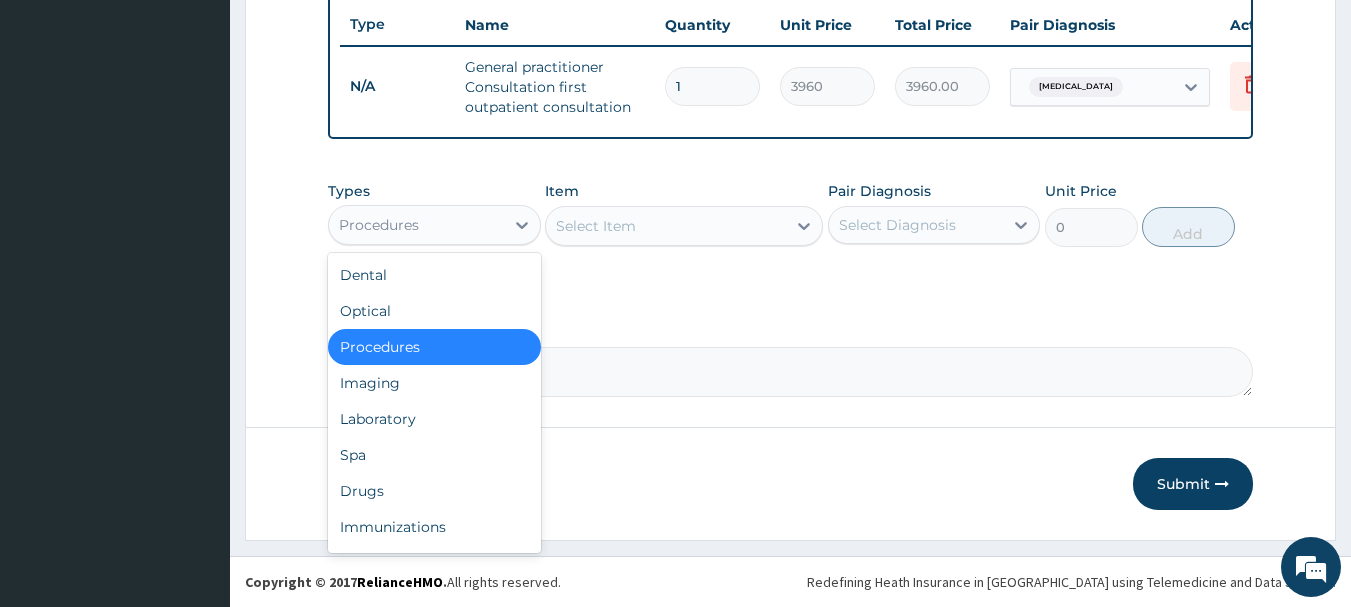 click on "Procedures" at bounding box center (416, 225) 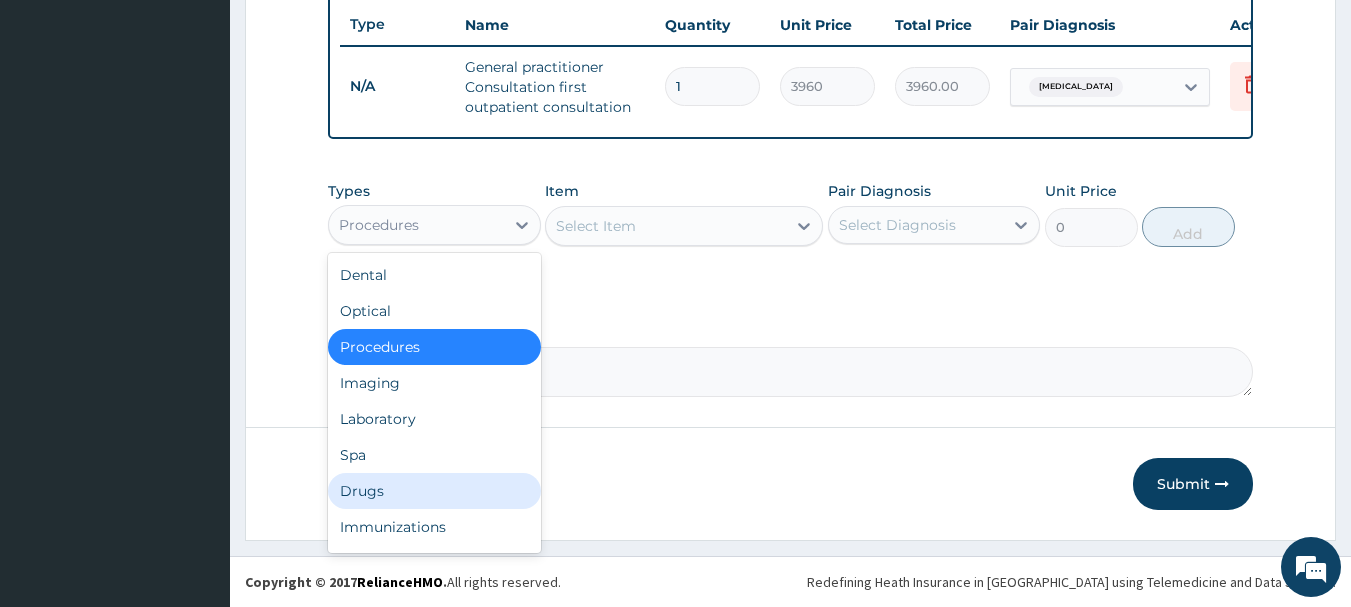 click on "Drugs" at bounding box center [434, 491] 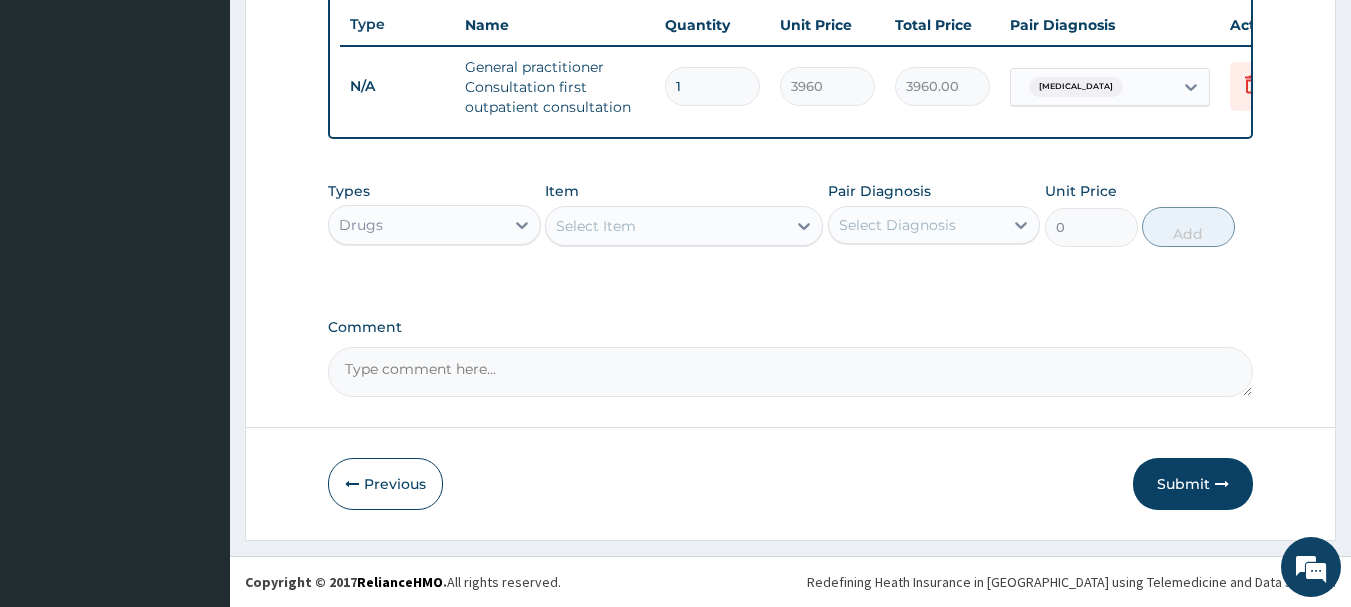 click on "Select Item" at bounding box center [596, 226] 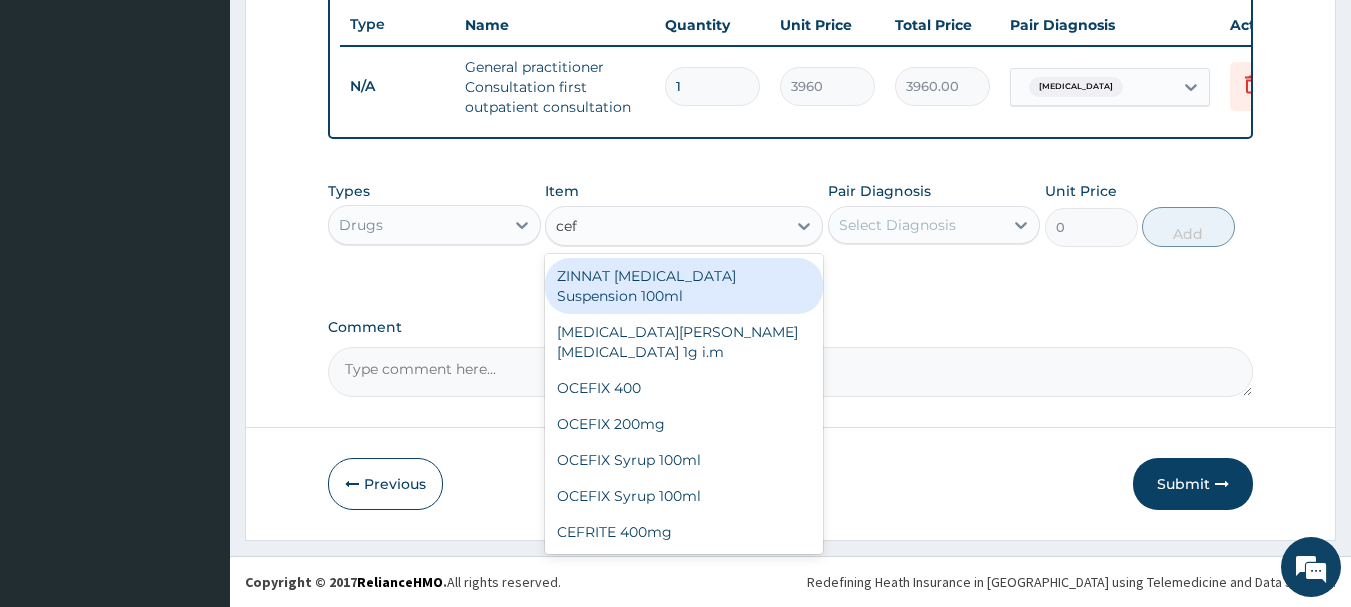 type on "cefu" 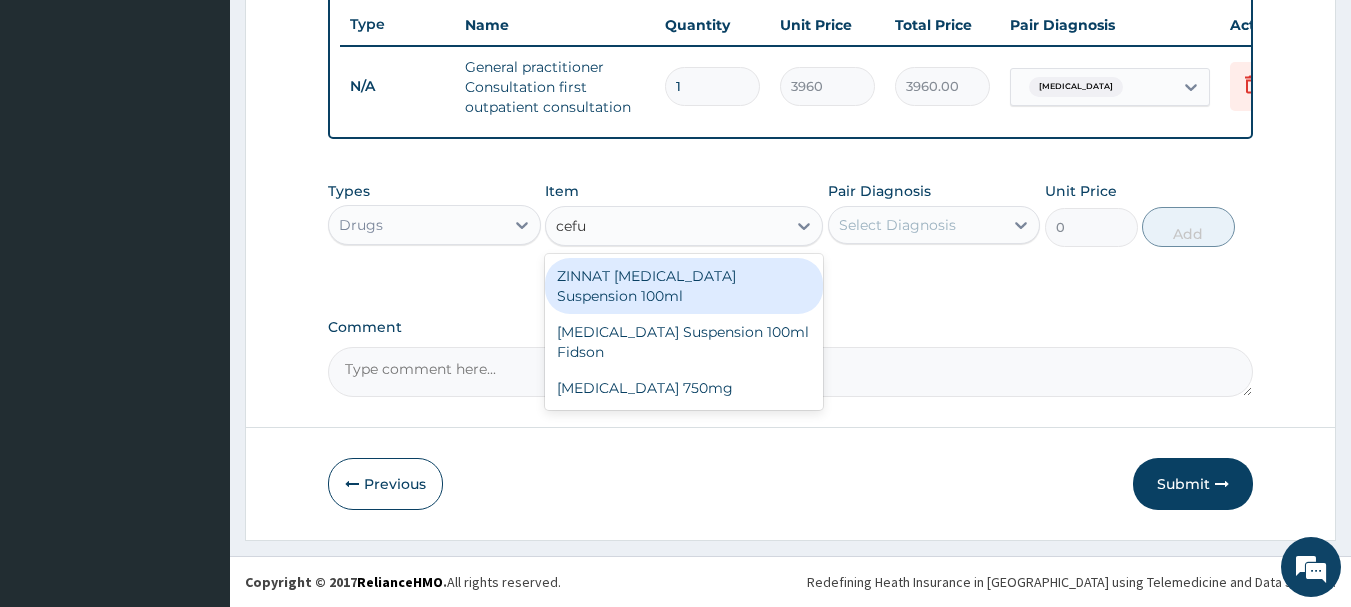 click on "ZINNAT CEFUROXIME Suspension 100ml" at bounding box center (684, 286) 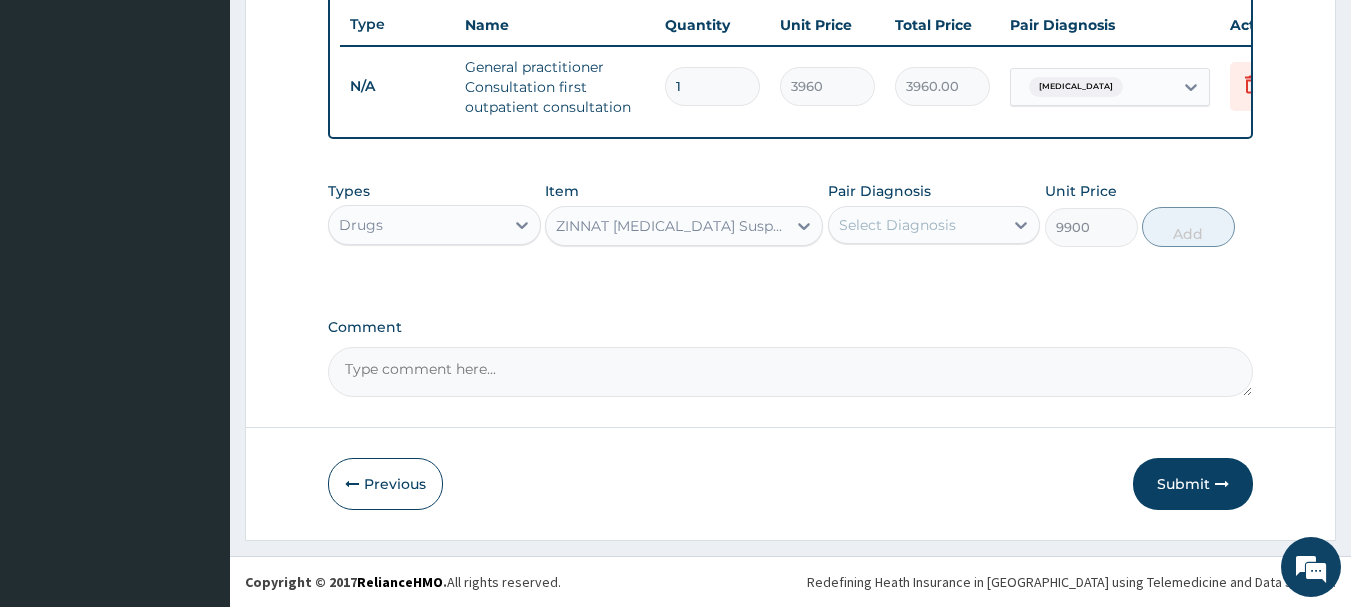 click on "Select Diagnosis" at bounding box center [897, 225] 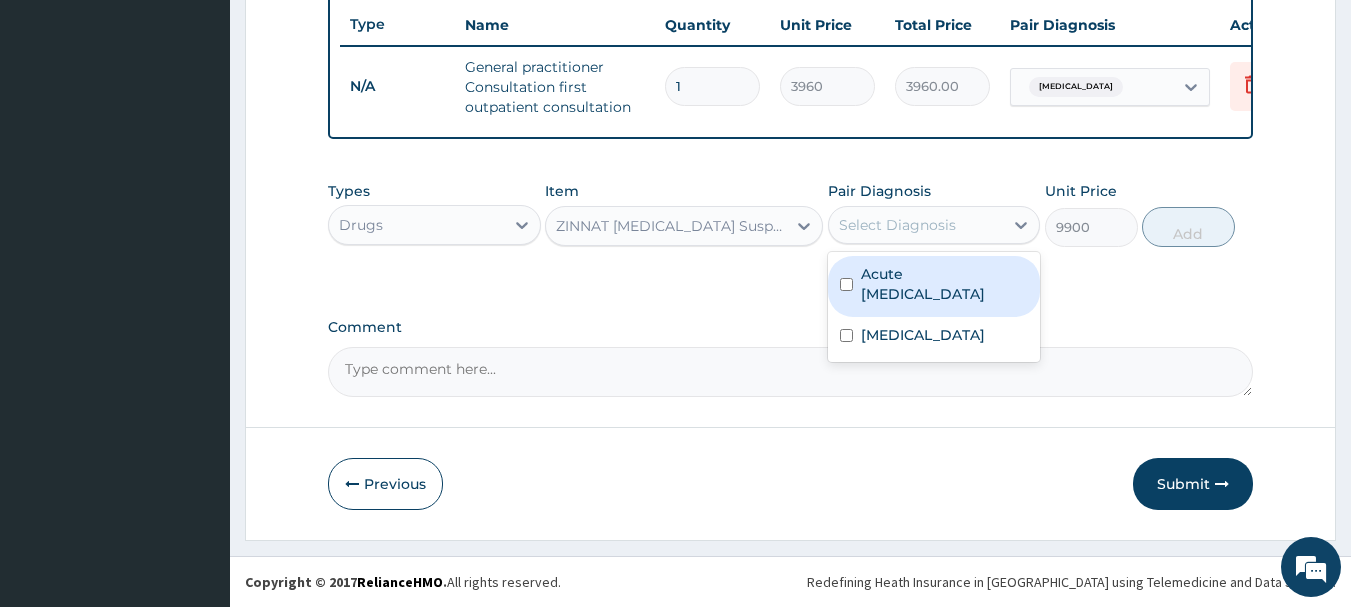 click on "Acute respiratory disease" at bounding box center (934, 286) 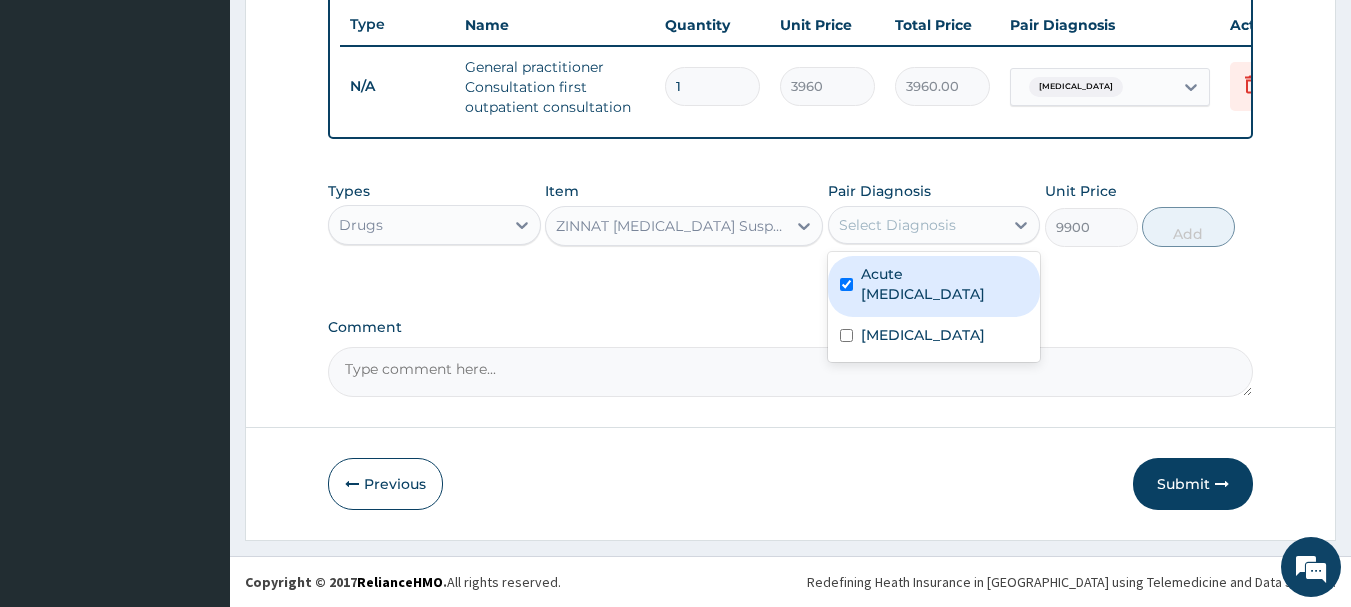 checkbox on "true" 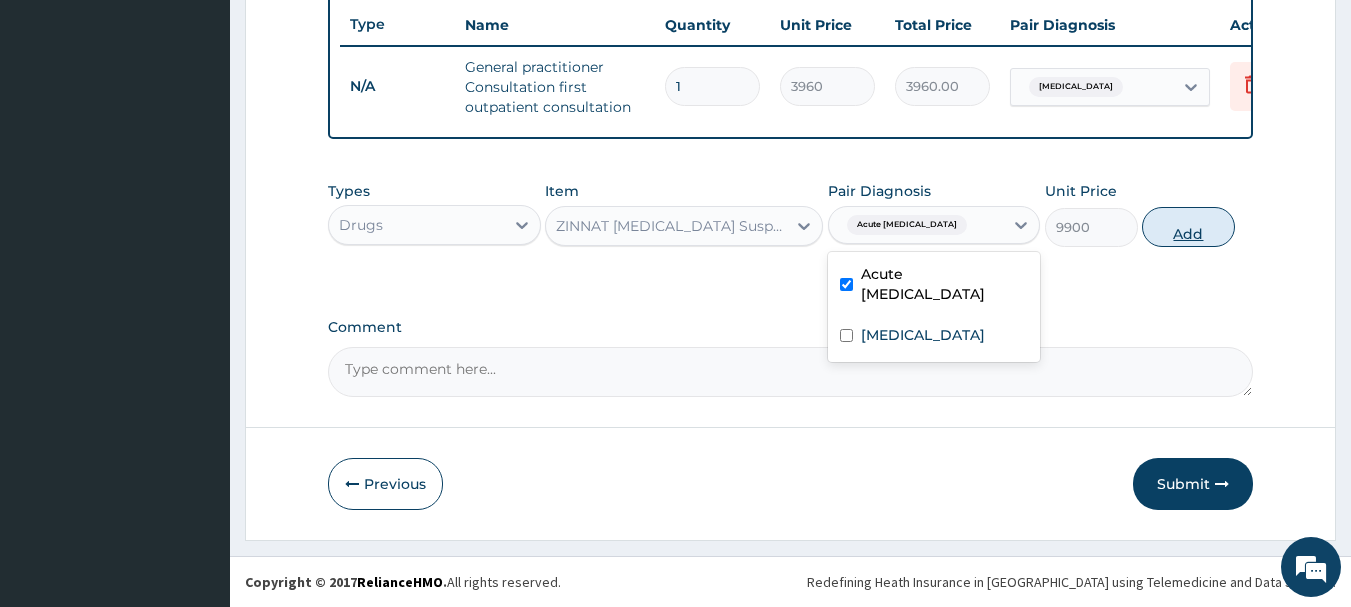 click on "Add" at bounding box center [1188, 227] 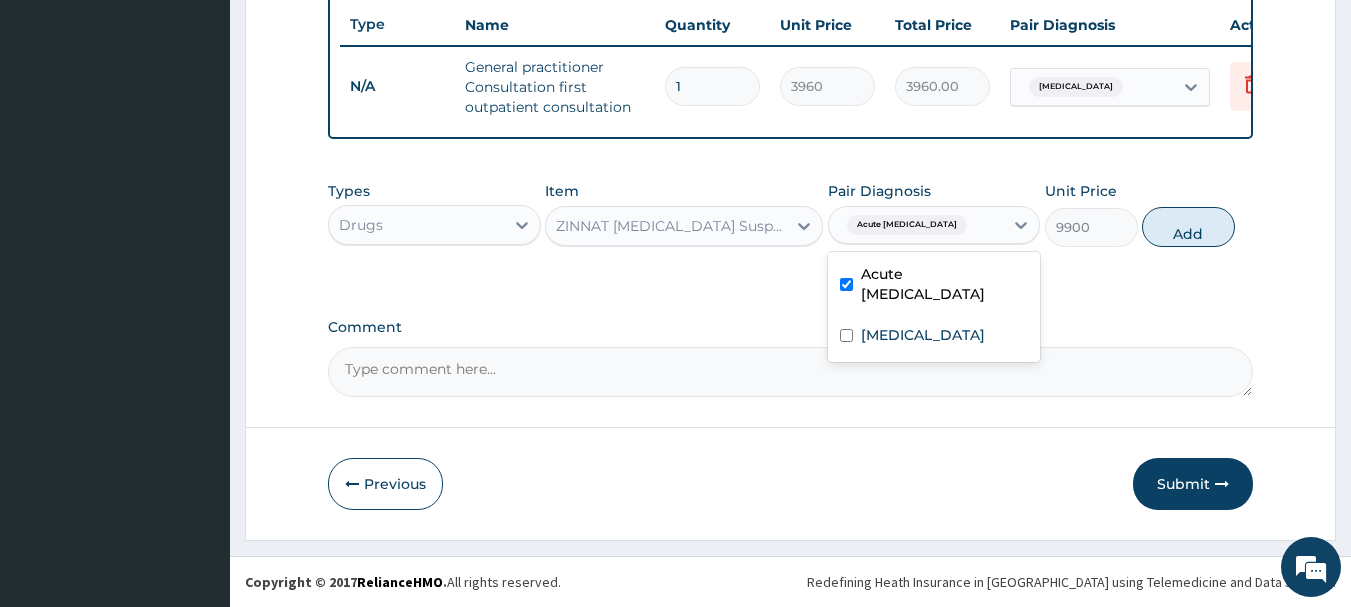 type on "0" 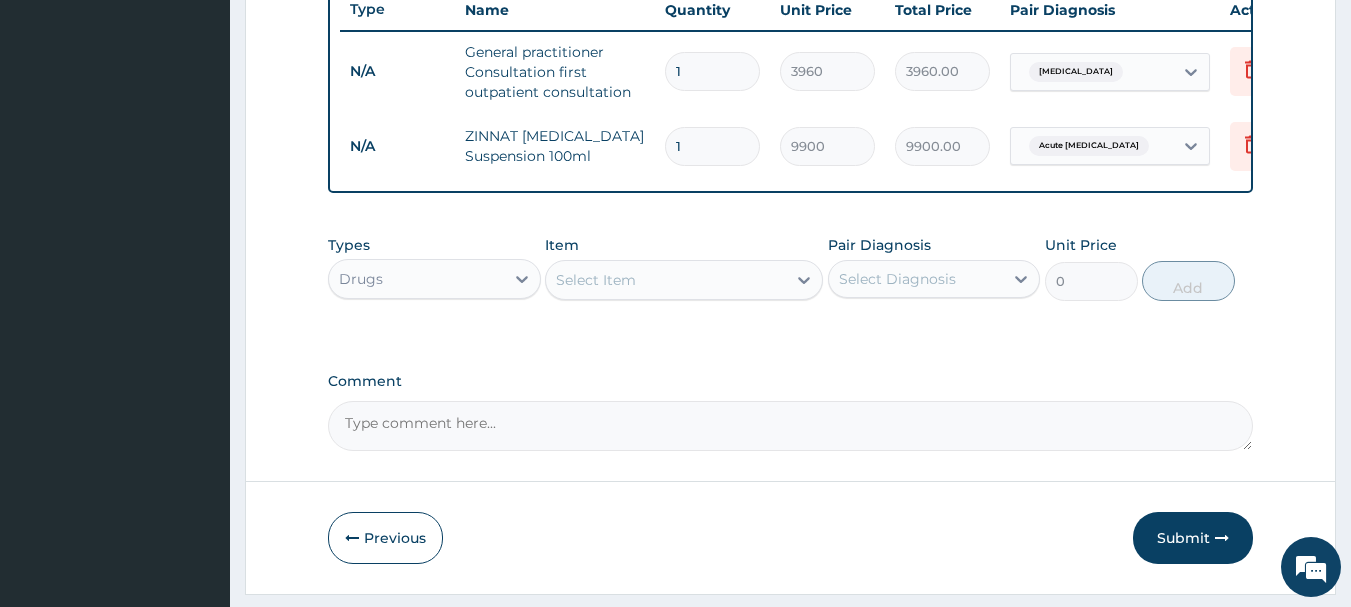 click on "Select Item" at bounding box center [666, 280] 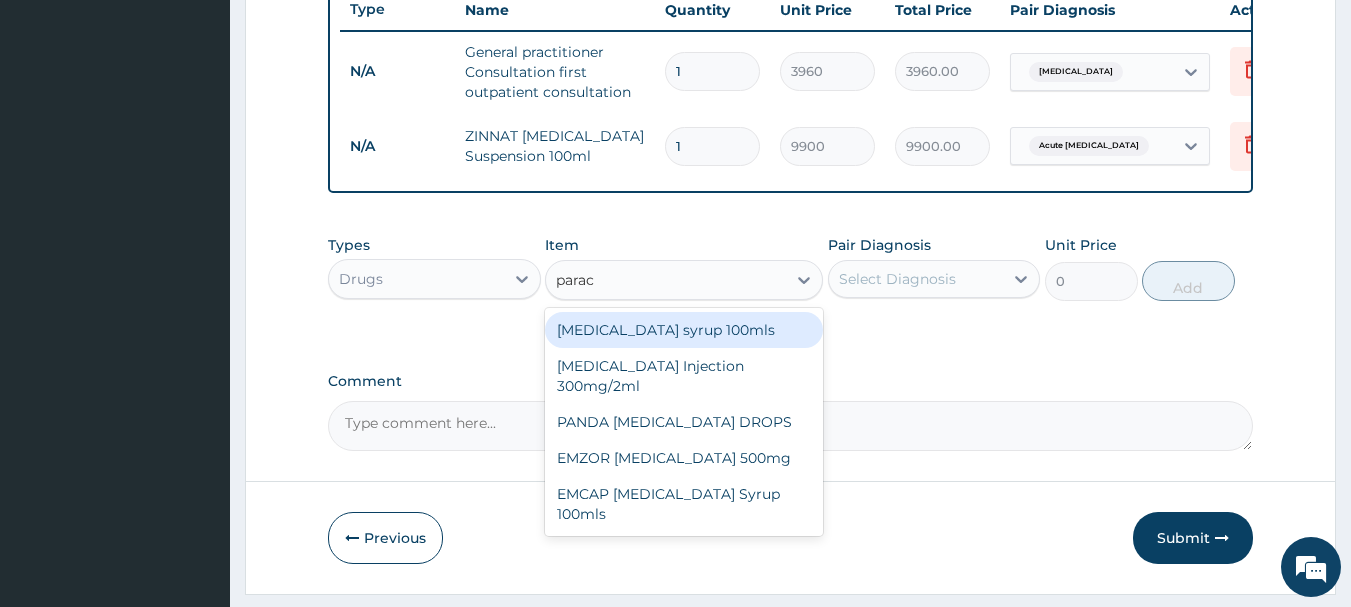 type on "parace" 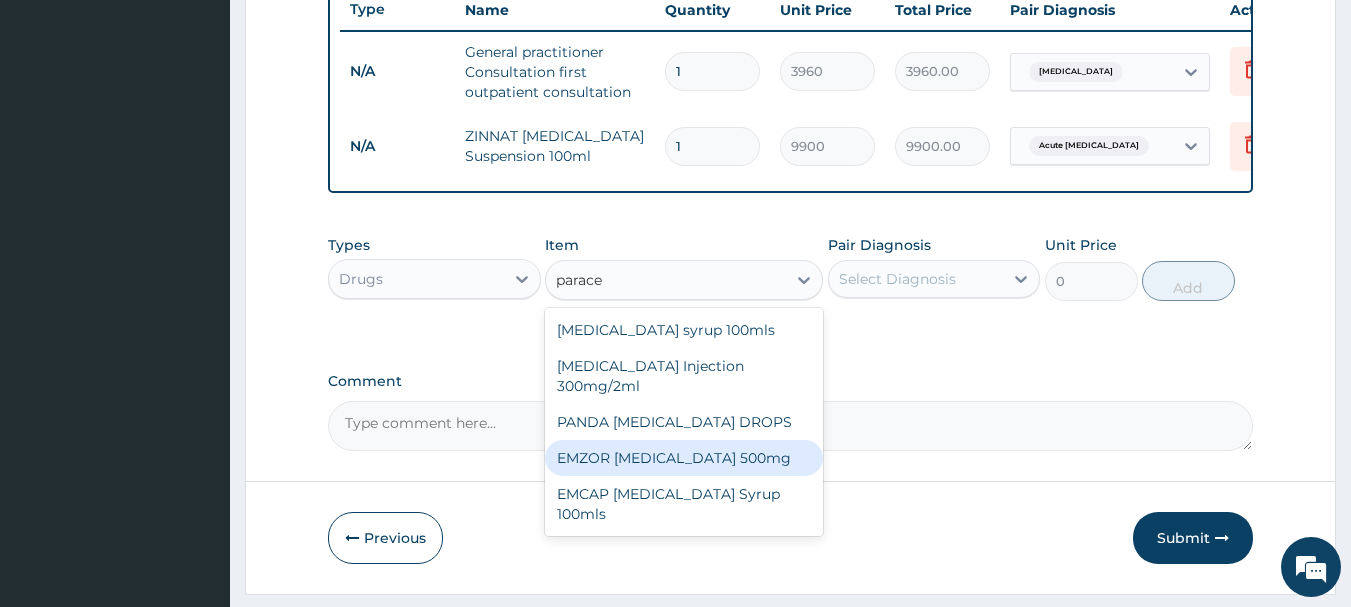 click on "EMZOR PARACETAMOL 500mg" at bounding box center (684, 458) 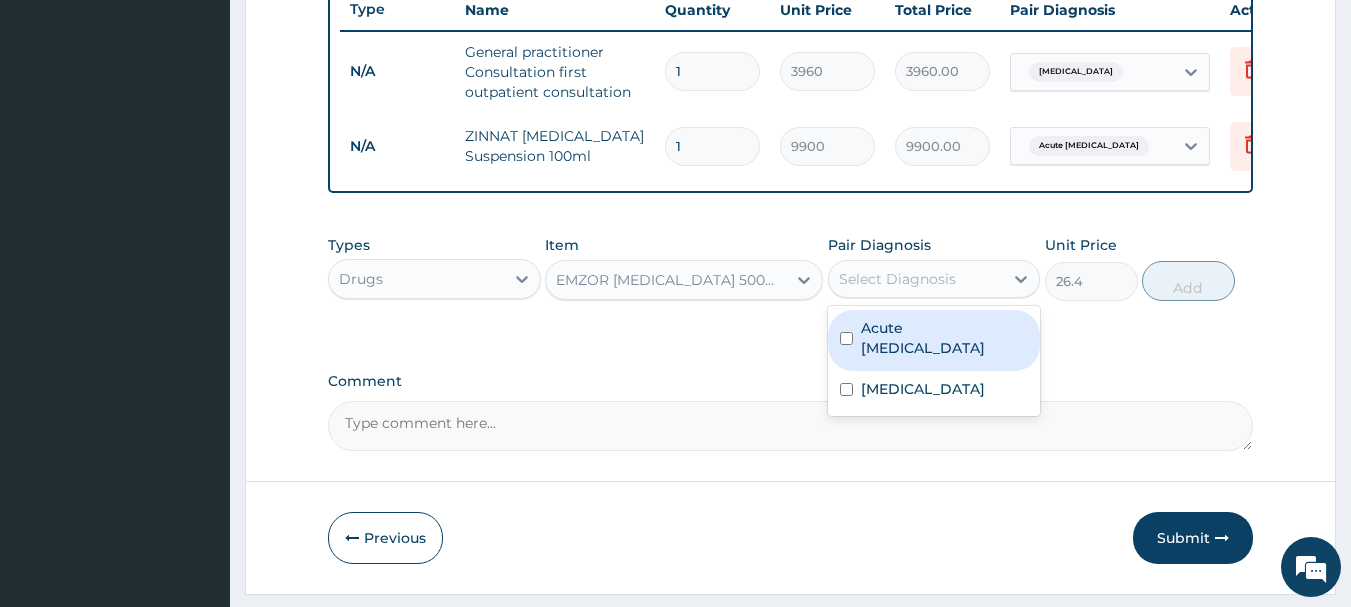 click on "Select Diagnosis" at bounding box center (897, 279) 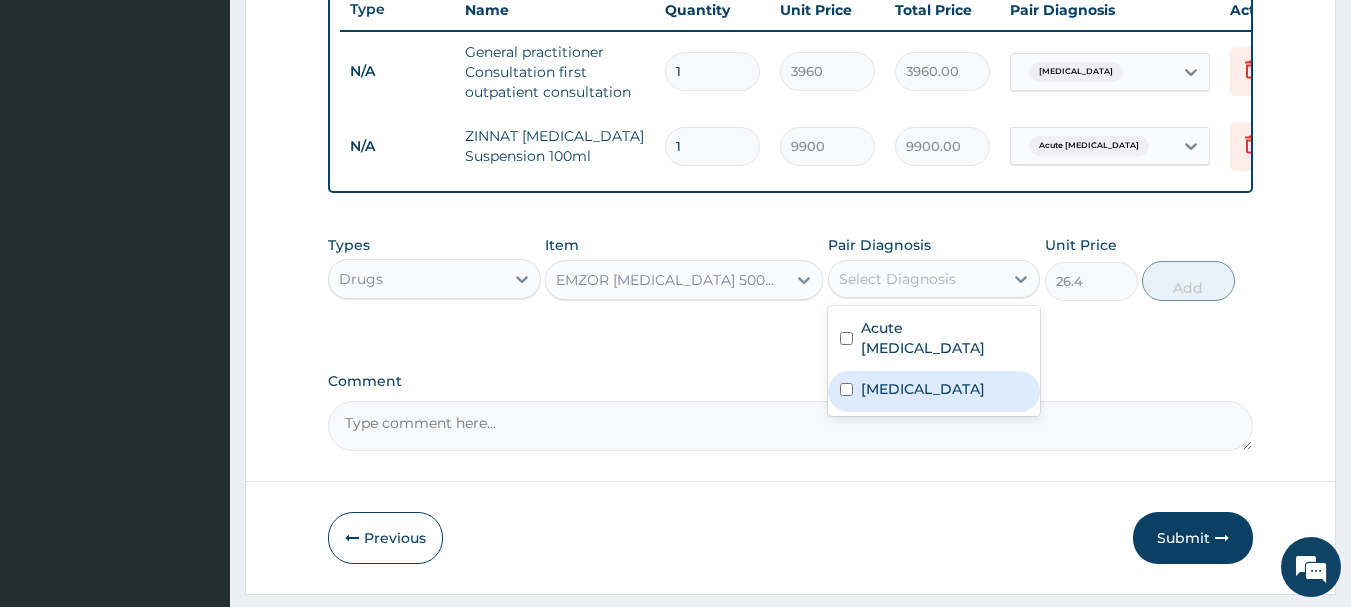 click on "Malaria" at bounding box center (934, 391) 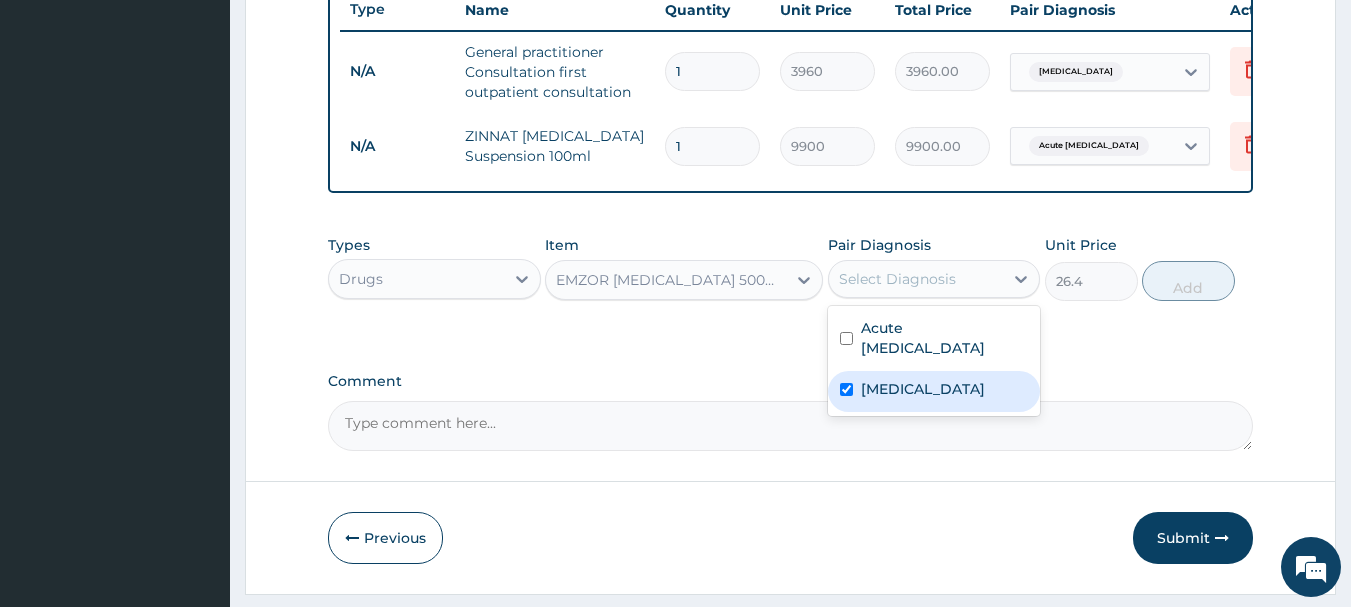 checkbox on "true" 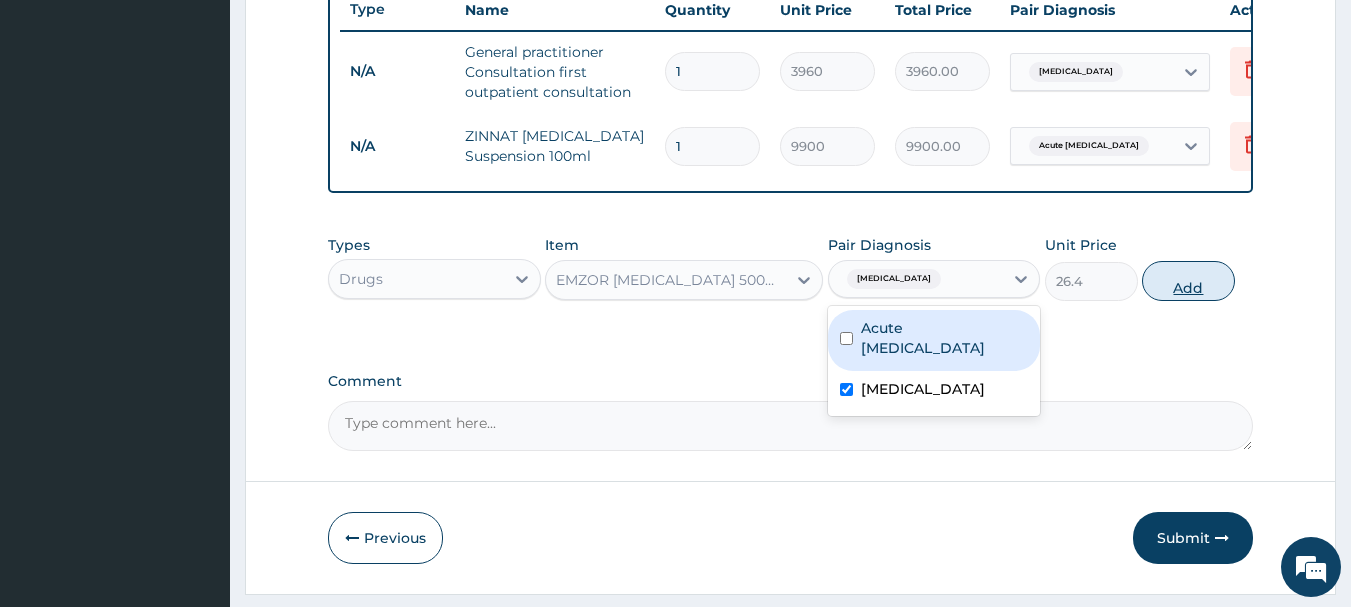 click on "Add" at bounding box center (1188, 281) 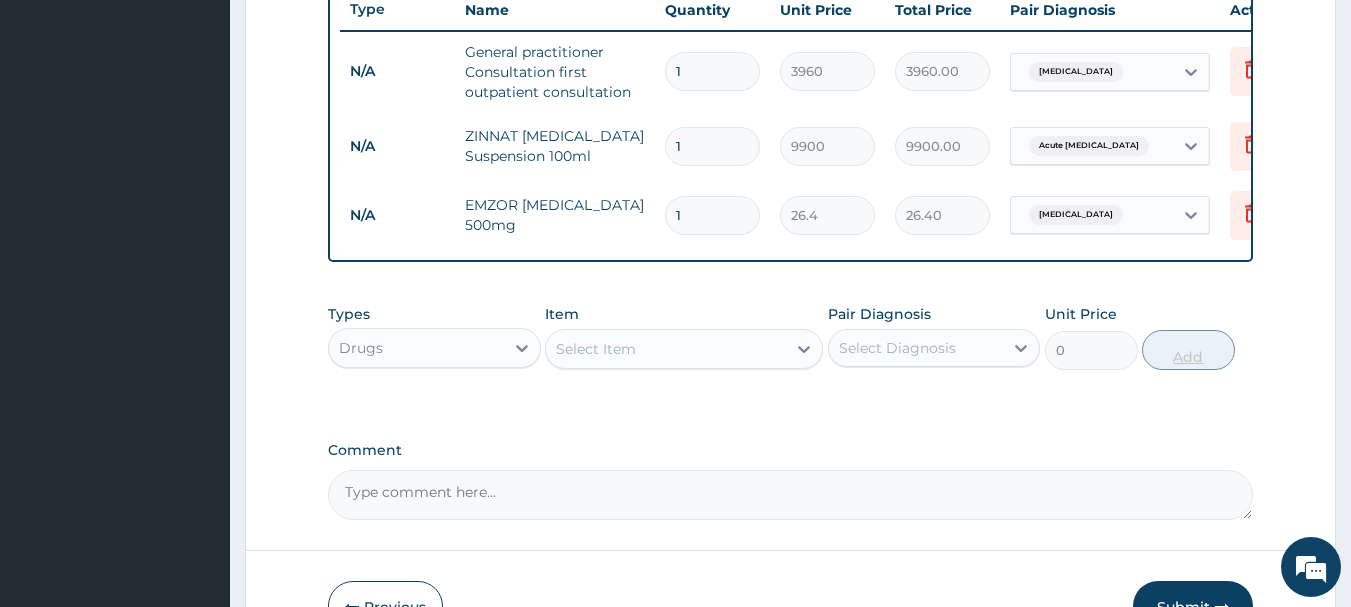 type 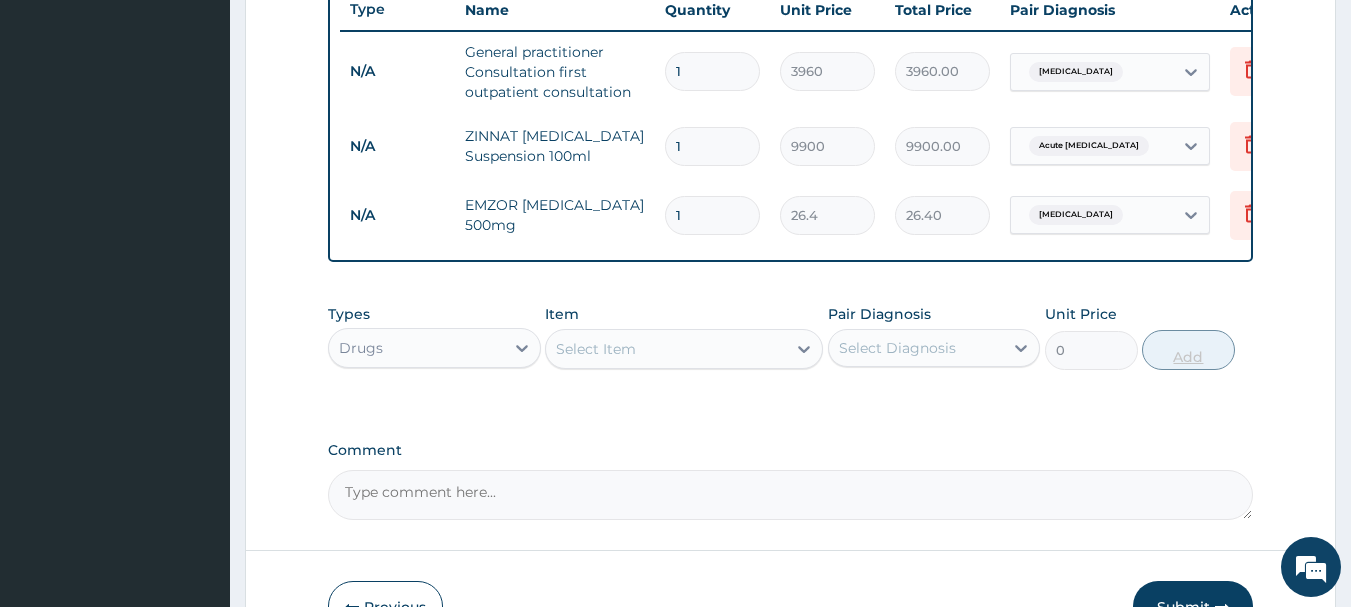 type on "0.00" 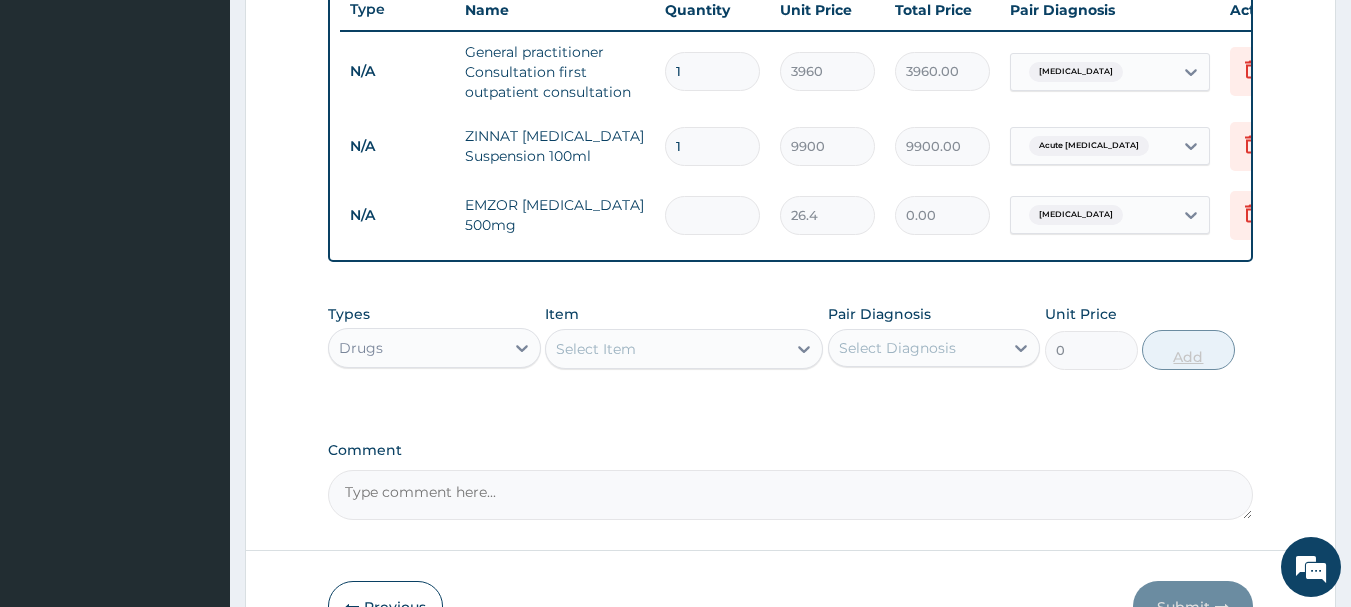 type on "2" 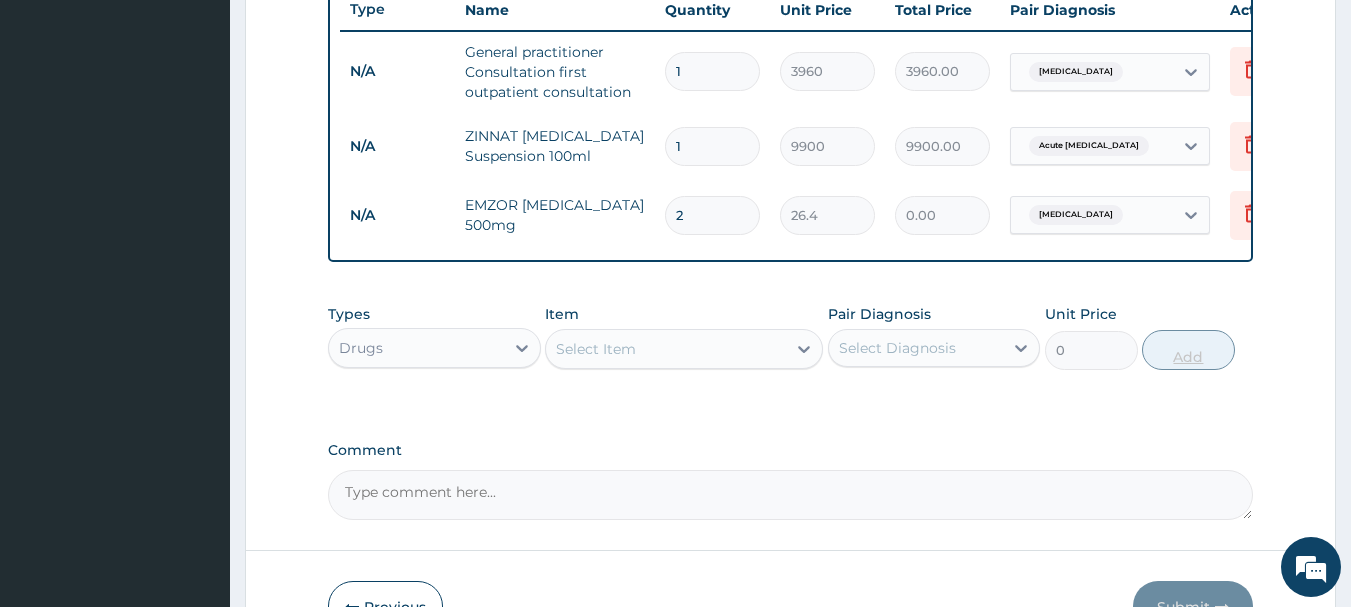 type on "52.80" 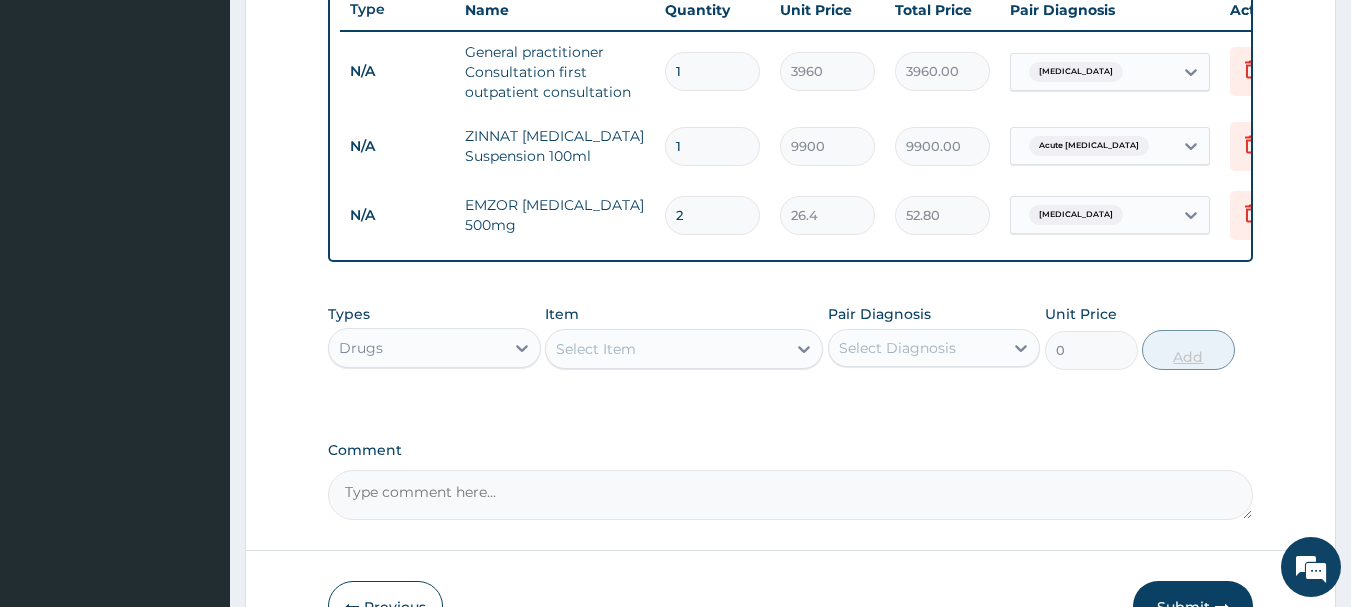 type on "24" 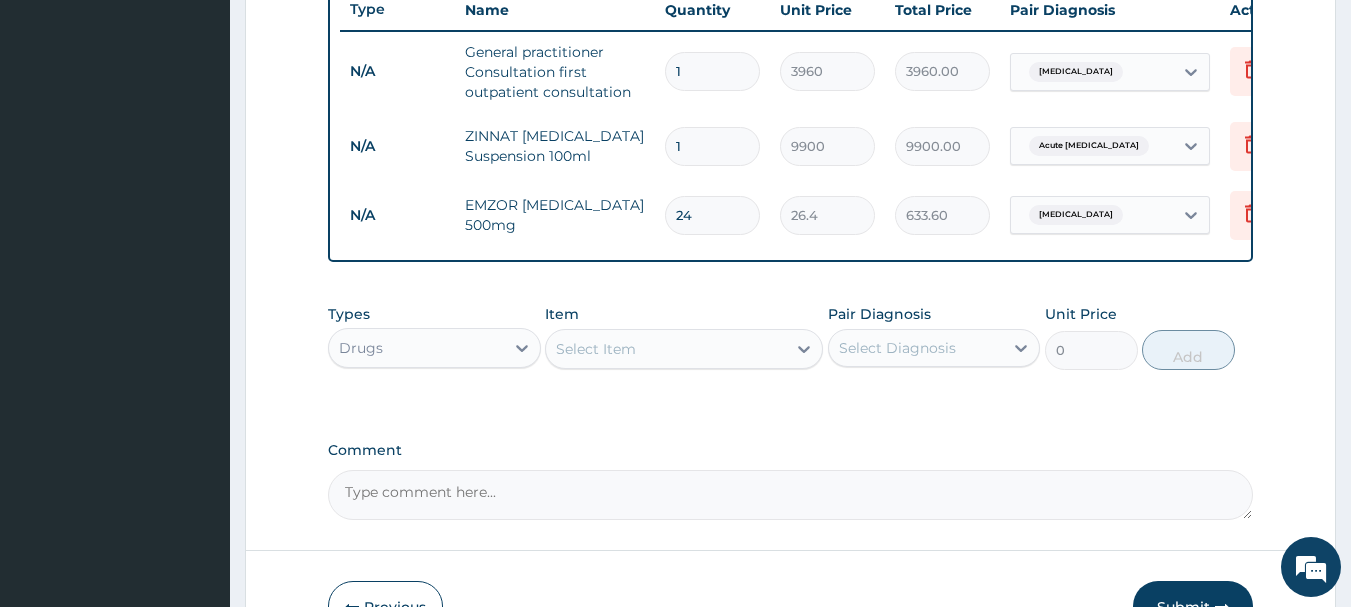 type on "24" 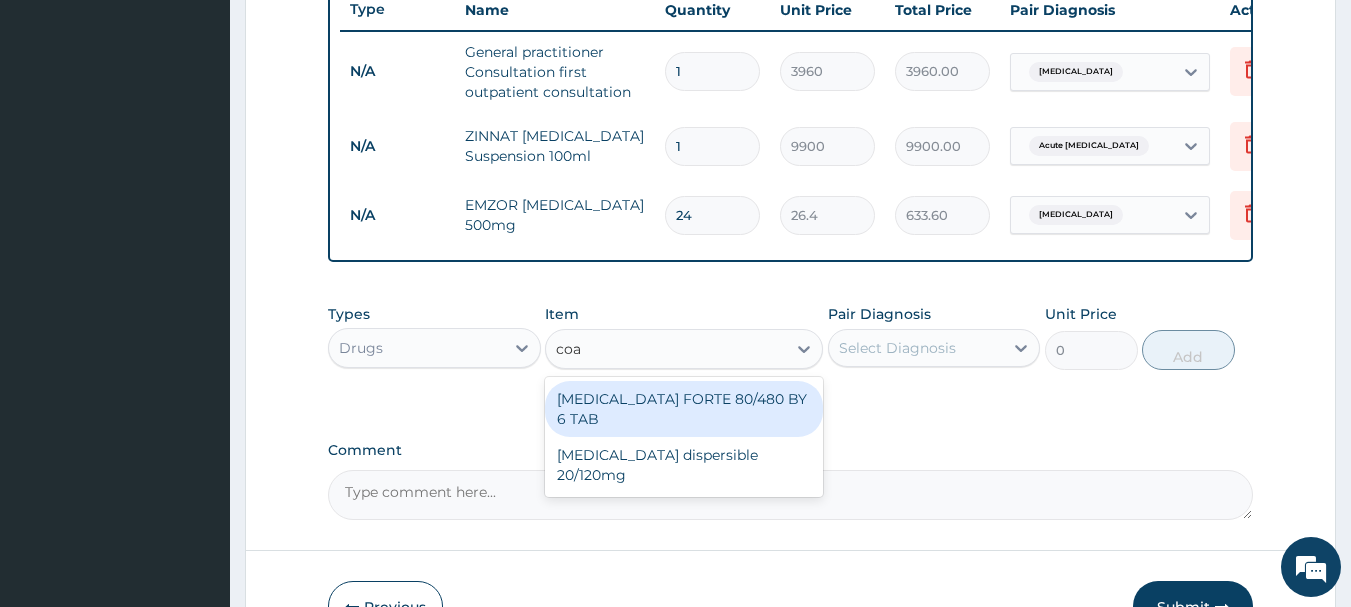type on "coar" 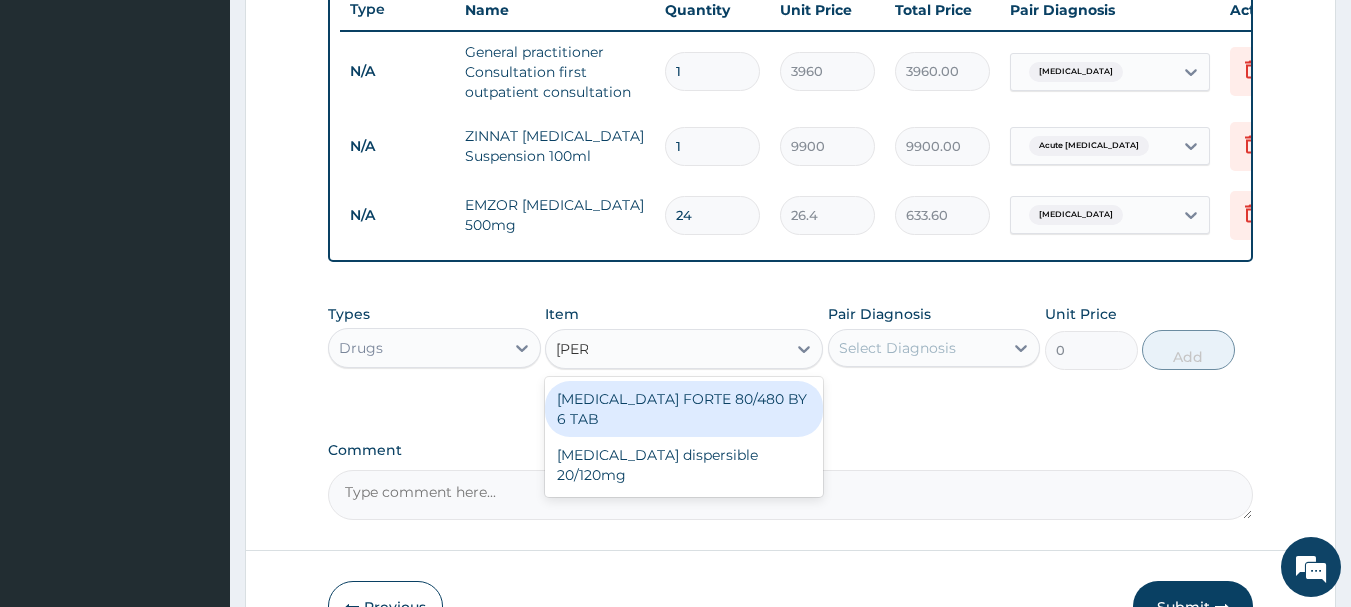 click on "COARTEM FORTE 80/480 BY 6 TAB" at bounding box center (684, 409) 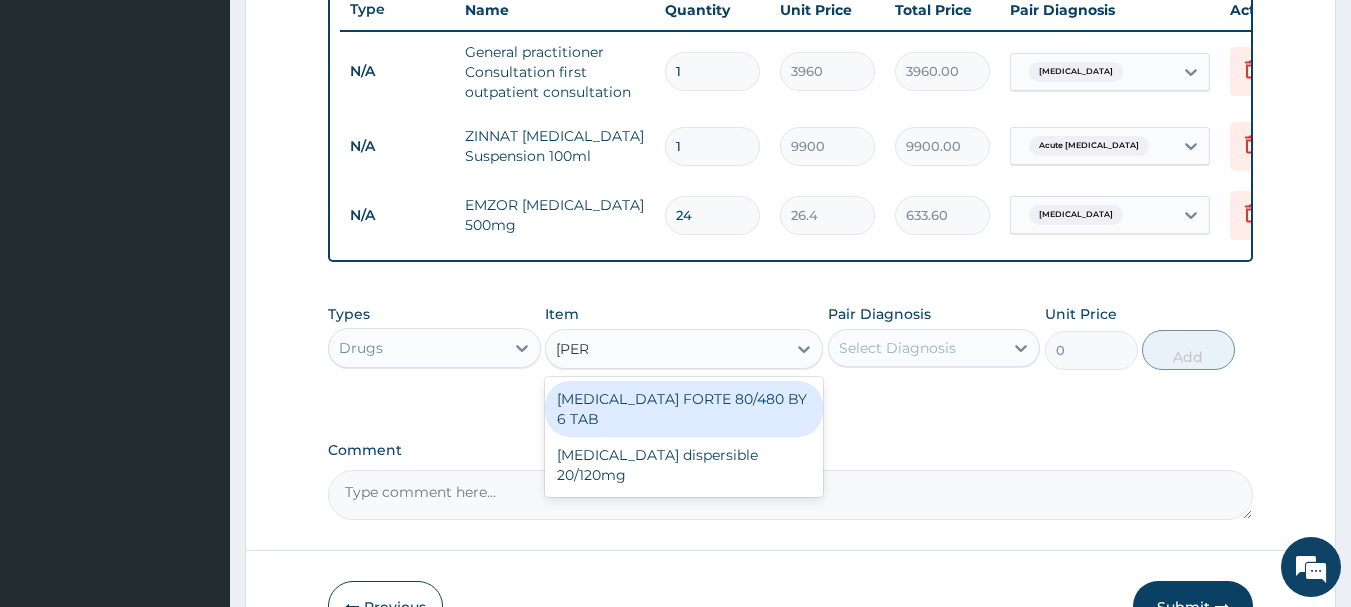 type 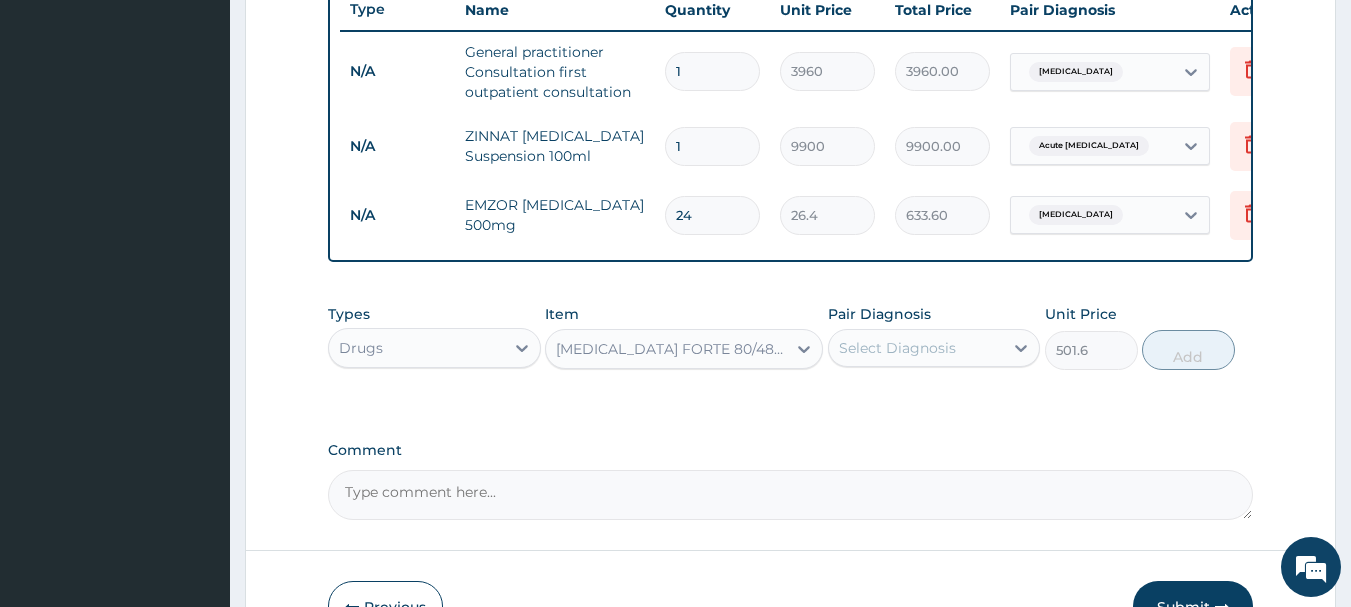 click on "Select Diagnosis" at bounding box center [897, 348] 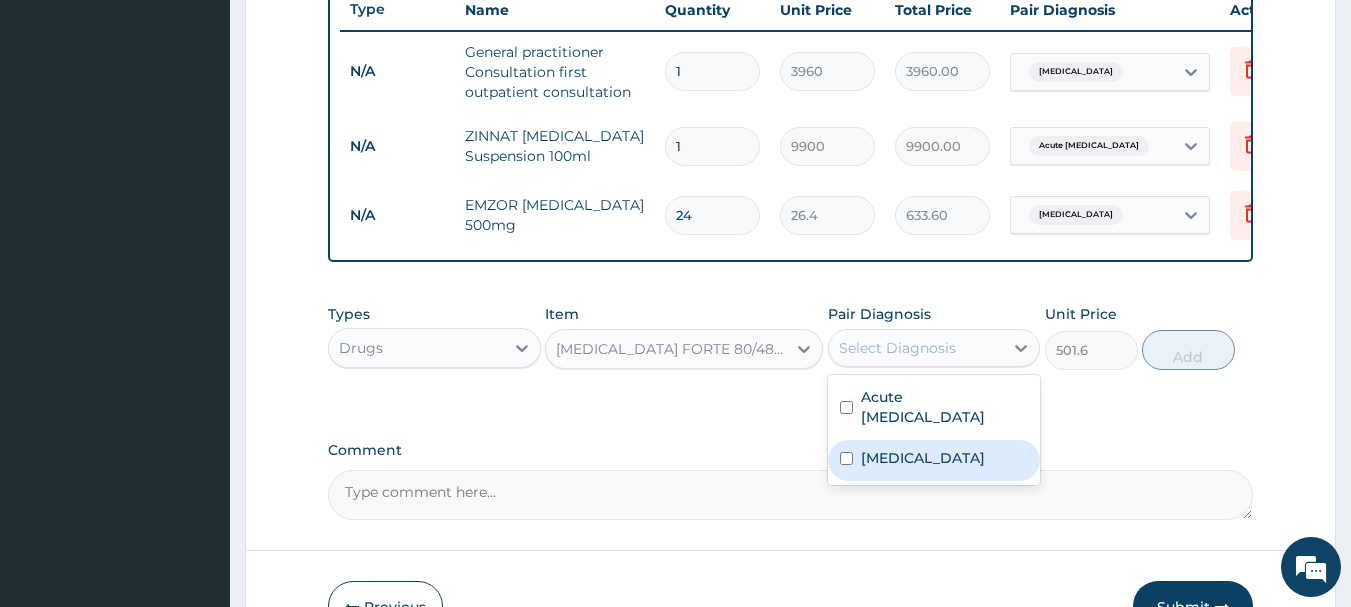 click at bounding box center (846, 458) 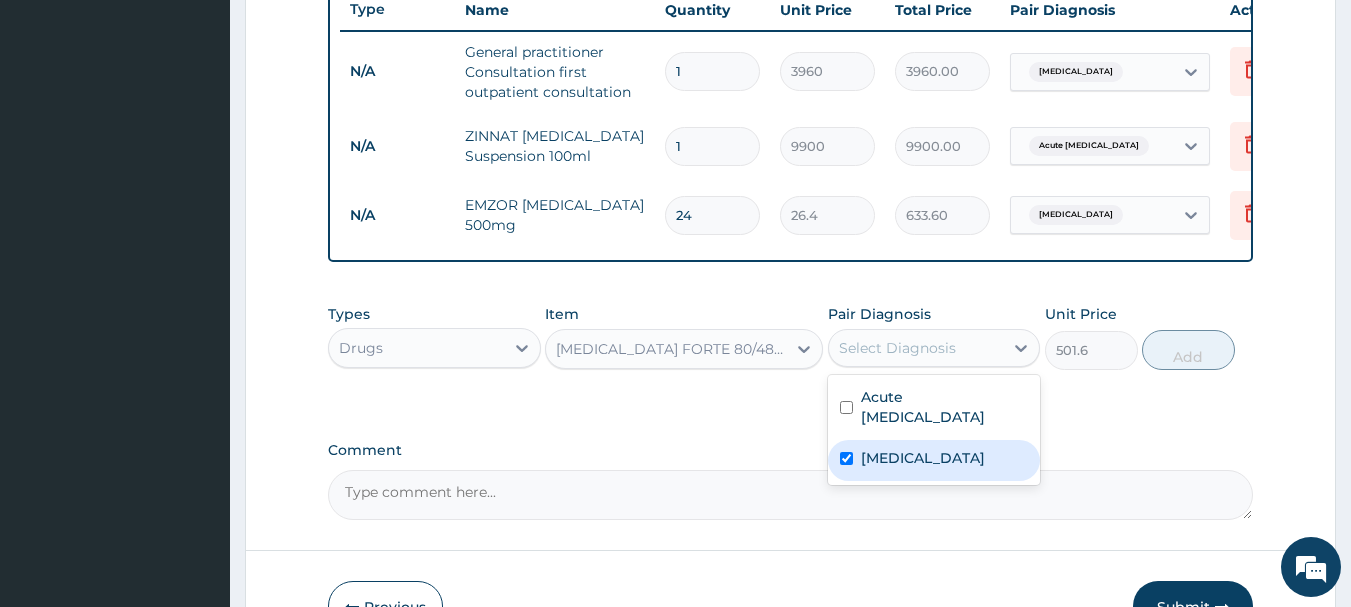 checkbox on "true" 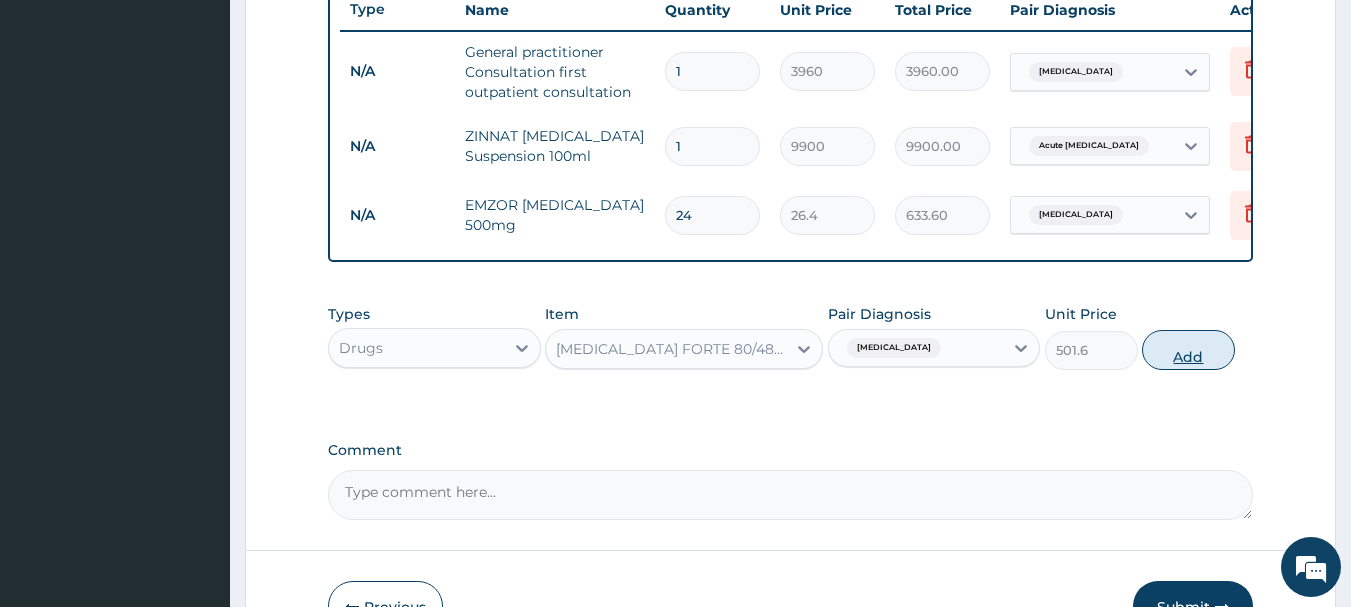 click on "Add" at bounding box center [1188, 350] 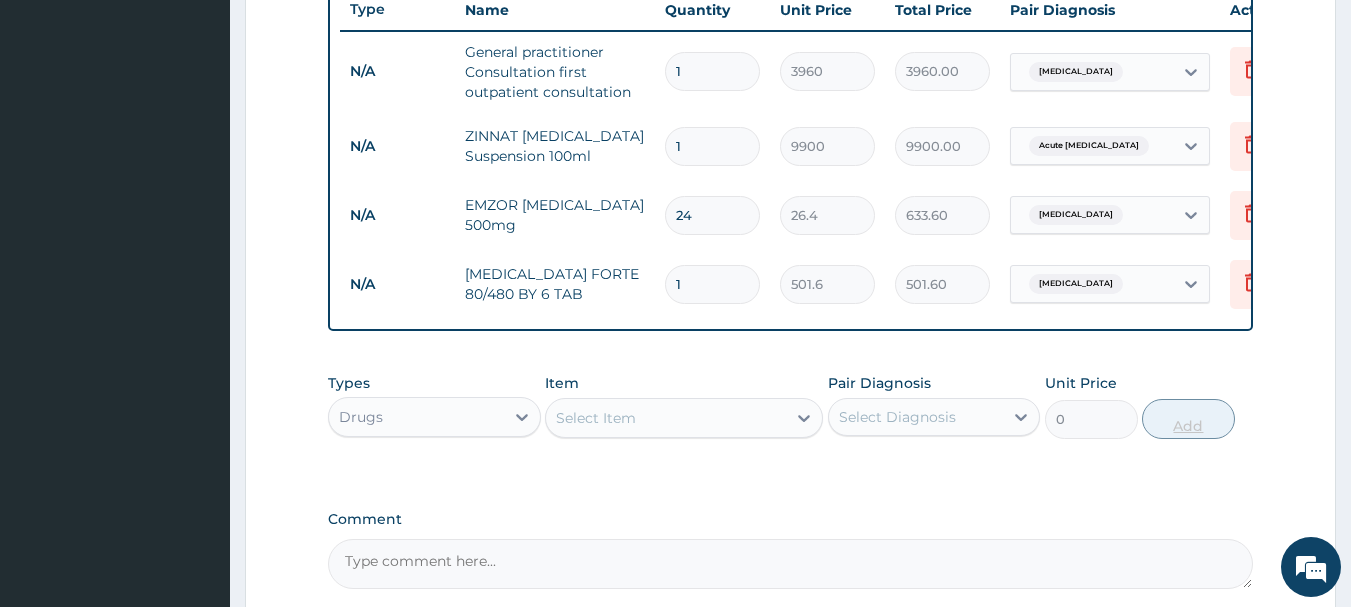 type 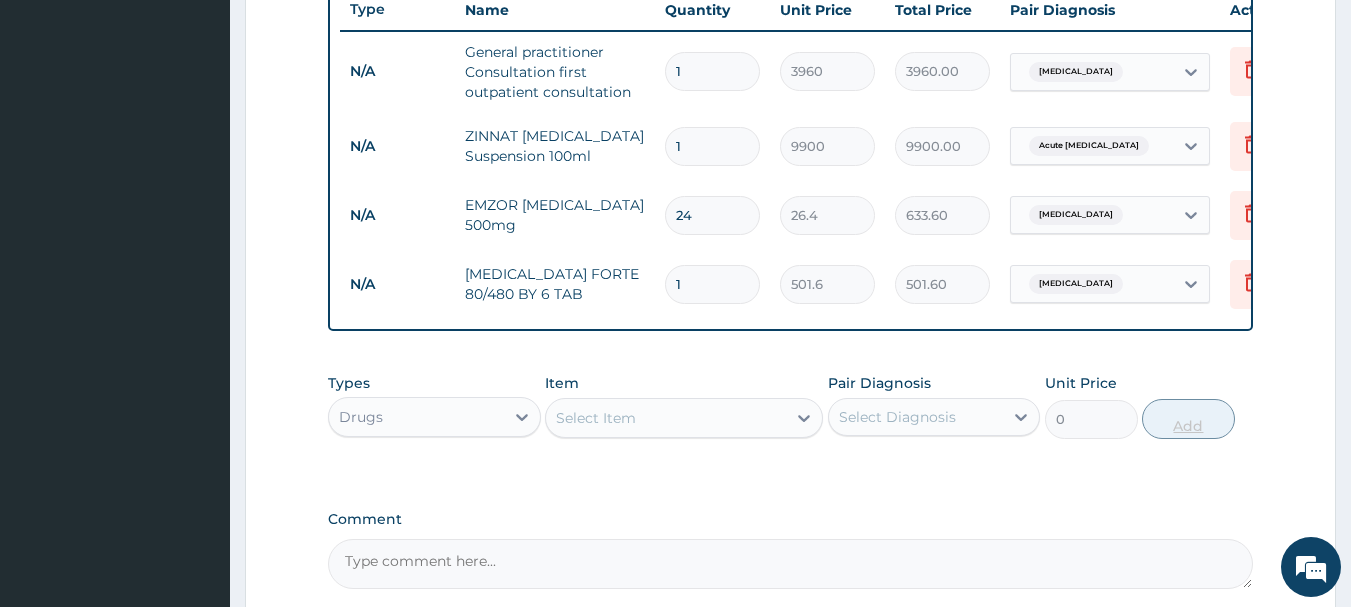 type on "0.00" 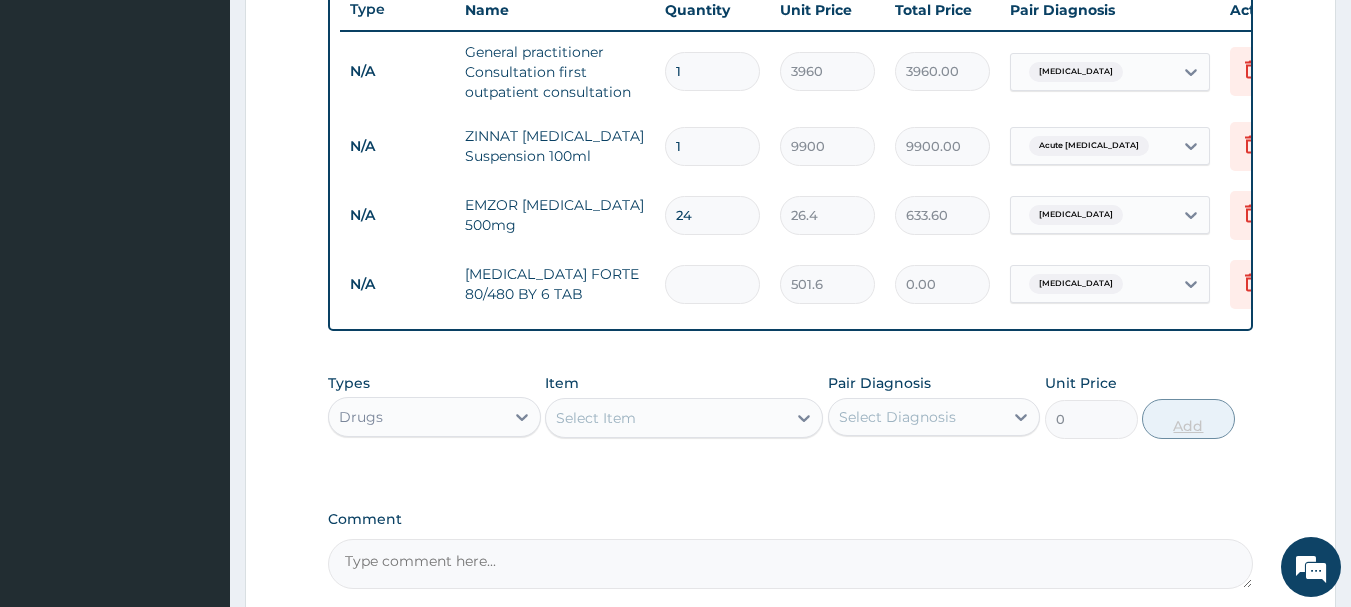 type on "6" 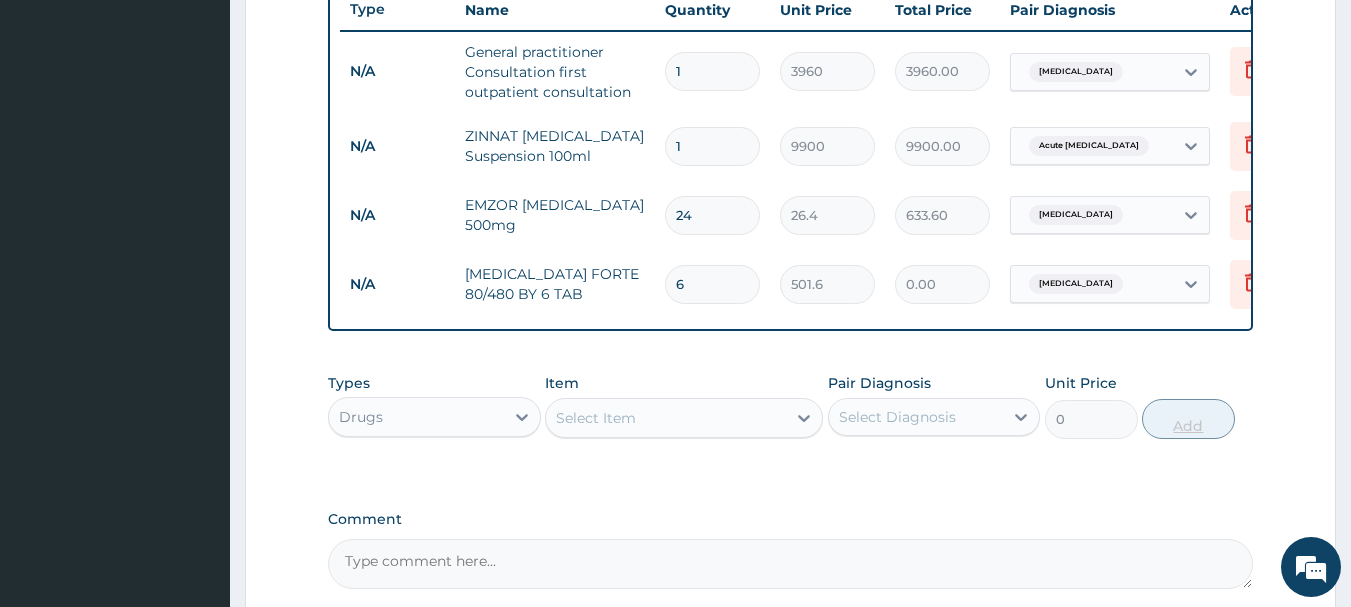 type on "3009.60" 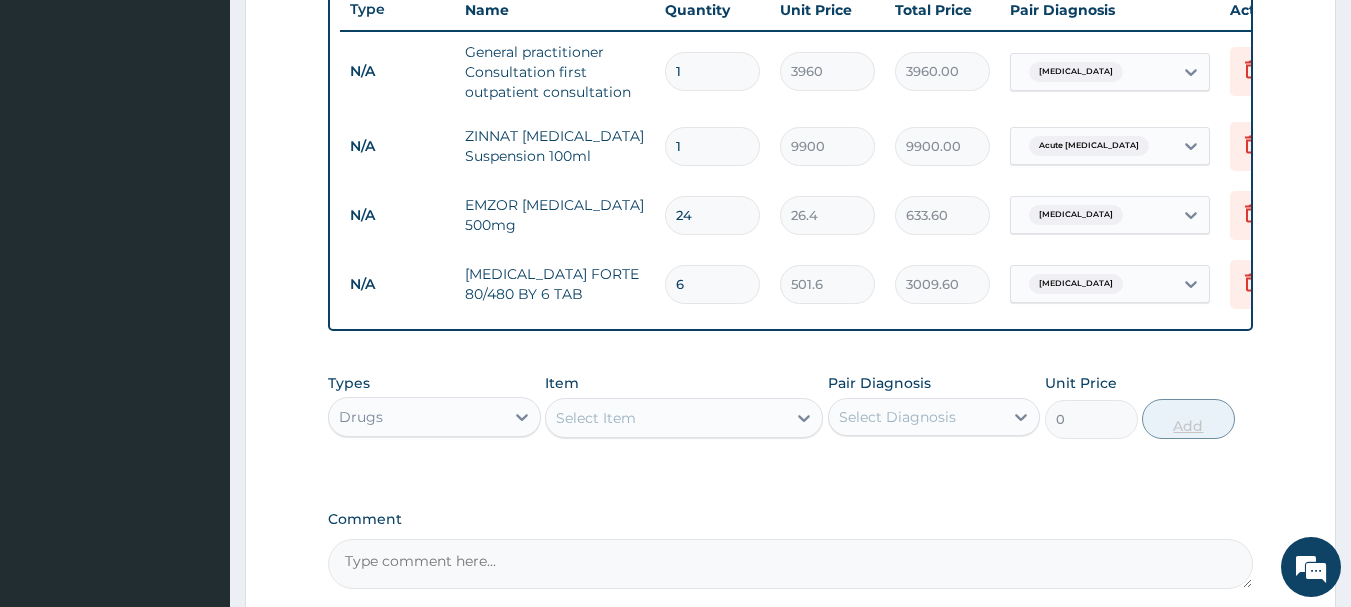 type on "6" 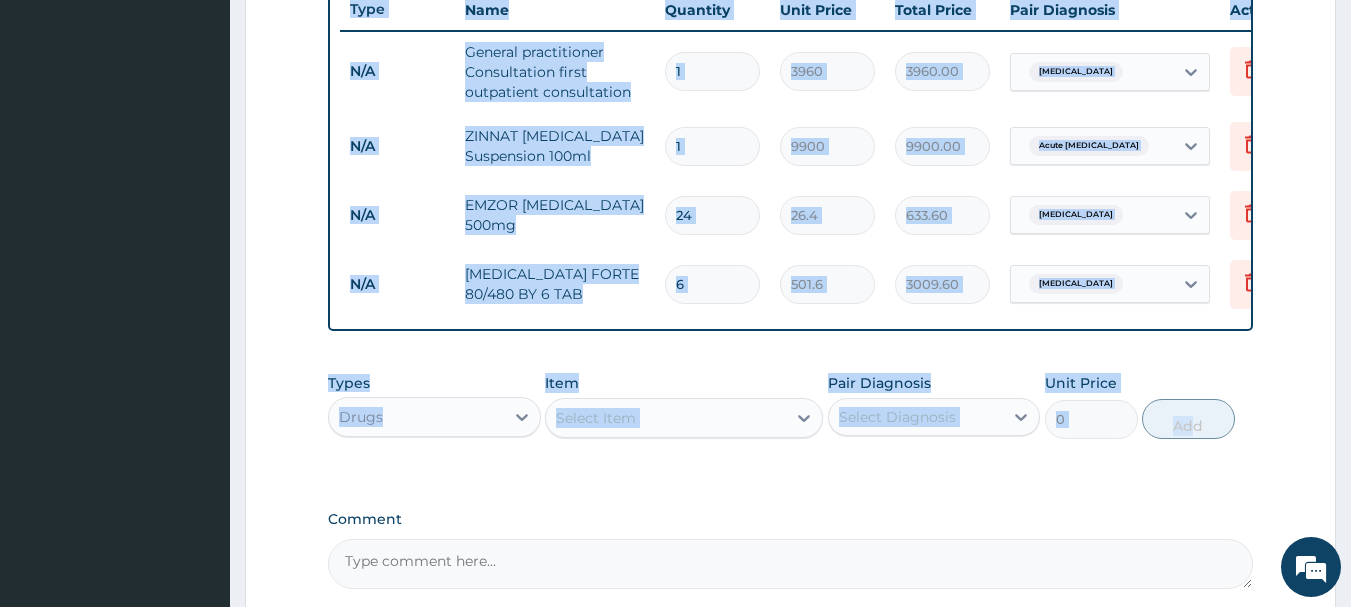 drag, startPoint x: 1193, startPoint y: 374, endPoint x: 1365, endPoint y: 438, distance: 183.52112 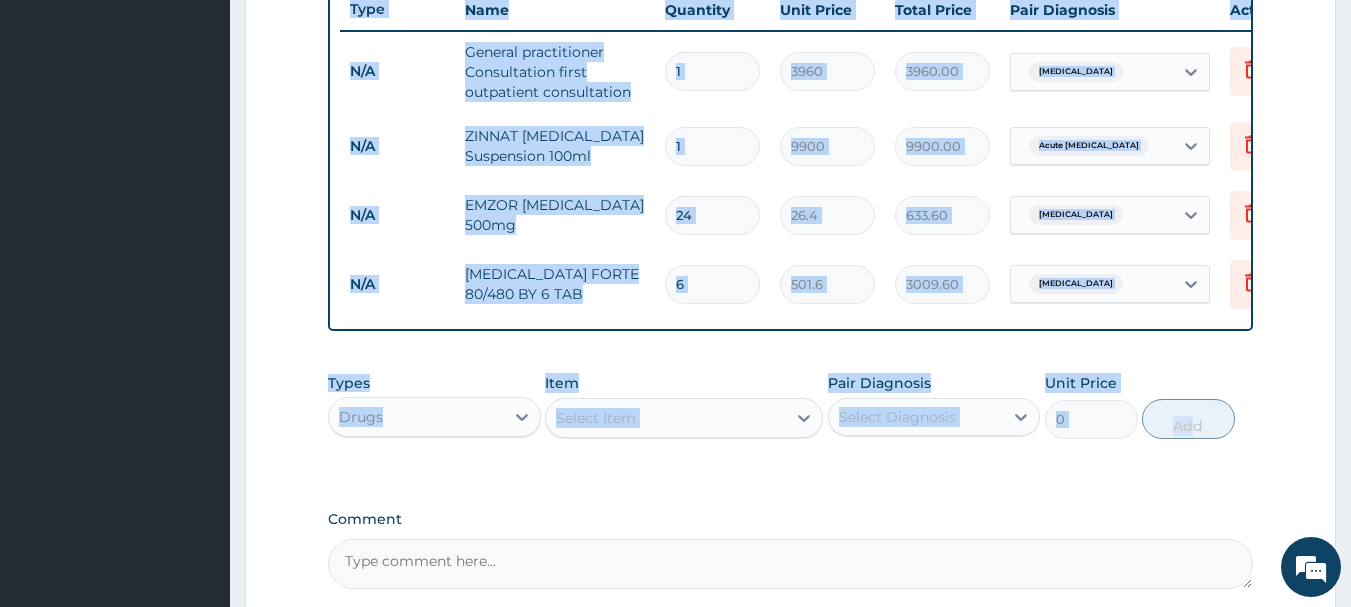 click on "R EL
Toggle navigation
ARUBAH Specialist Hospital ARUBAH Specialist Hospital - info@arubahspecialisthospital.com Member since  October 24, 2021 at 1:23:11 AM   Profile Sign out" at bounding box center (675, 16) 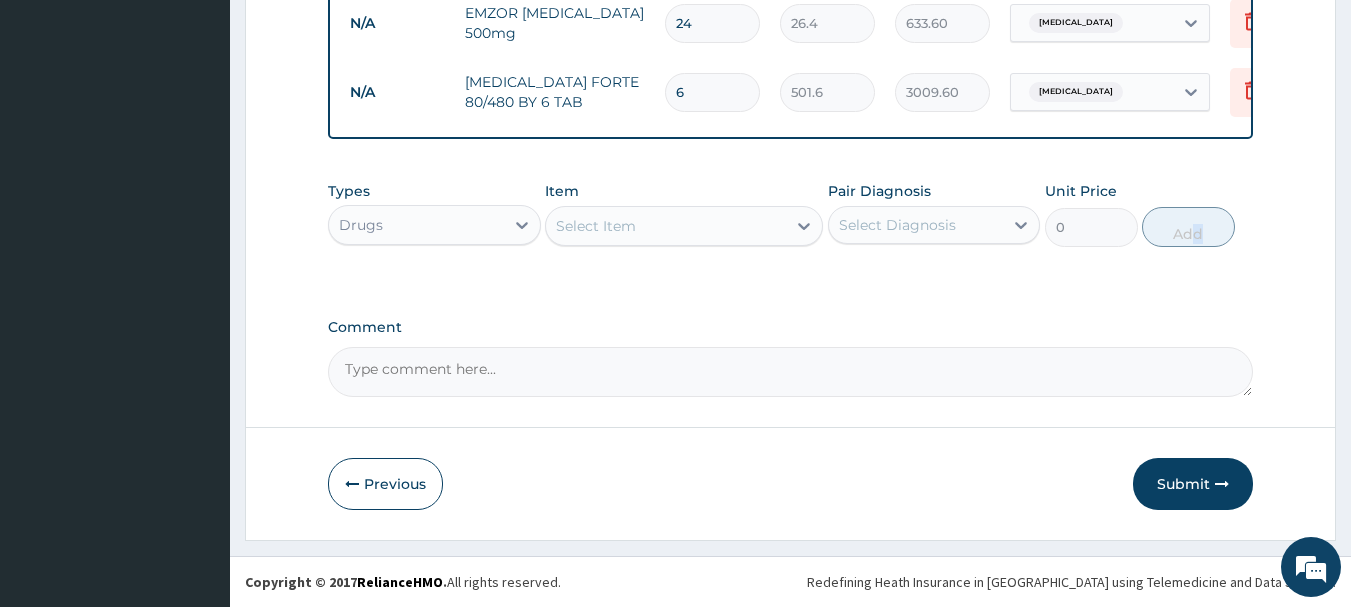 scroll, scrollTop: 973, scrollLeft: 0, axis: vertical 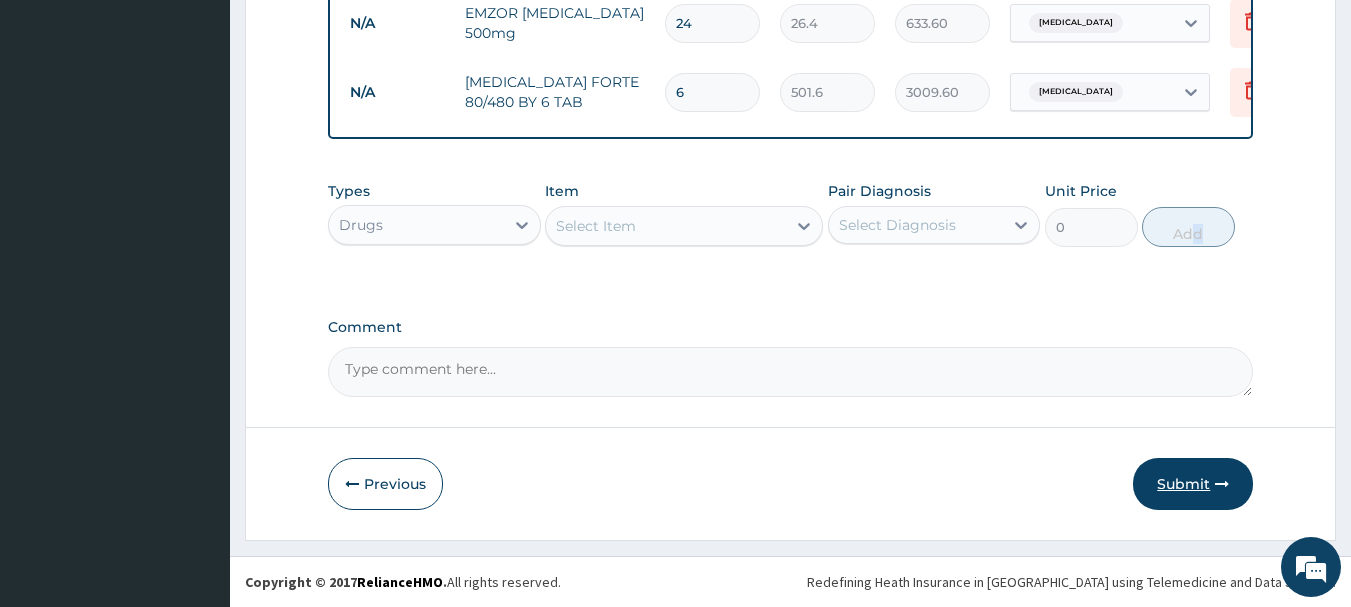 click on "Submit" at bounding box center (1193, 484) 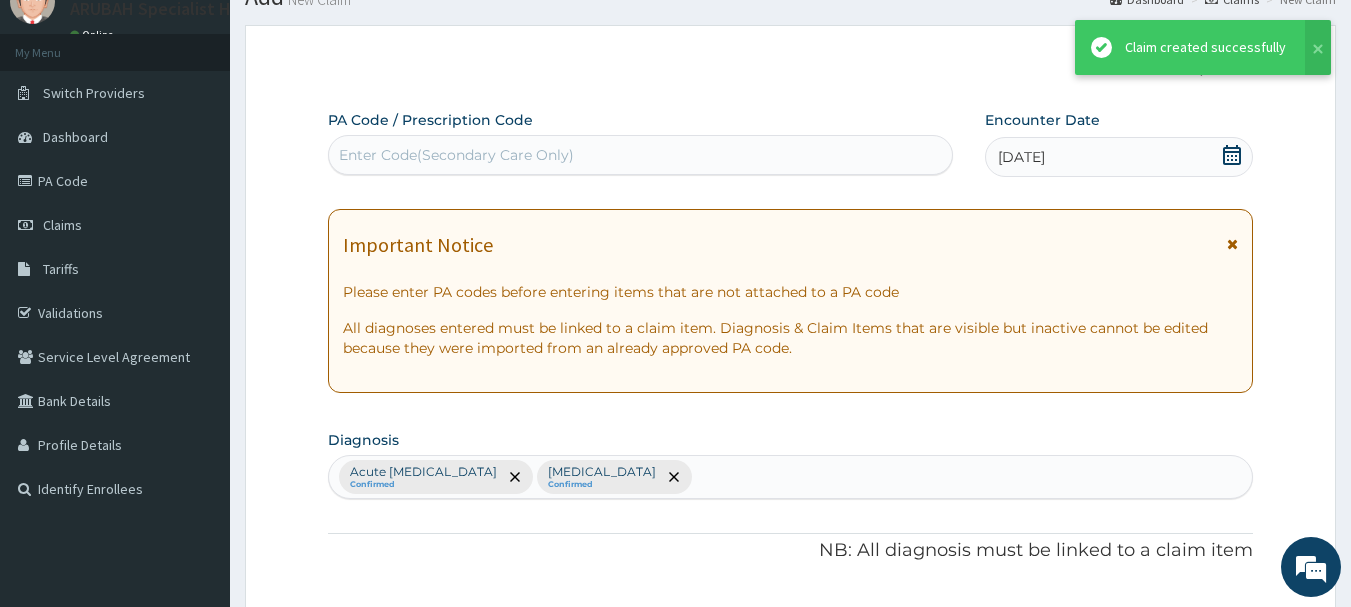scroll, scrollTop: 973, scrollLeft: 0, axis: vertical 